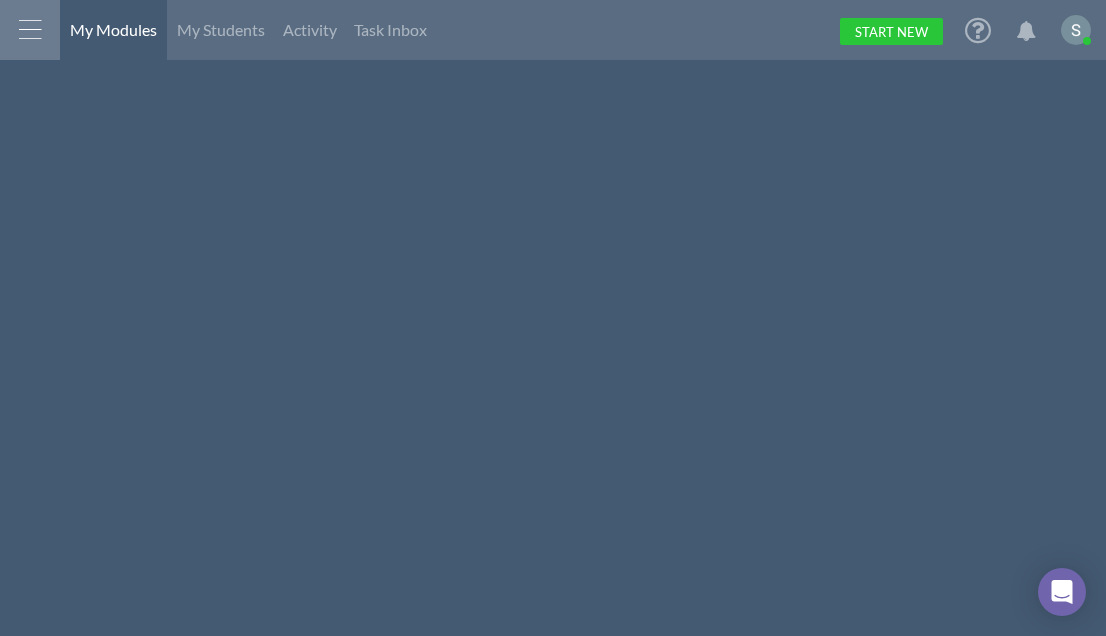 scroll, scrollTop: 0, scrollLeft: 0, axis: both 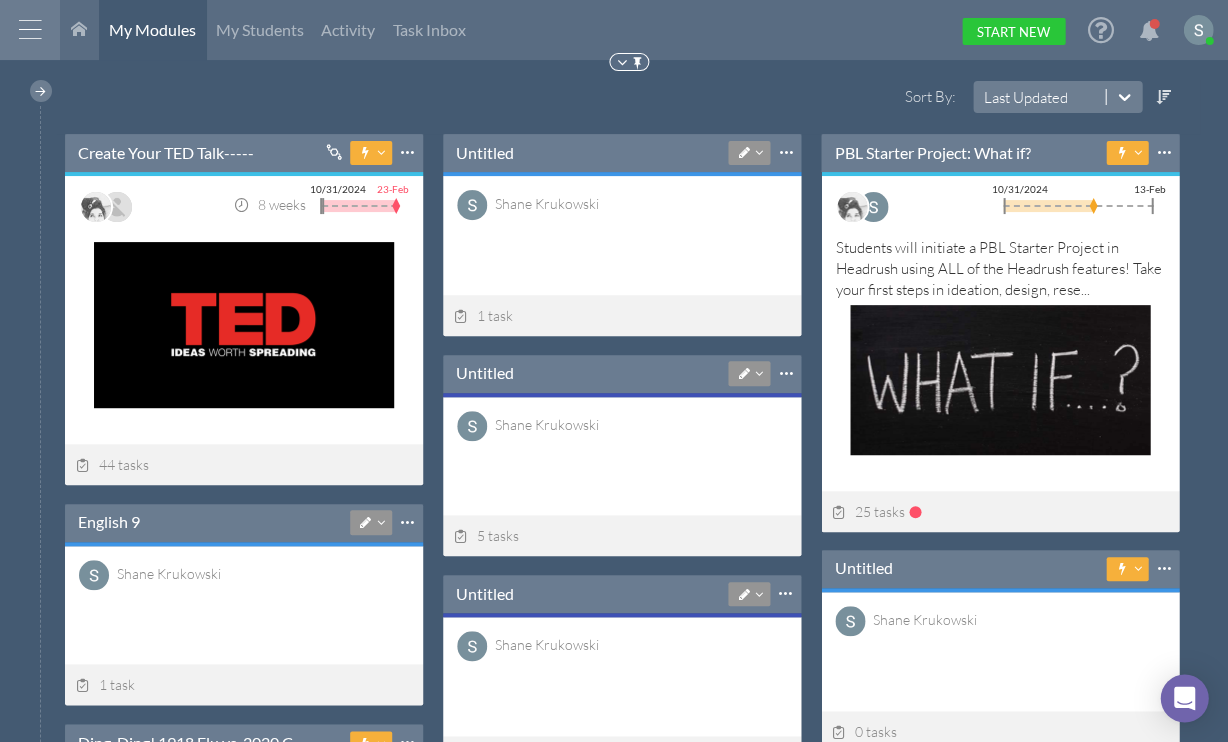 click at bounding box center (30, 30) 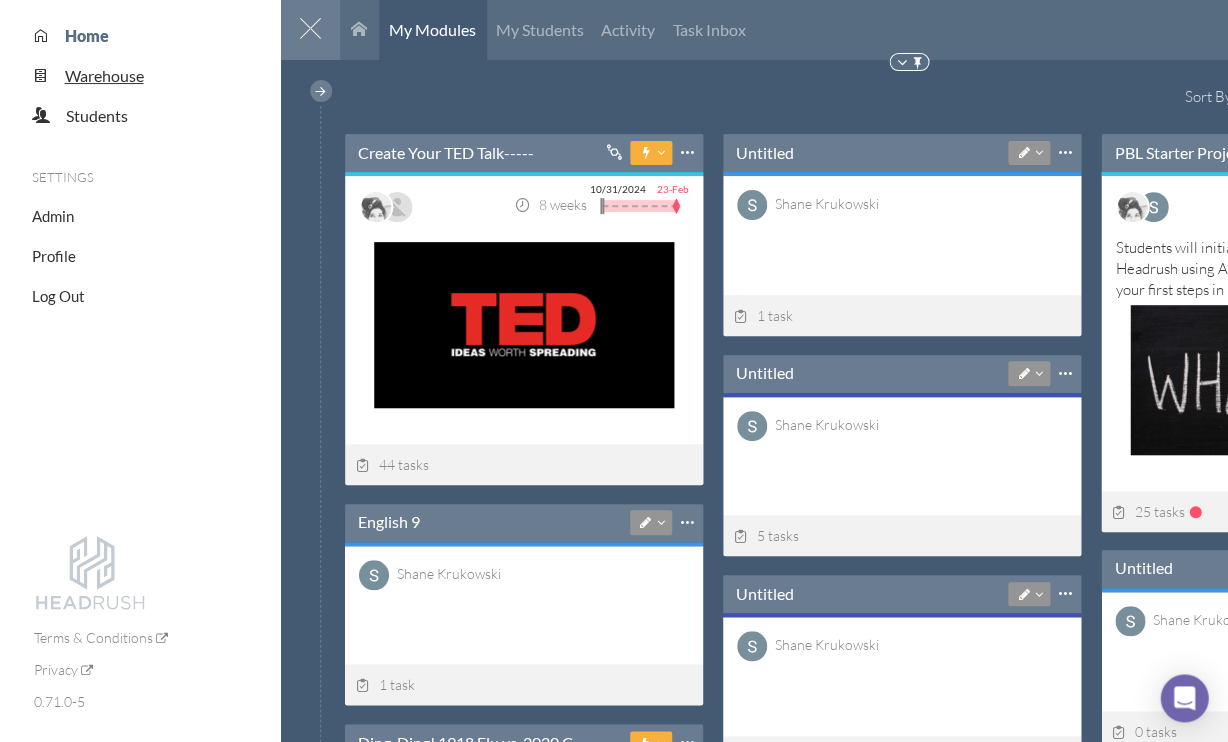 click on "Warehouse" at bounding box center [104, 75] 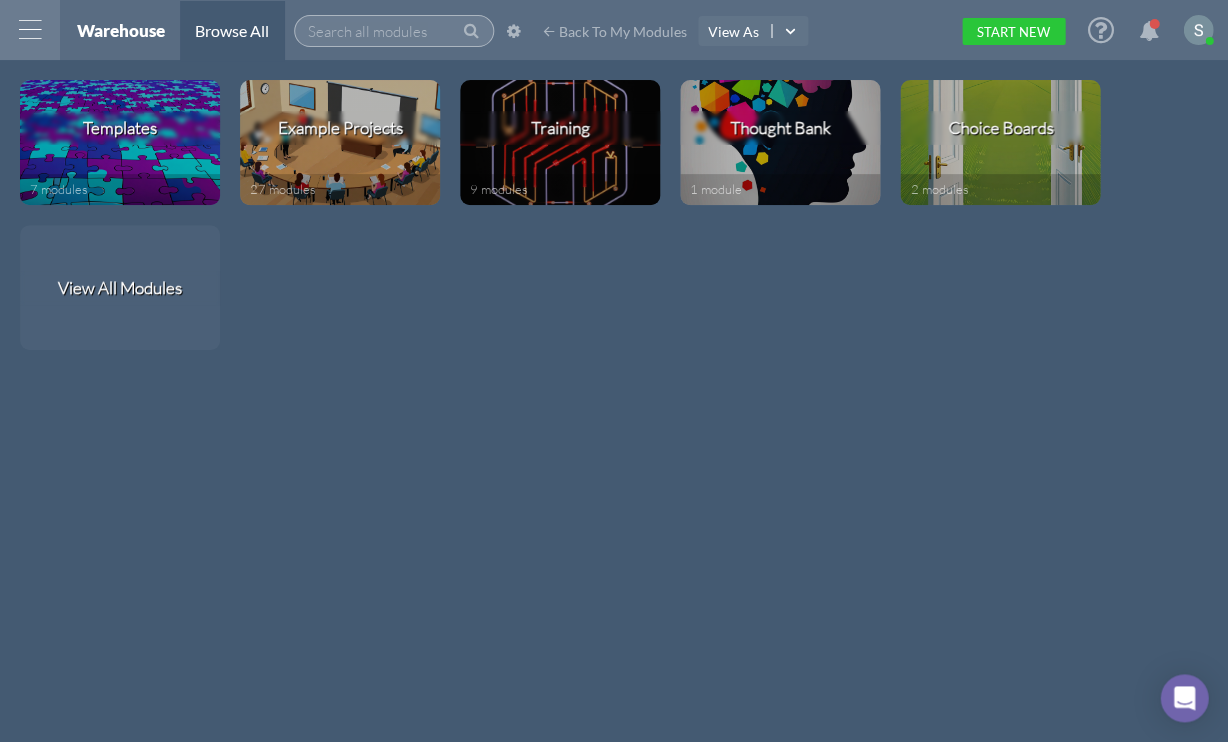 click at bounding box center [394, 31] 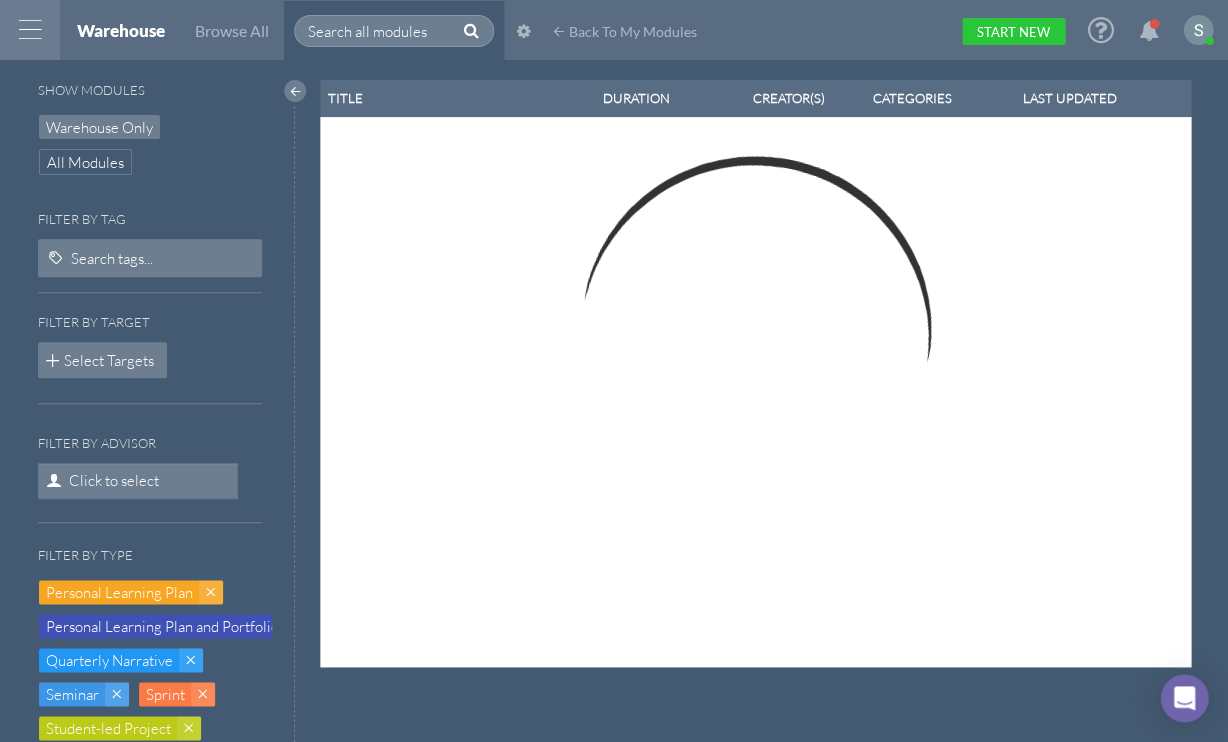 select on "100" 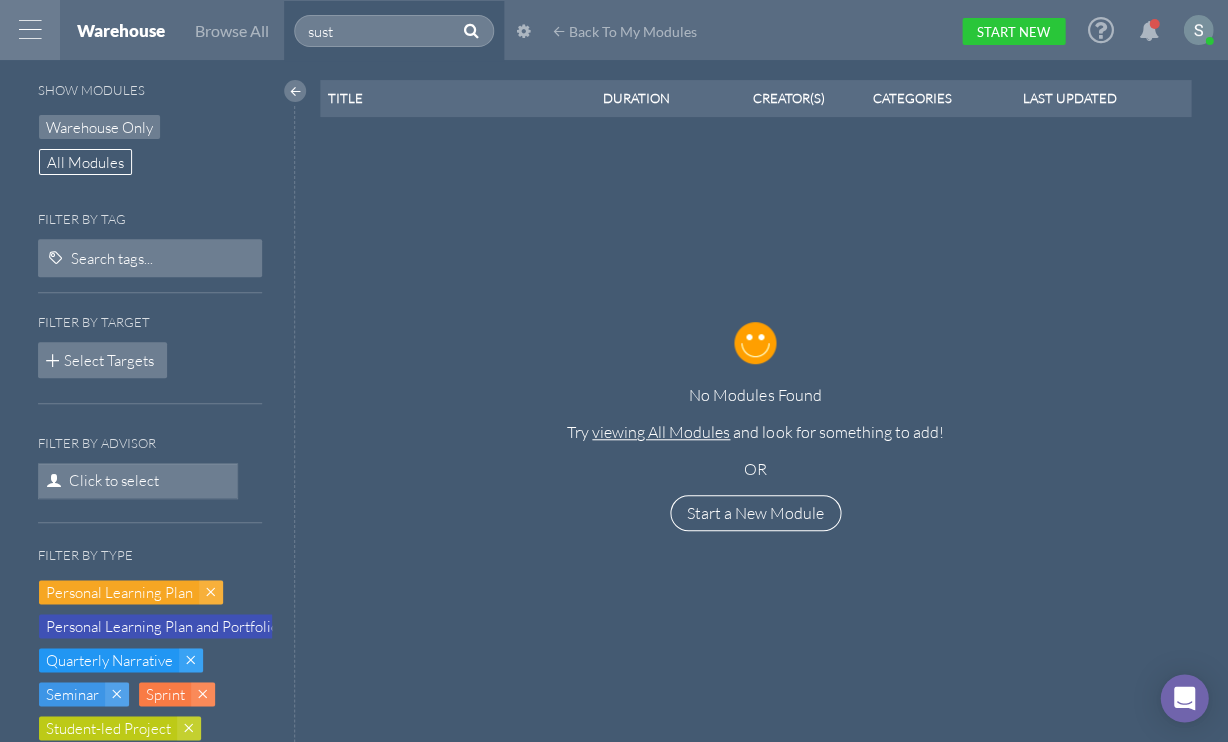 type on "sust" 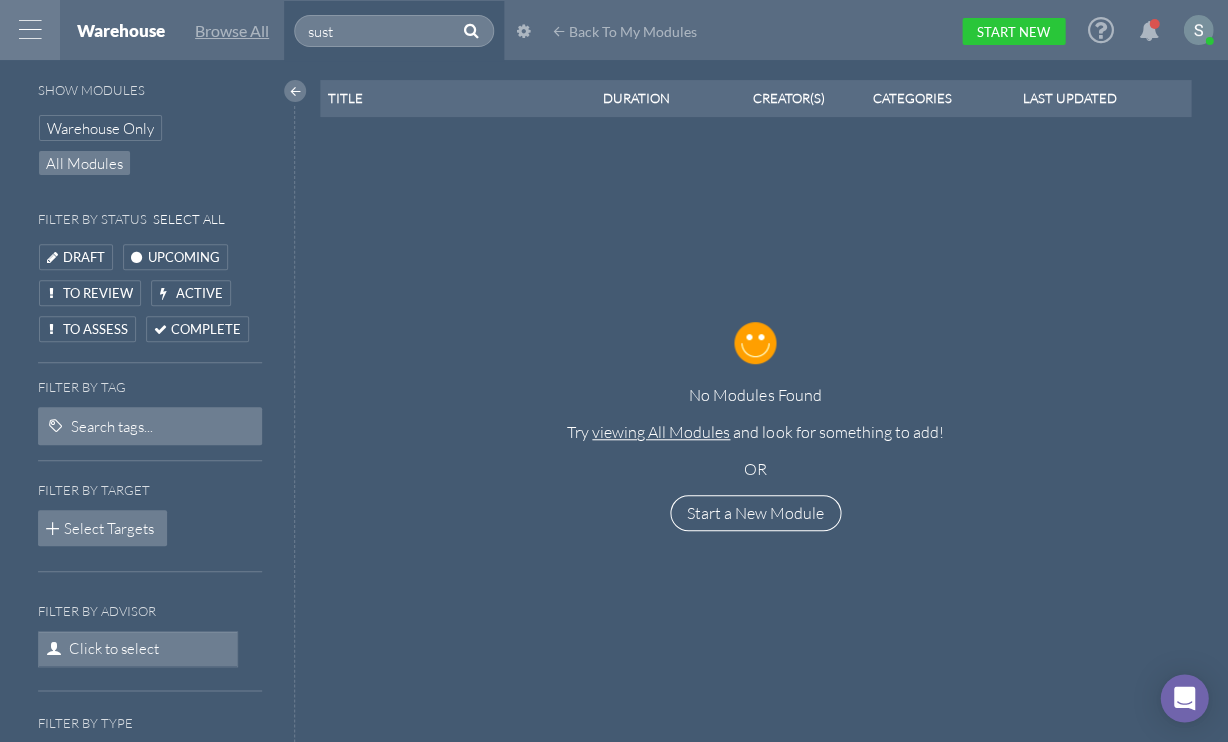 click on "Browse All" at bounding box center (232, 30) 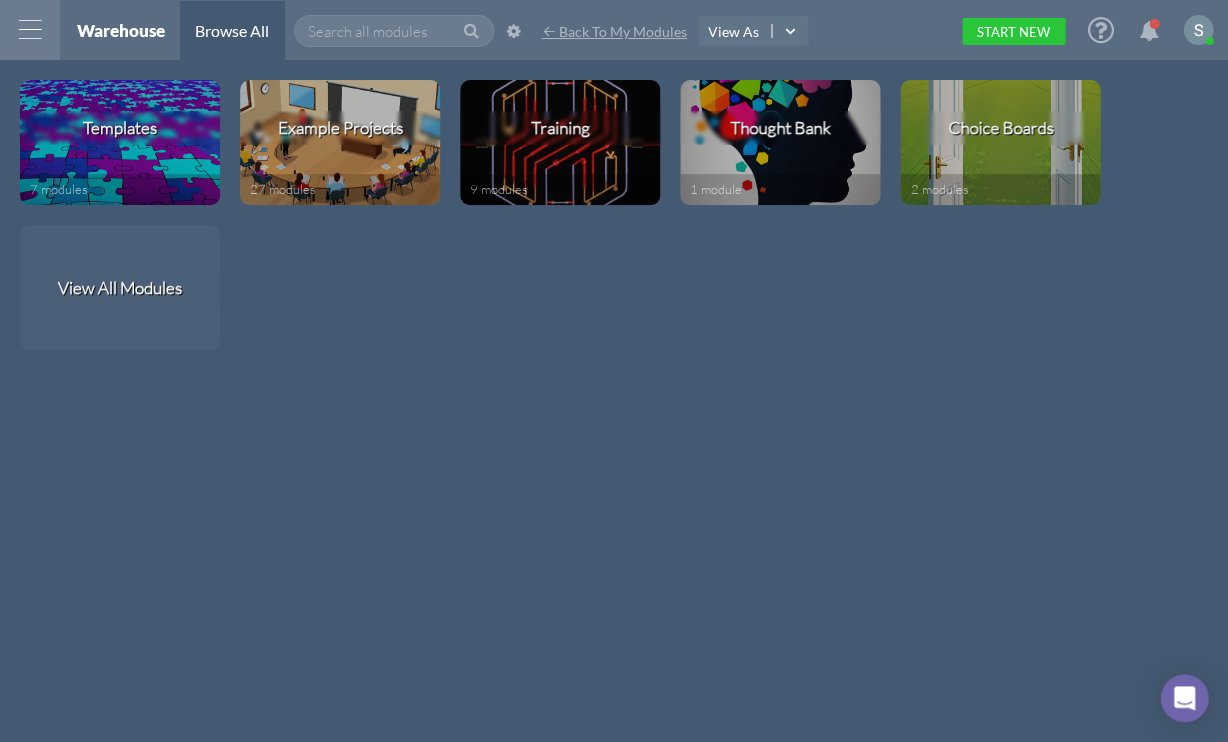 click on "Back To My Modules" at bounding box center (623, 31) 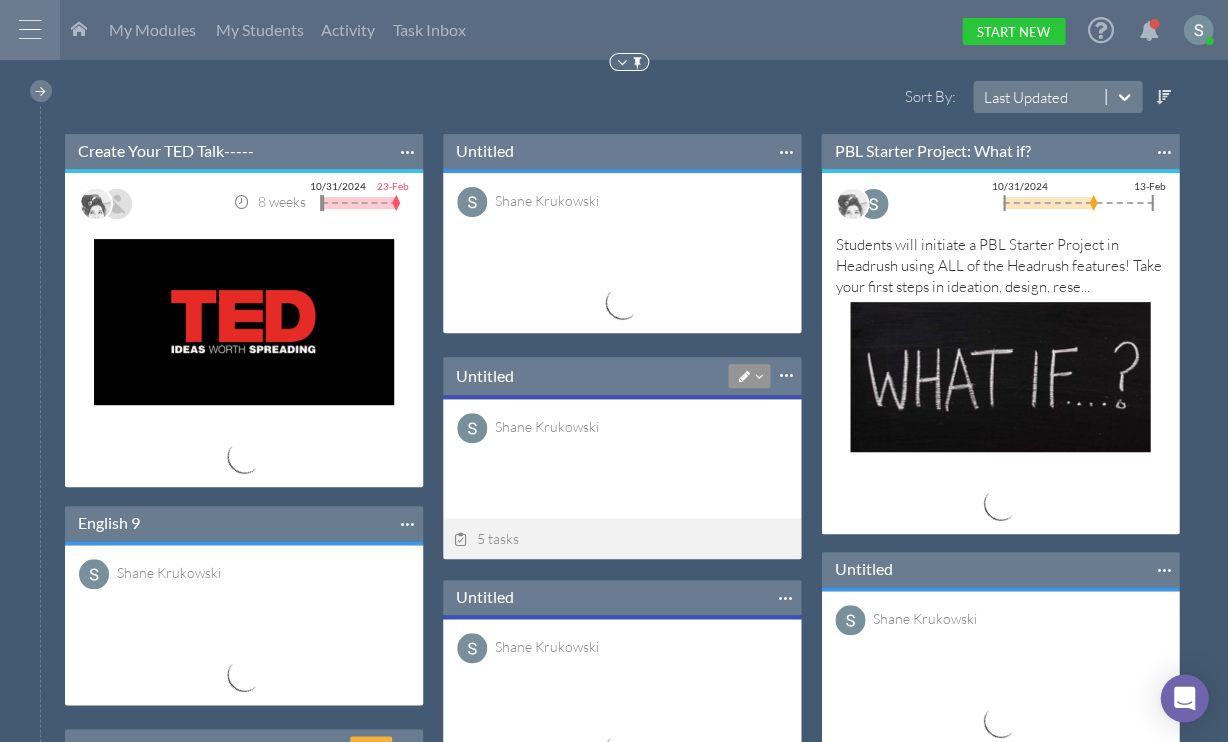 scroll, scrollTop: 202, scrollLeft: 357, axis: both 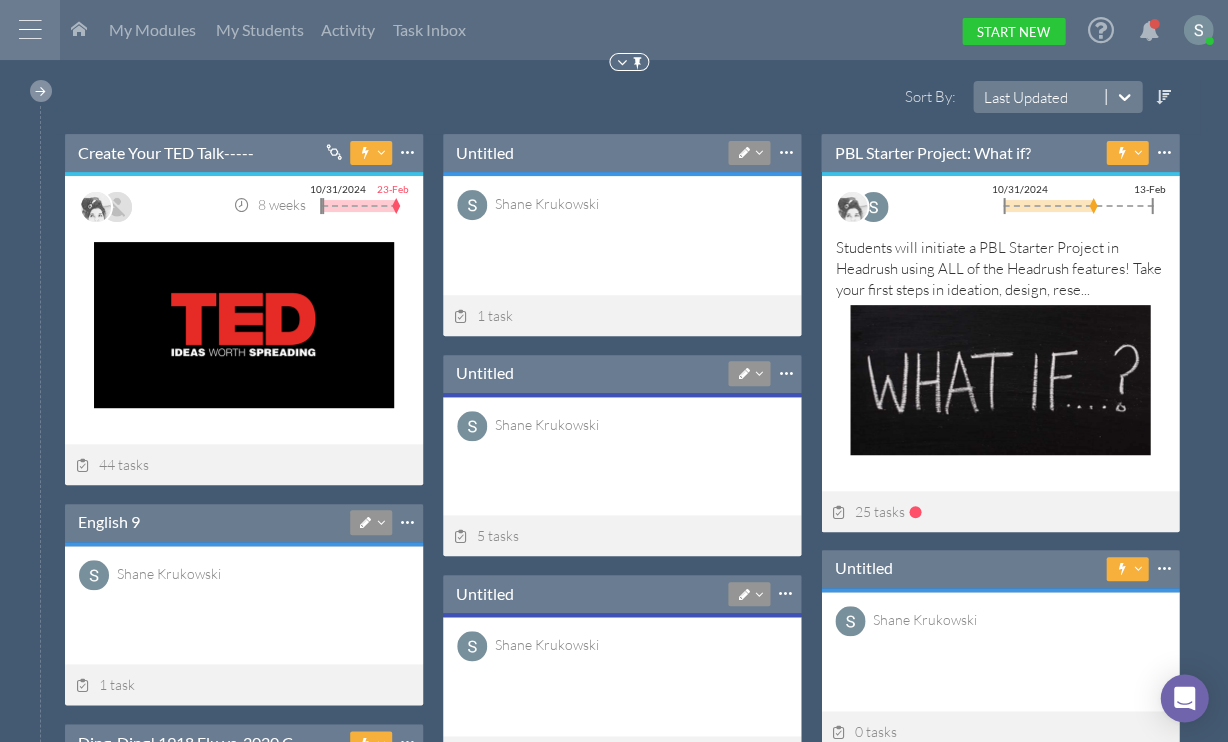 click at bounding box center [41, 91] 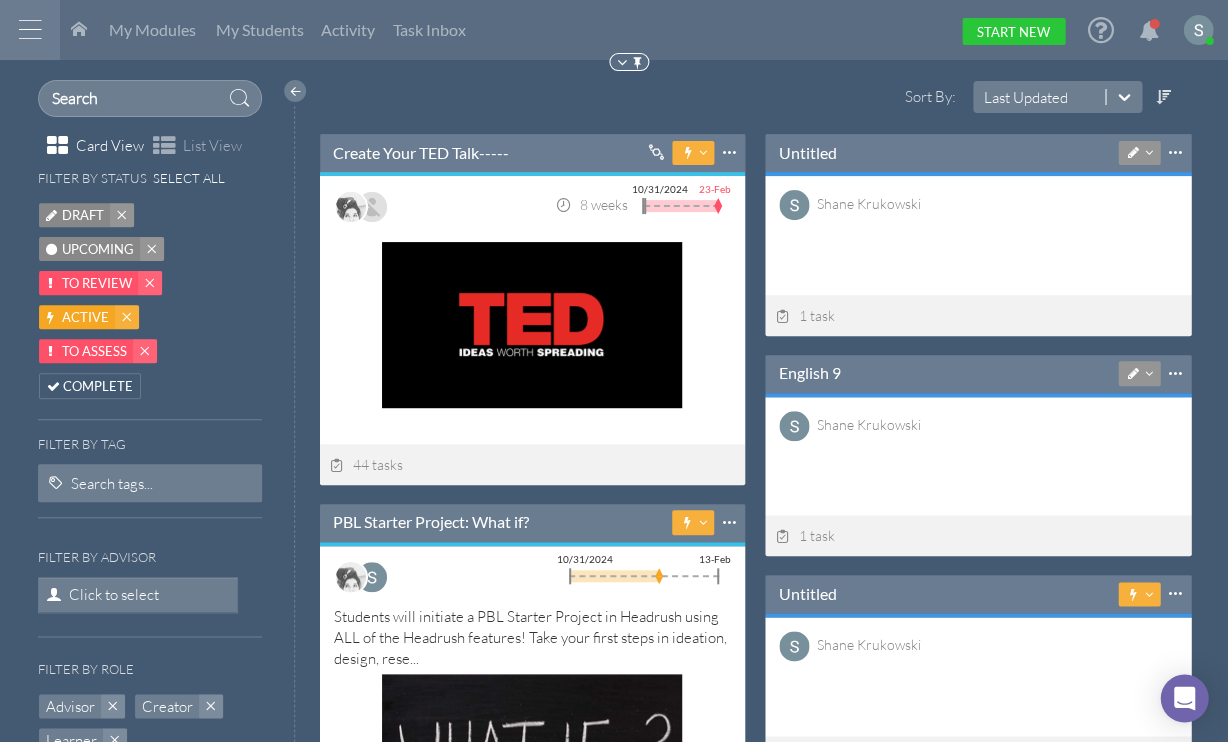 click on "Upcoming" at bounding box center (98, 249) 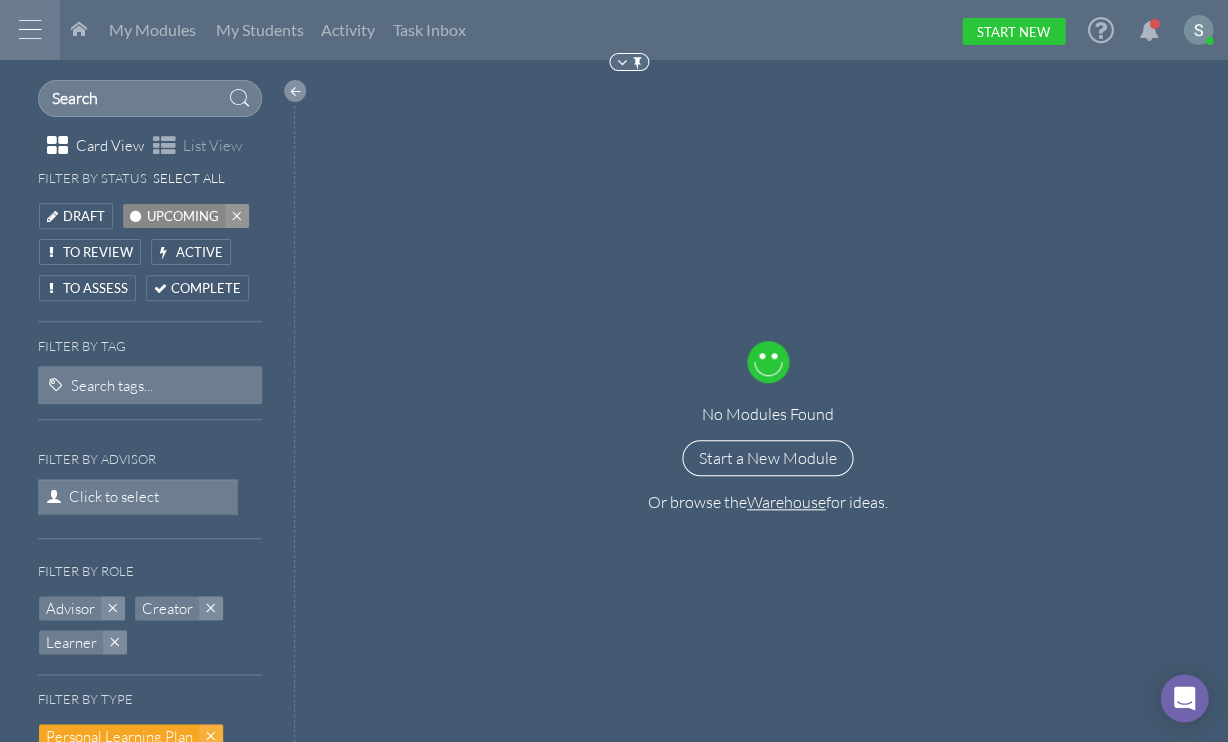 click at bounding box center (295, 91) 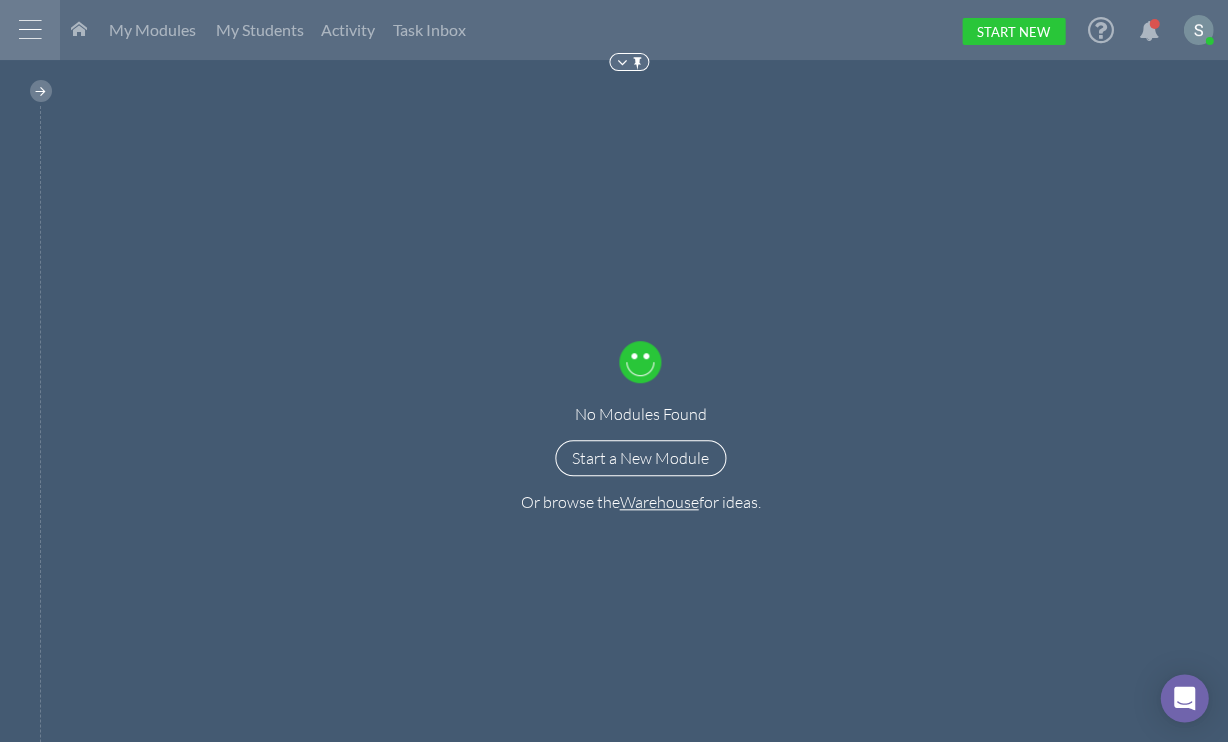 click on "No Modules Found Start a New Module Or browse the  Warehouse  for ideas." at bounding box center (641, 411) 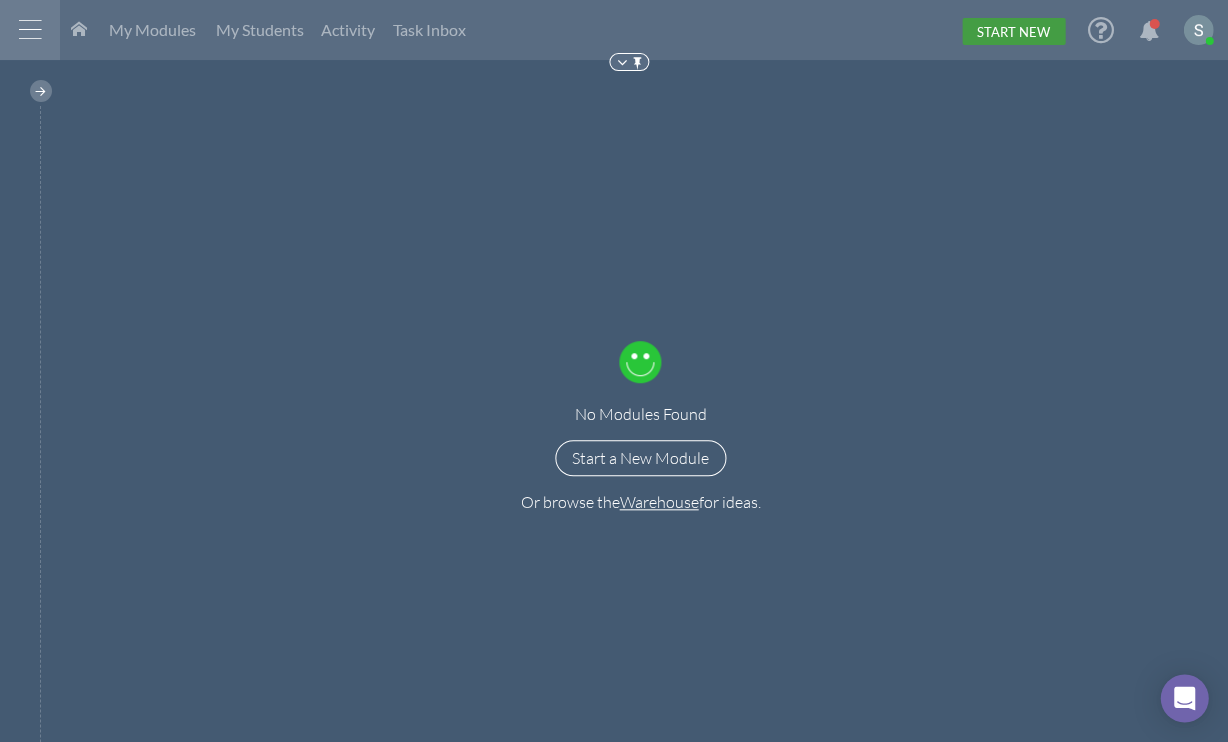 click on "Start New" at bounding box center (1013, 31) 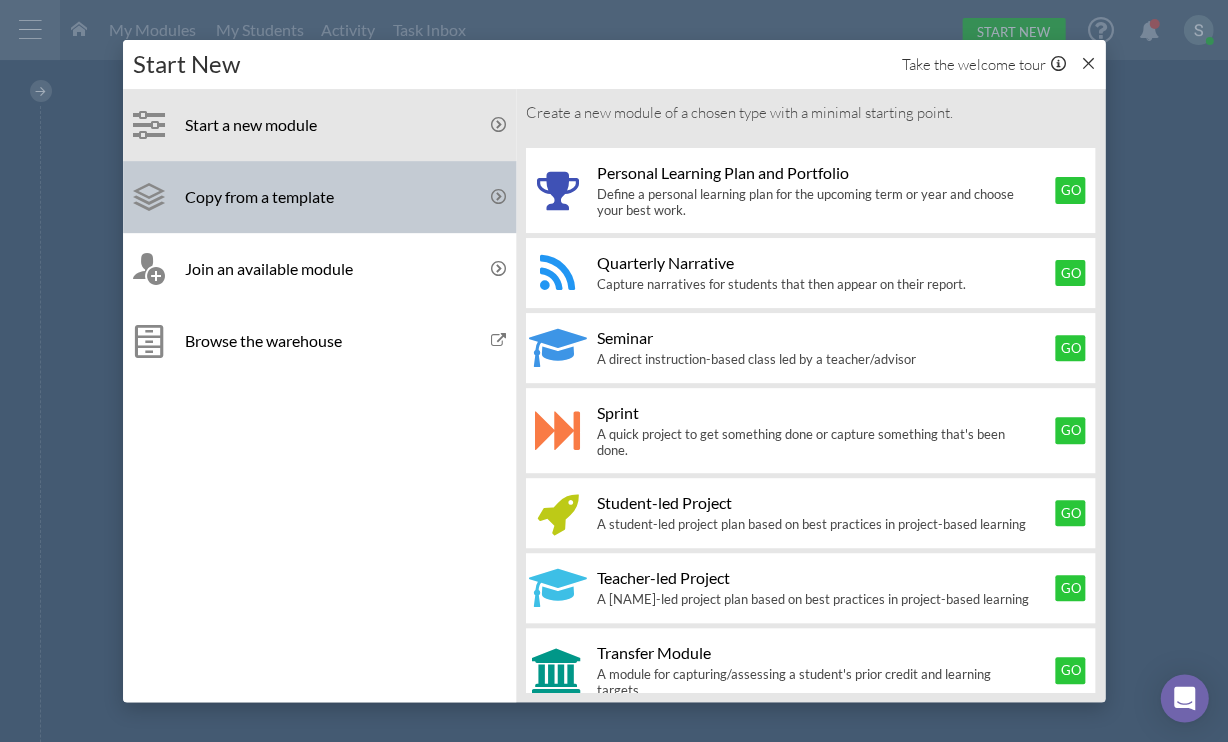 click on "Copy from a template" at bounding box center (319, 197) 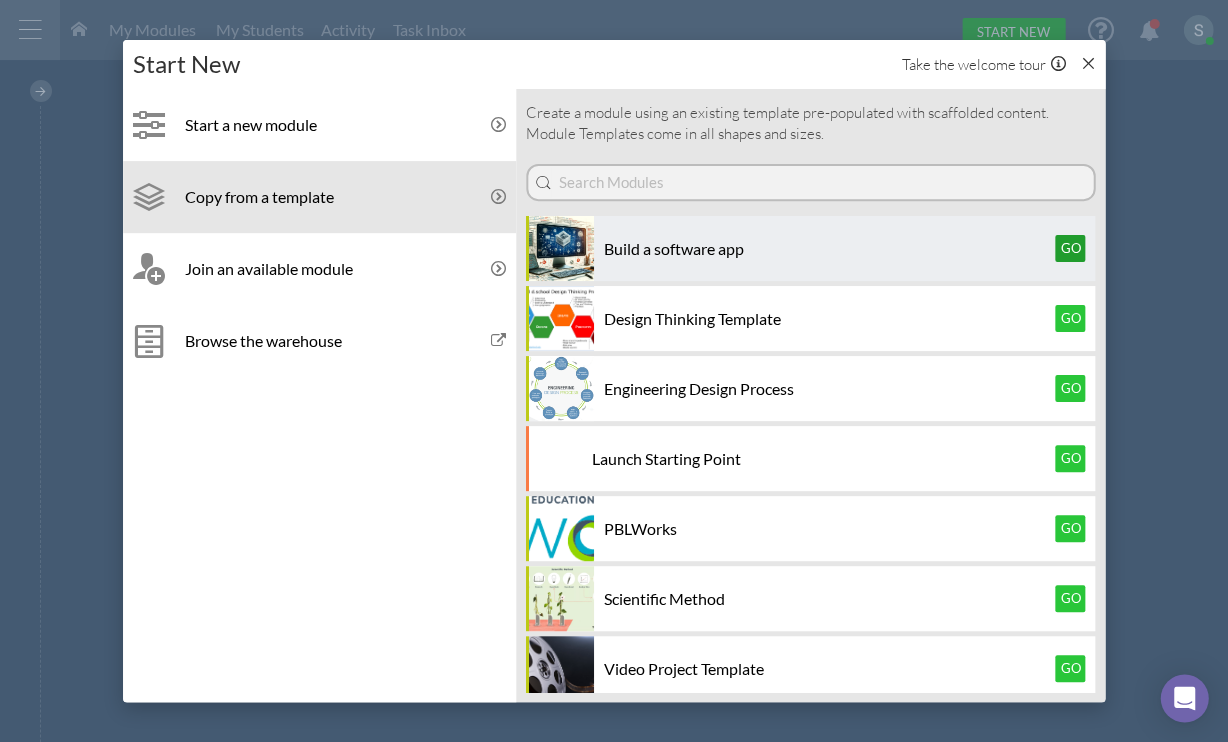 click on "Go" at bounding box center [1070, 248] 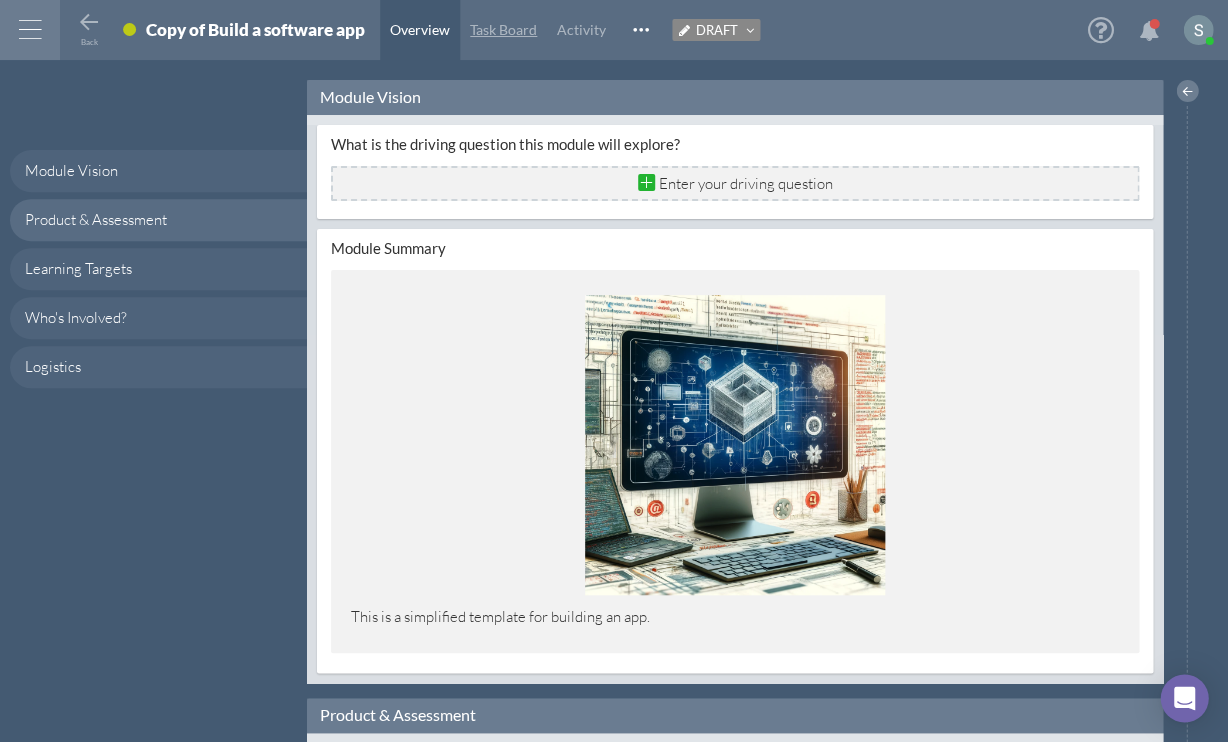 click on "Task Board" at bounding box center (503, 29) 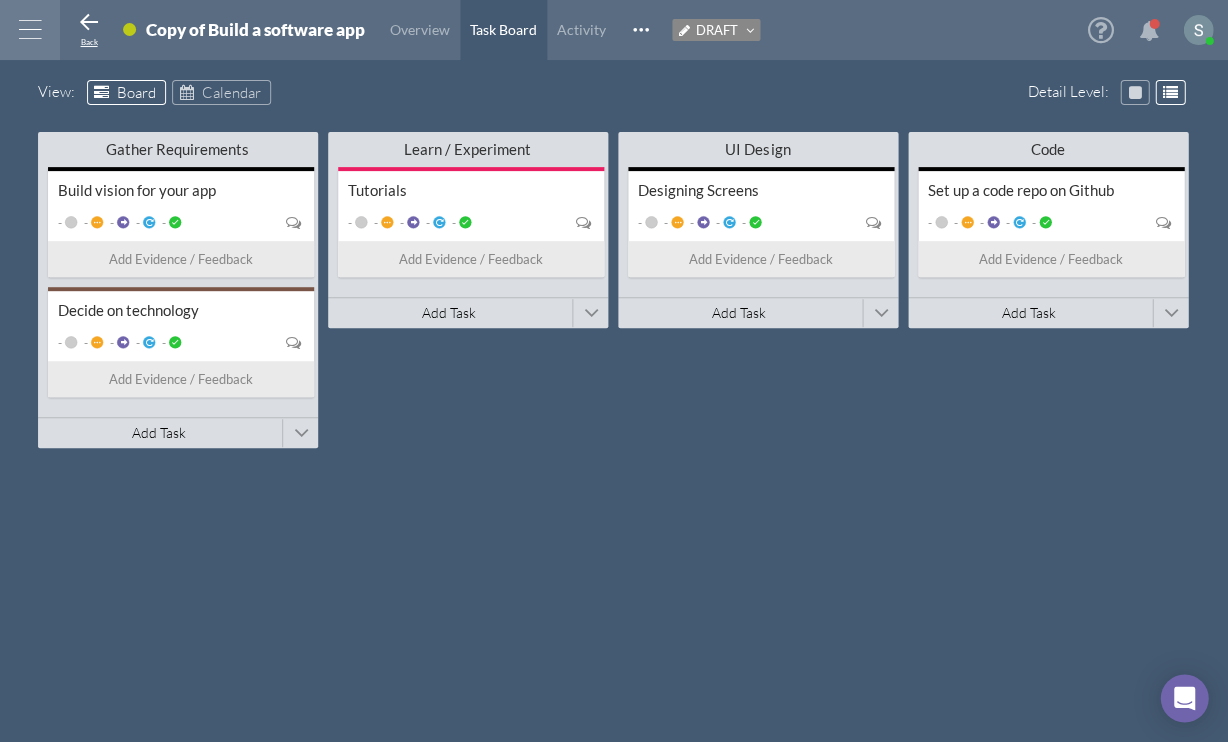 click at bounding box center [89, 23] 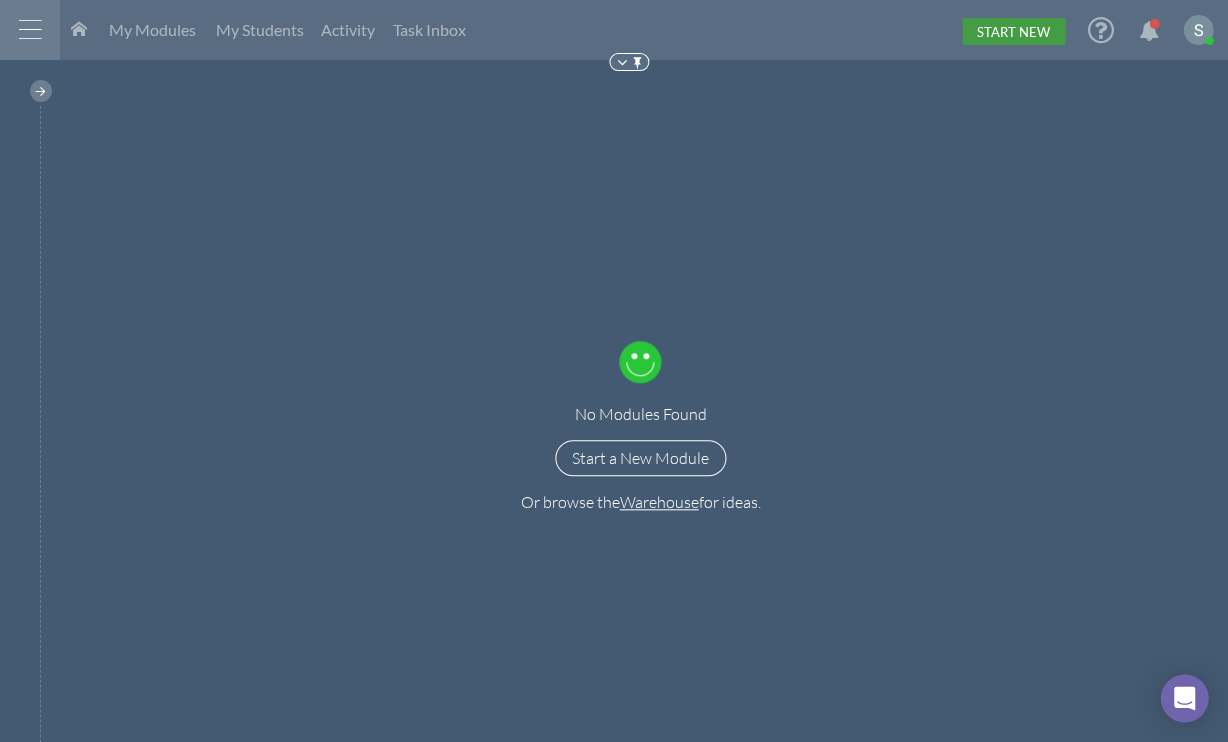 click on "Start New" at bounding box center [1013, 31] 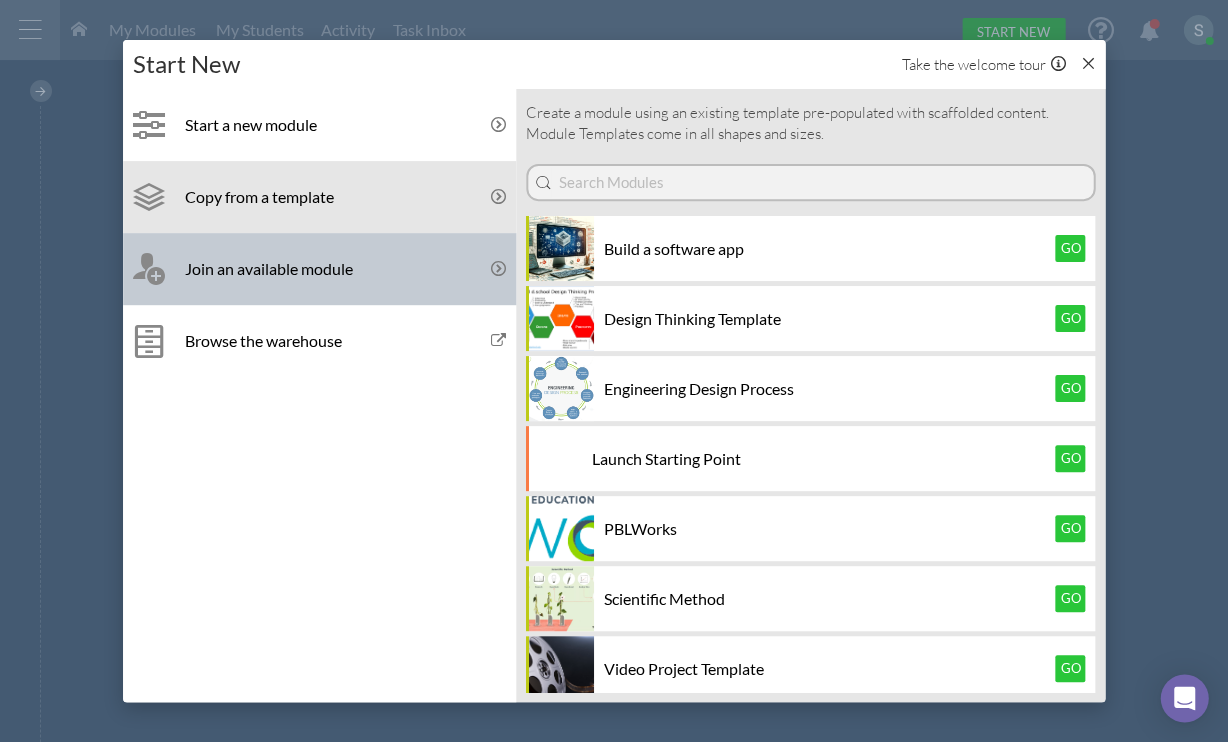 click on "Join an available module" at bounding box center (319, 269) 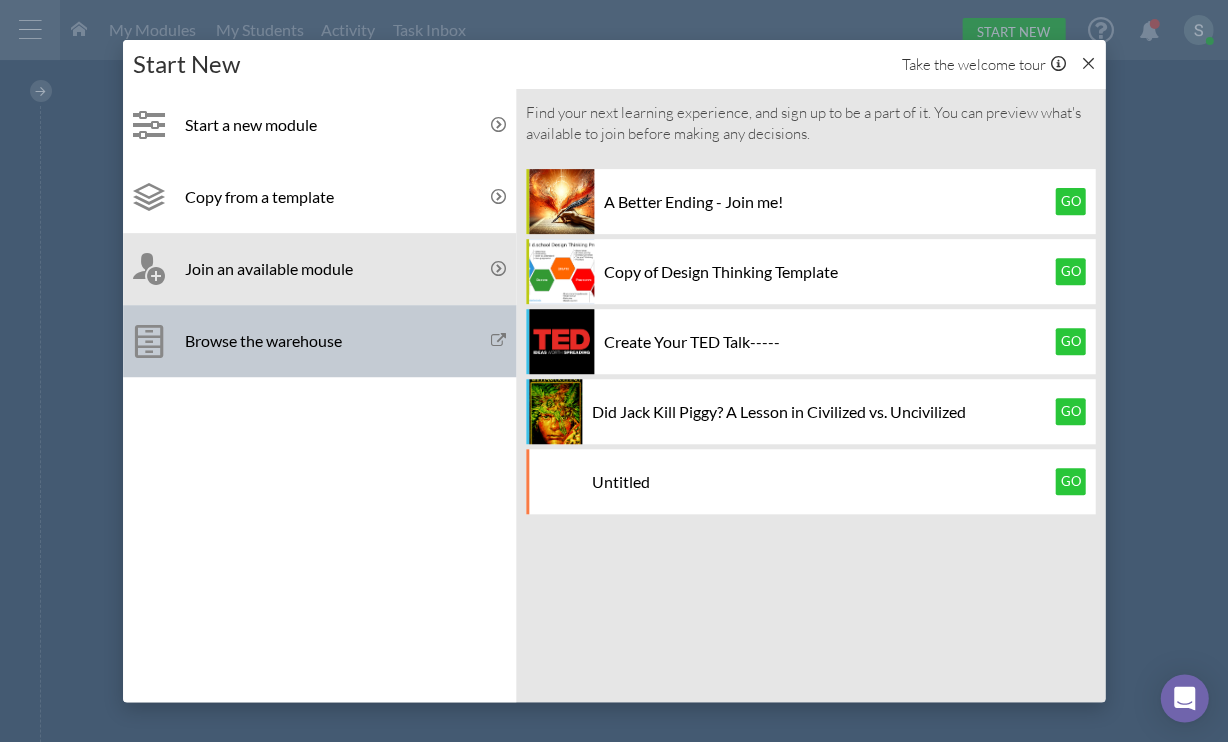 click on "Browse the warehouse" at bounding box center (319, 341) 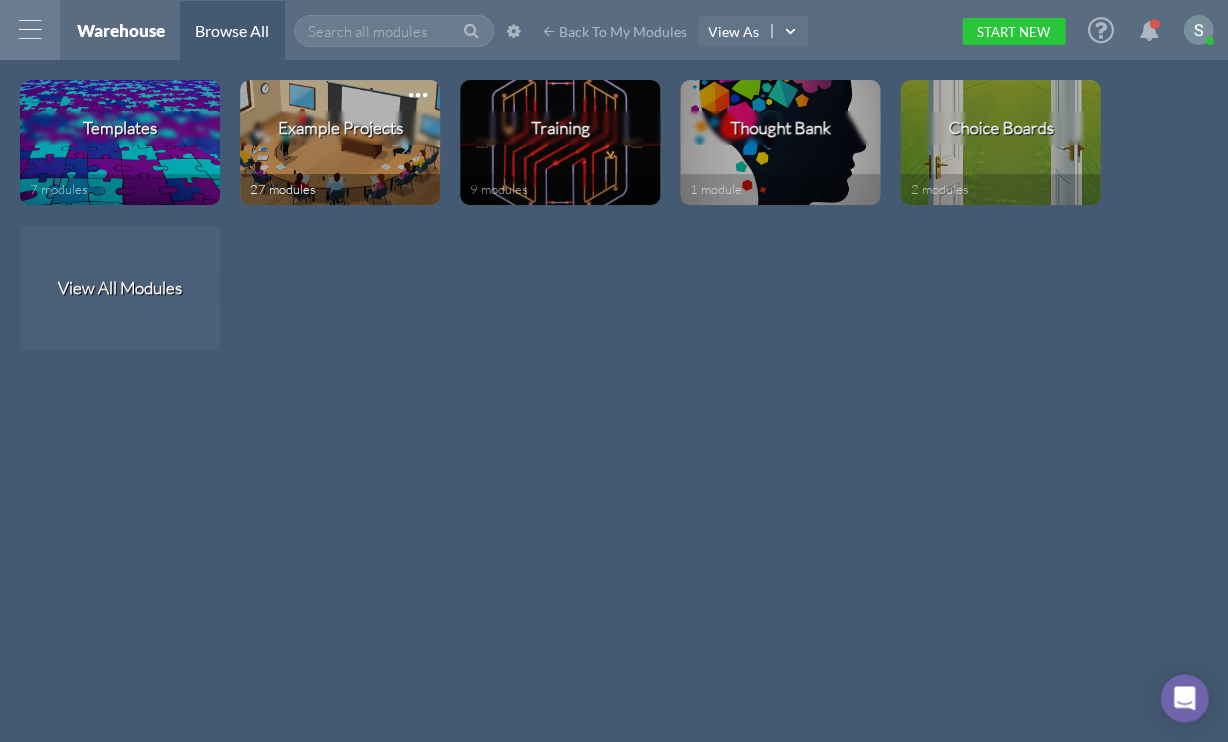click on "Example Projects" at bounding box center [340, 142] 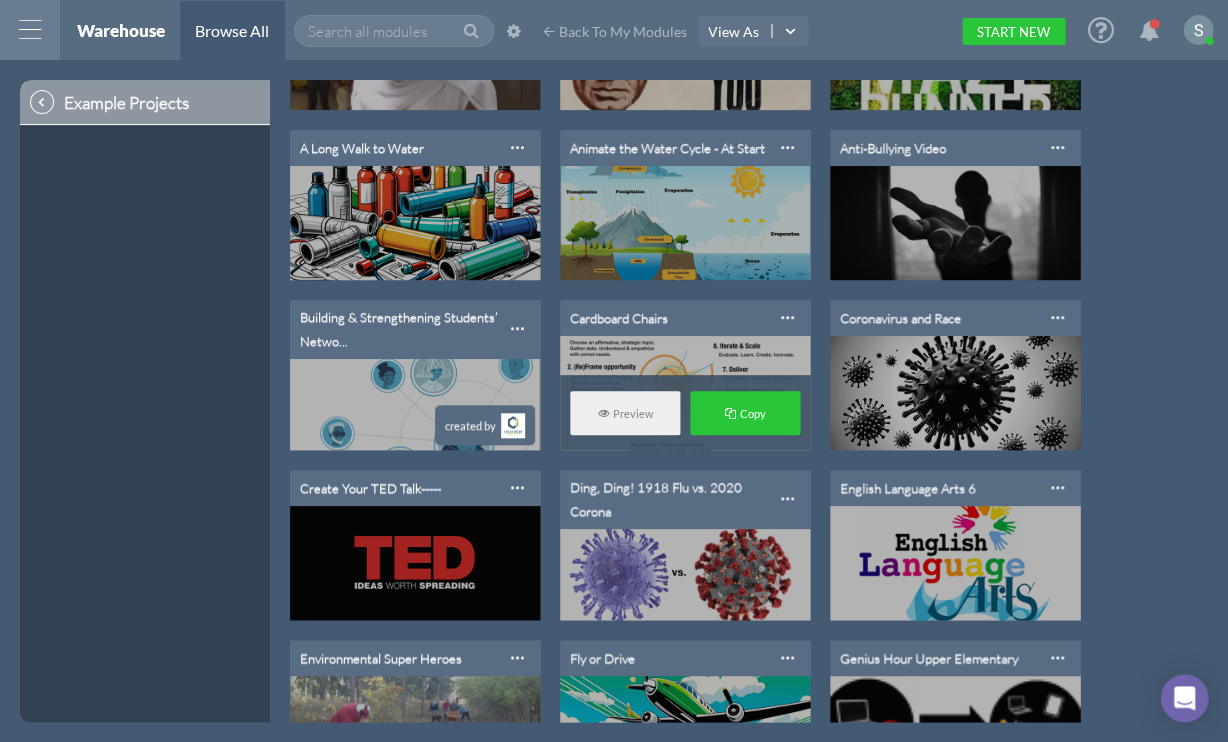 scroll, scrollTop: 0, scrollLeft: 0, axis: both 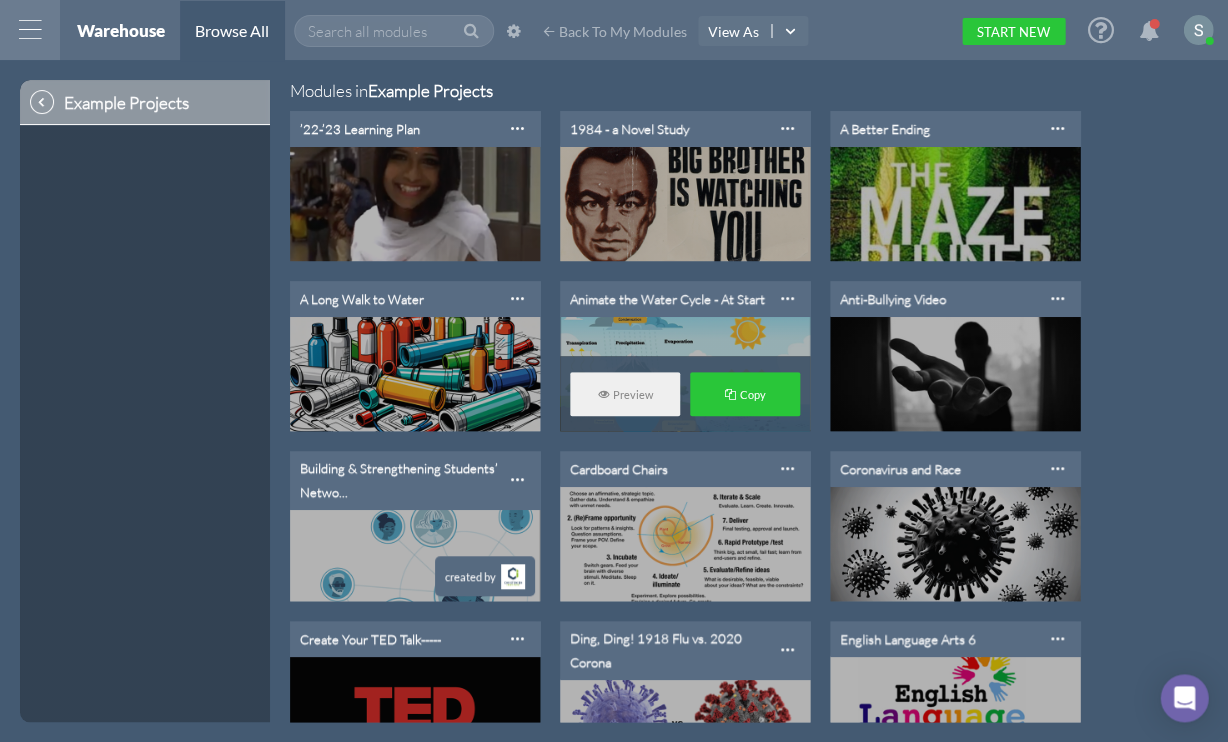 click on "Animate the Water Cycle - At Start" at bounding box center [667, 299] 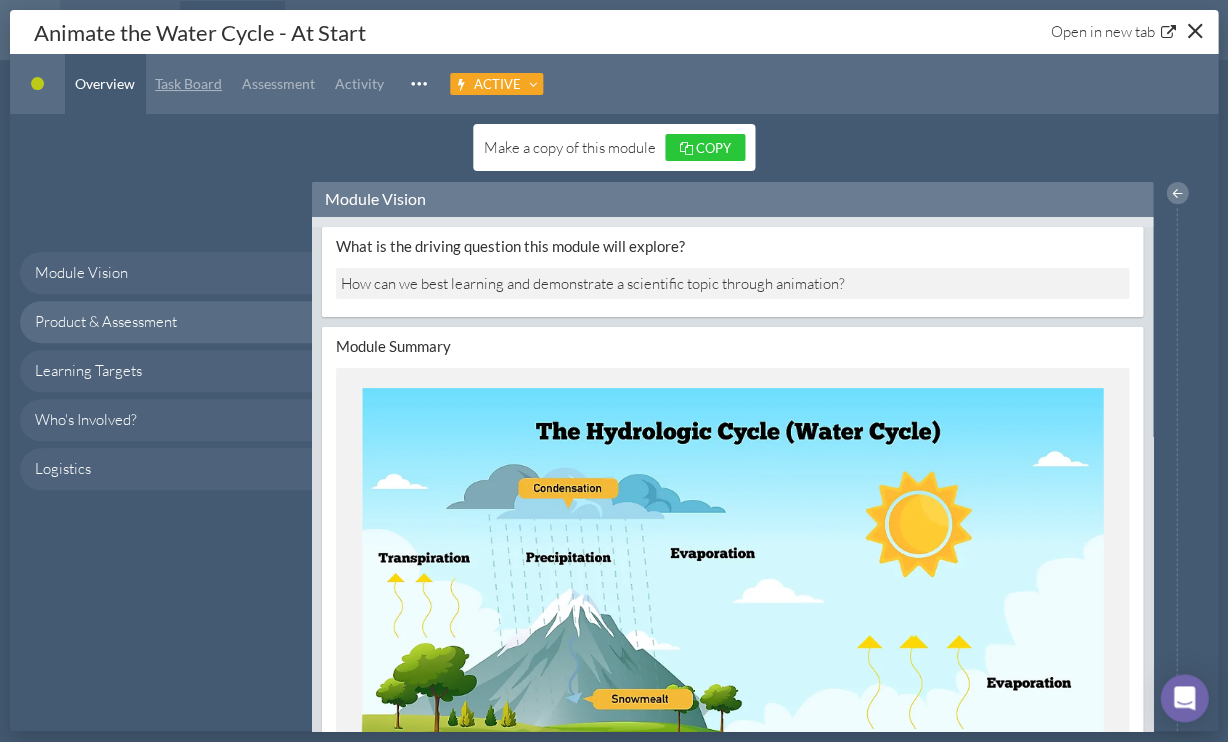 click on "Task Board" at bounding box center [188, 83] 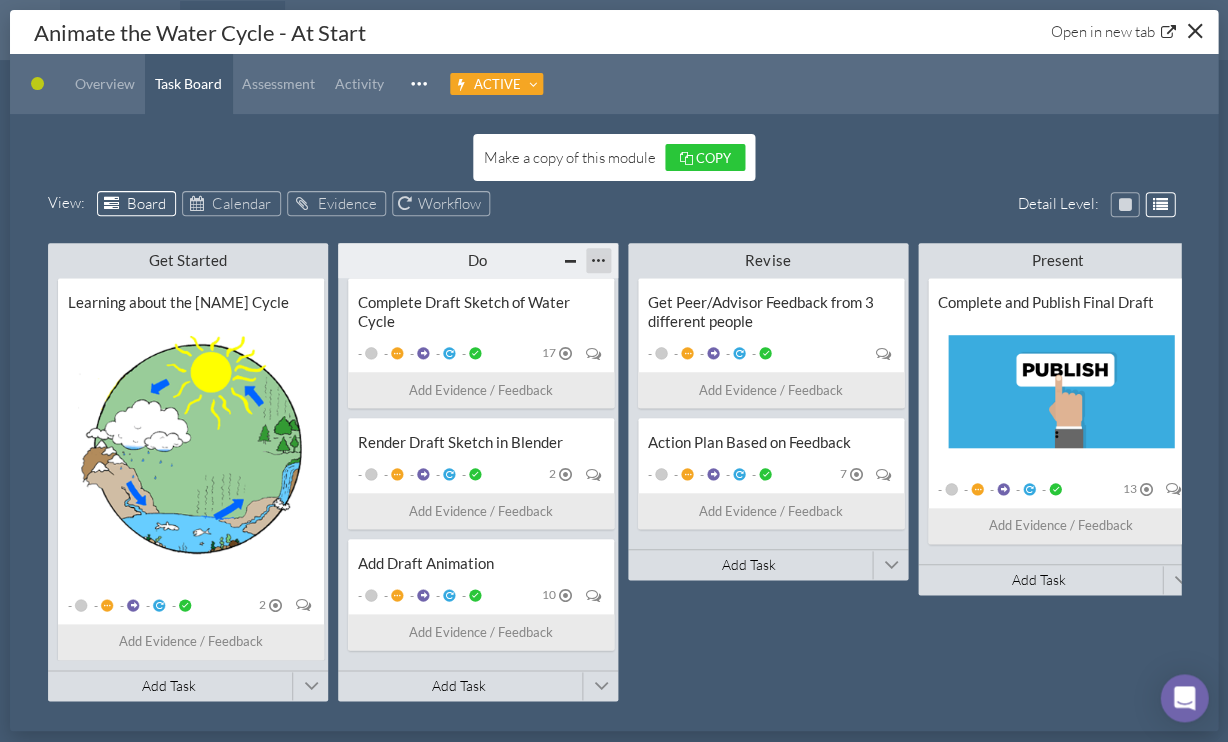 click at bounding box center (598, 260) 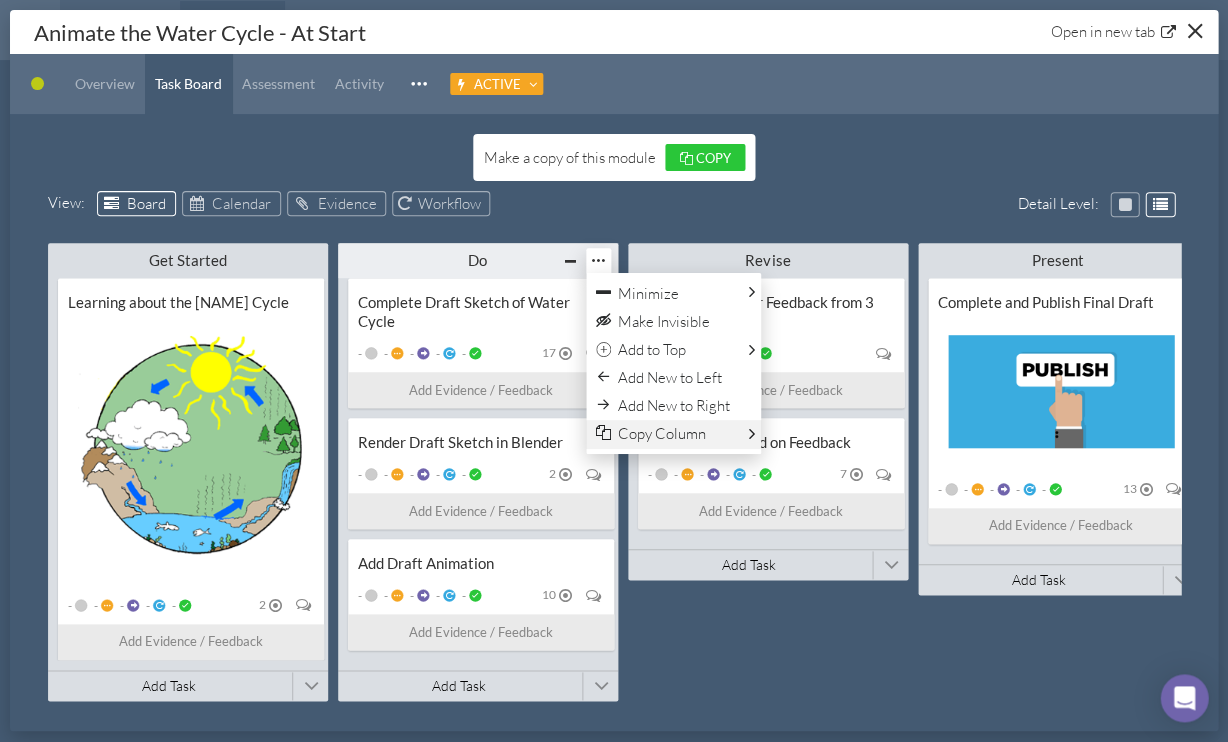 click on "Copy Column" at bounding box center (662, 433) 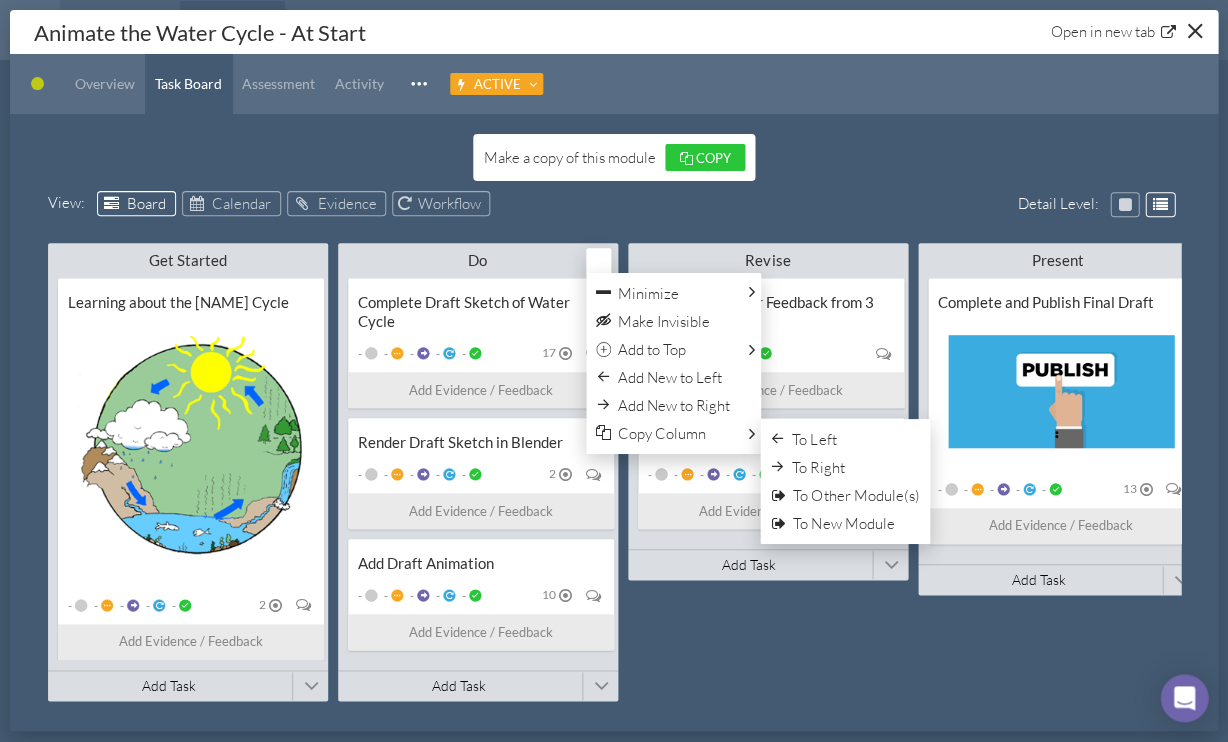 click on "Get Started Minimize This Column All Others All Left All Right Make Invisible Add to Top Connect Existing Module Add New Module Add New to Left Add New to Right Copy Column To Left To Right To Other Module(s) To New Module Learning about the Water Cycle - - - - - 2 Add Evidence / Feedback Complete 3 Tutorials on 2D Animating In Blender 2 View Evidence Add Task Connect Existing Module Add New Module Do Minimize This Column All Others All Left All Right Make Invisible Add to Top Connect Existing Module Add New Module Add New to Left Add New to Right Copy Column To Left To Right To Other Module(s) To New Module Complete Draft Sketch of Water Cycle - - - - - 17 Add Evidence / Feedback Render Draft Sketch in Blender - - - - - 2 Add Evidence / Feedback Add Draft Animation - - - - - 10 Add Evidence / Feedback Add Task Connect Existing Module Add New Module Revise Minimize This Column All Others All Left All Right Make Invisible Add to Top Connect Existing Module Add New Module Add New to Left Add New to Right - - -" at bounding box center [614, 477] 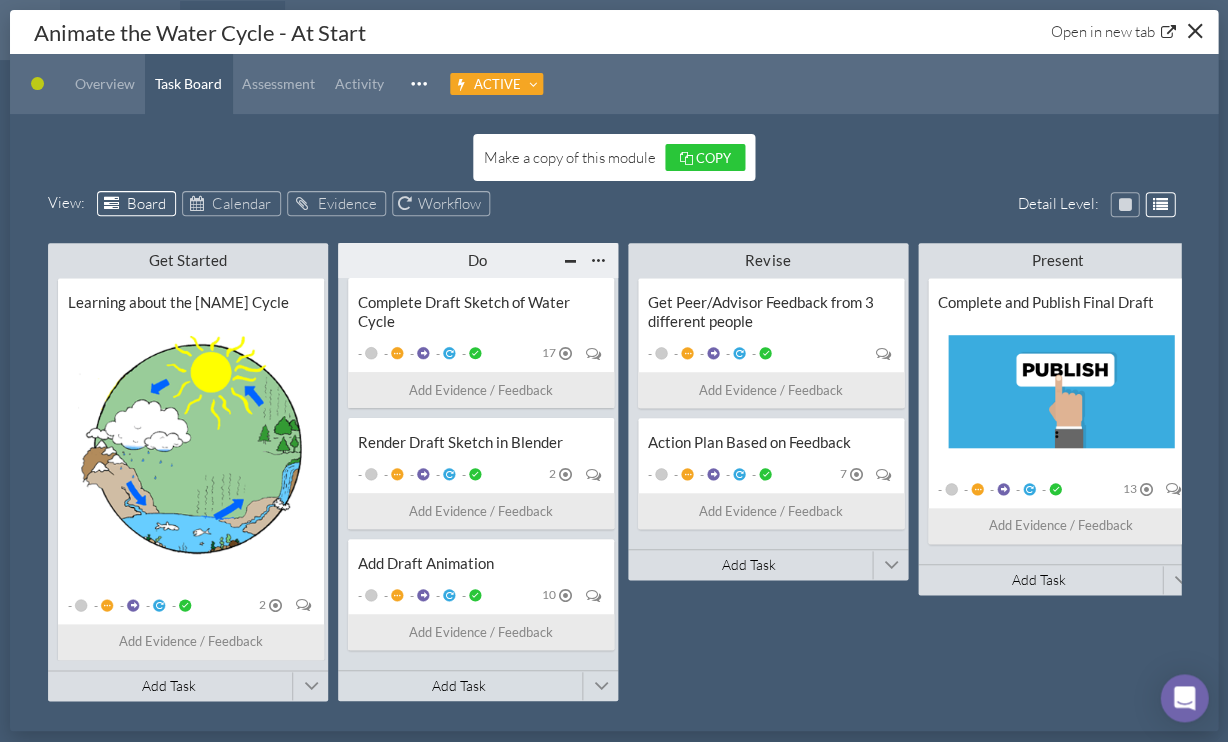 type 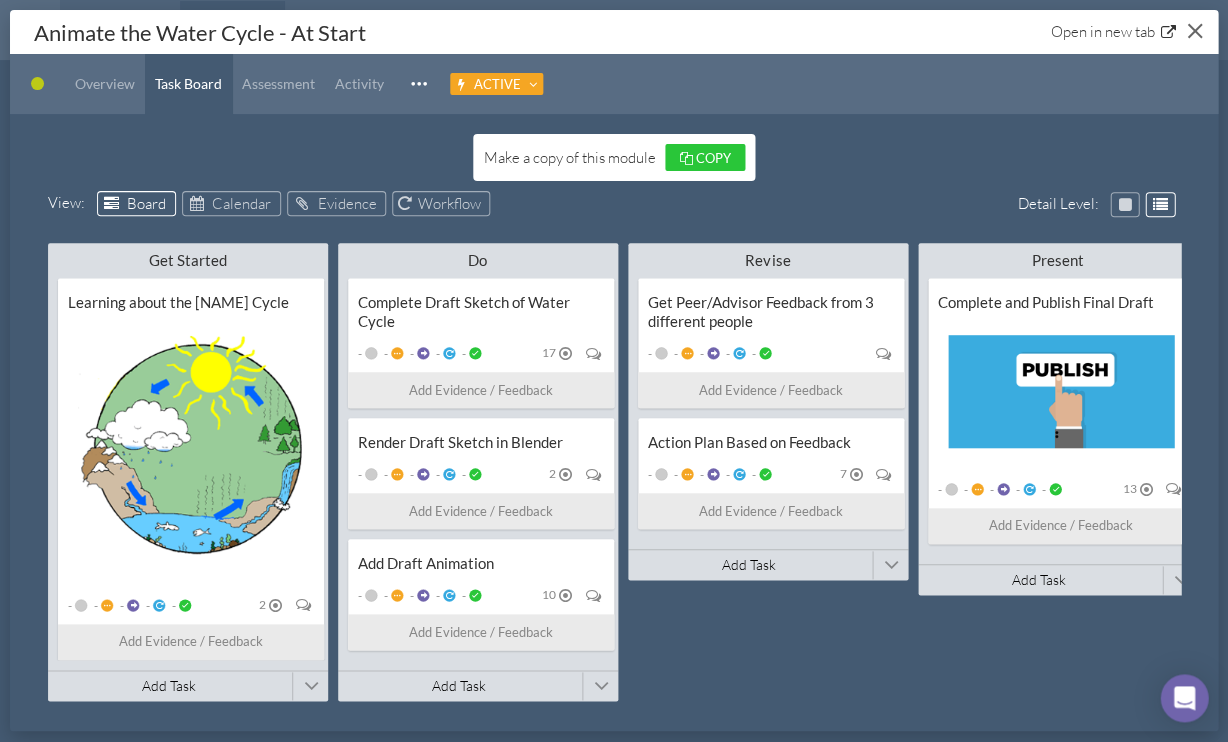 click at bounding box center (1194, 30) 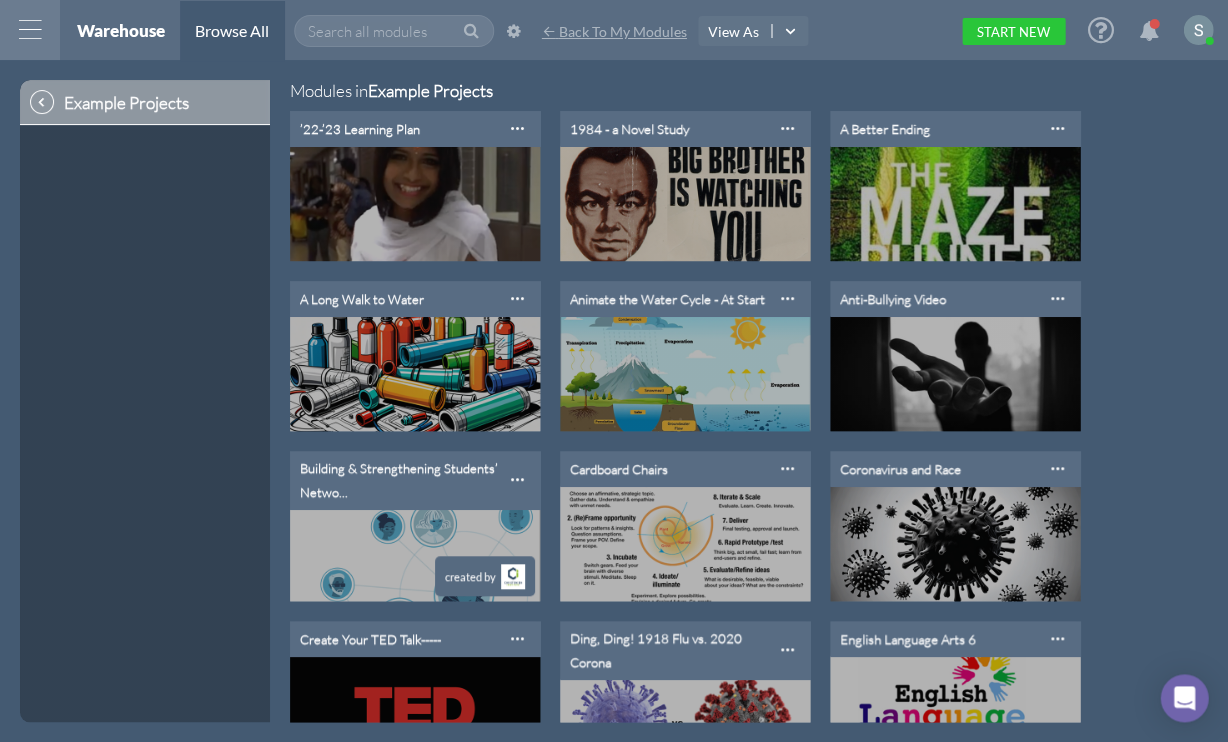 click on "Back To My Modules" at bounding box center (623, 31) 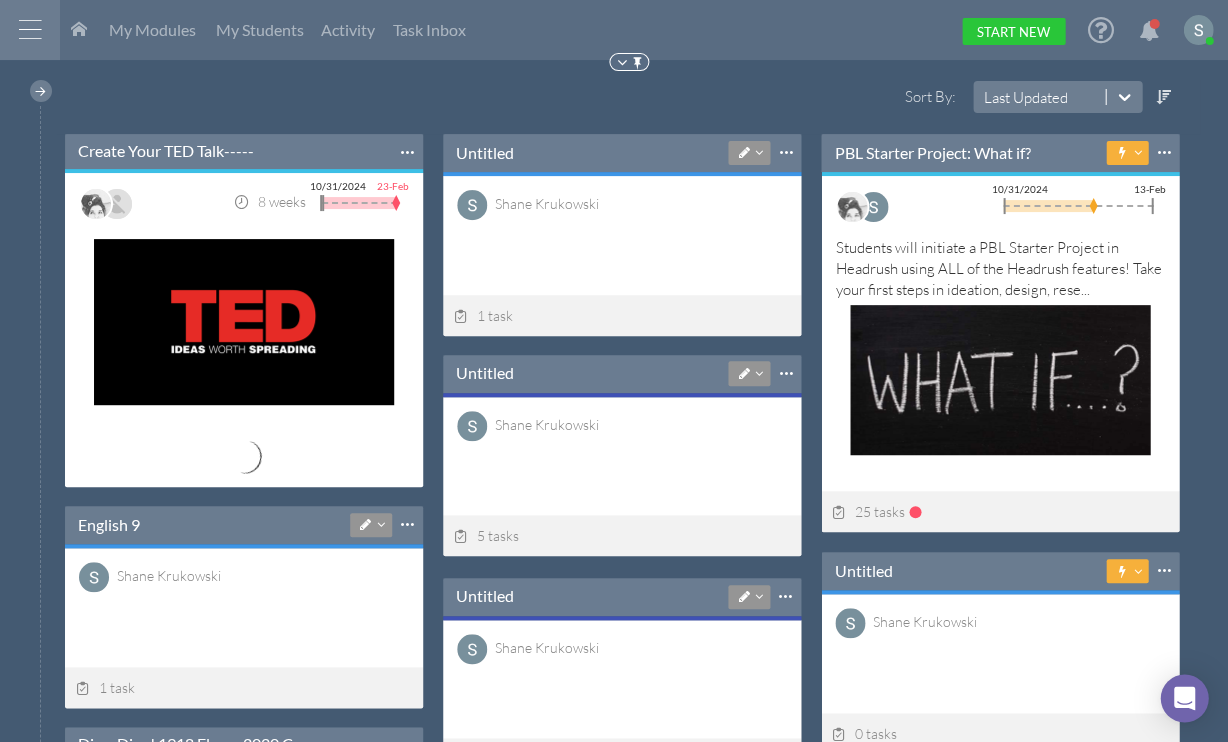 scroll, scrollTop: 202, scrollLeft: 357, axis: both 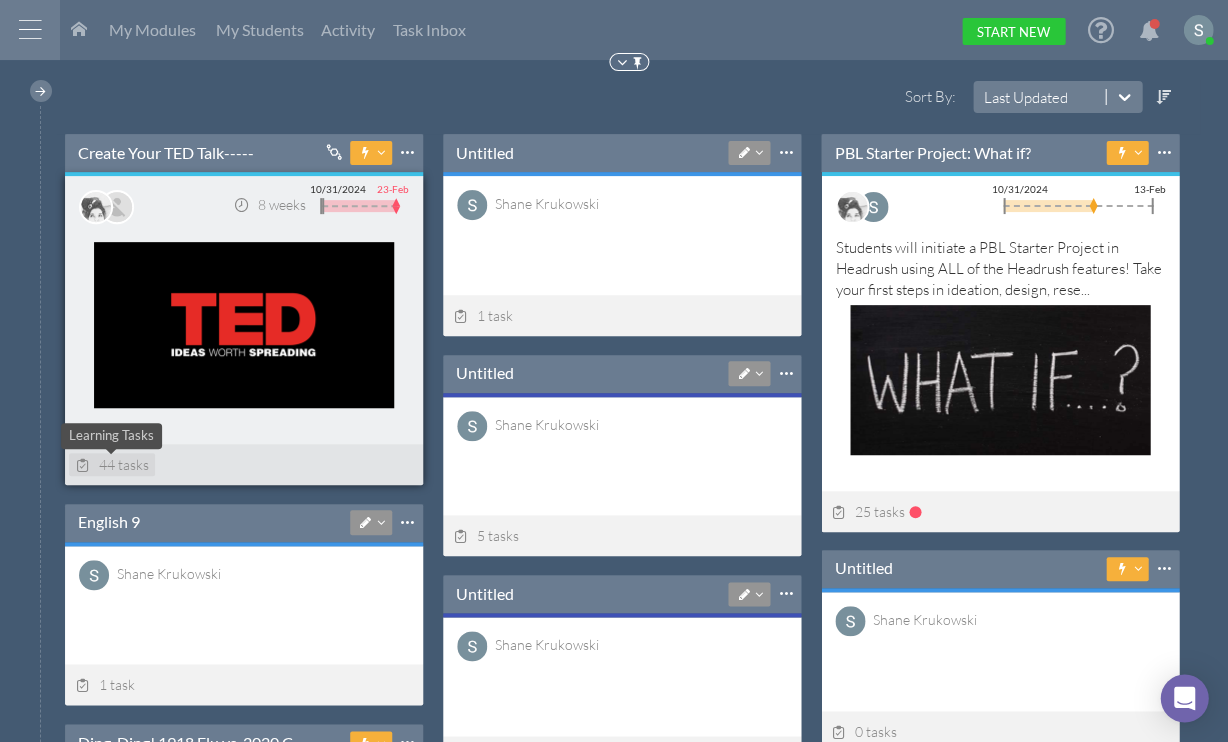 click on "44 tasks" at bounding box center [112, 464] 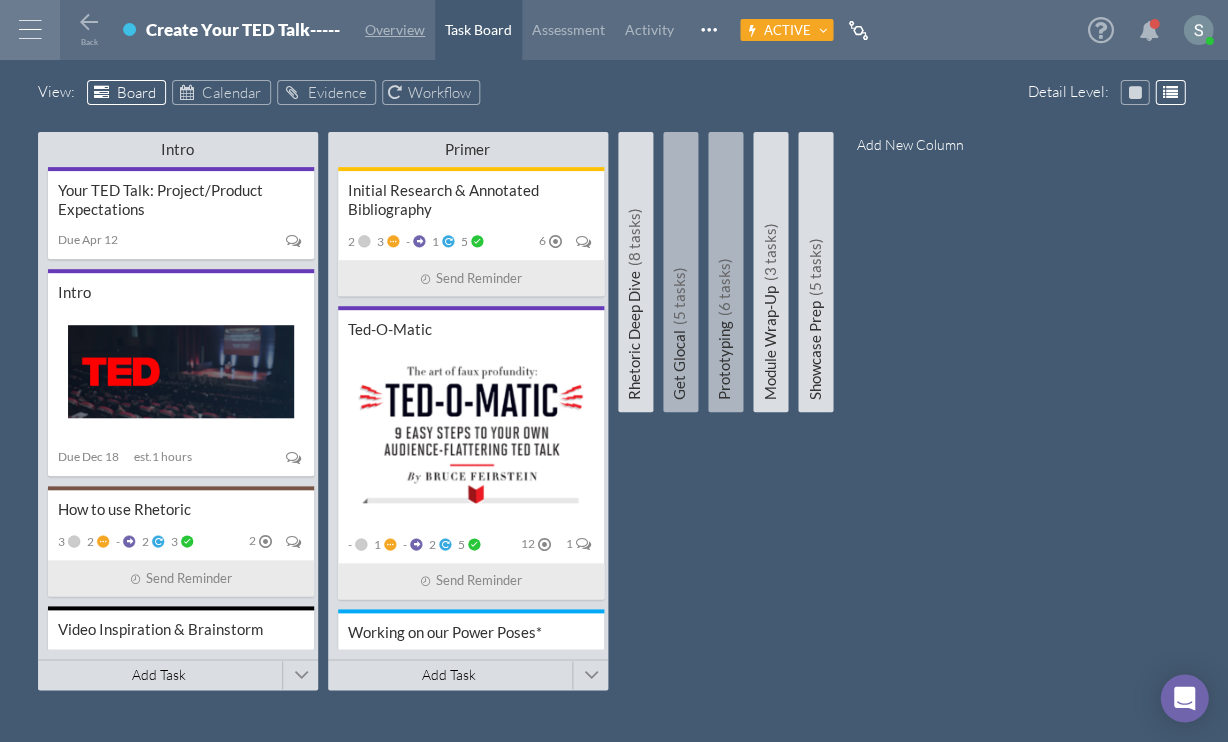 click on "Overview" at bounding box center (395, 30) 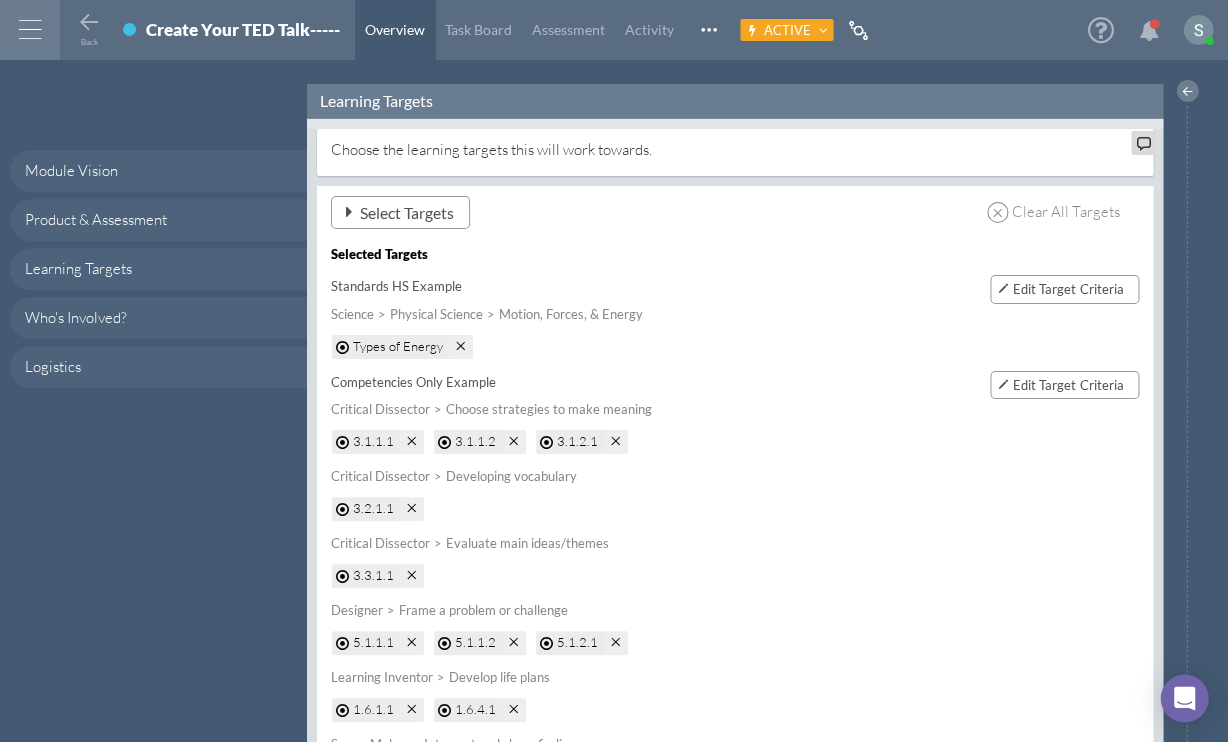 click on "Select Targets" at bounding box center [407, 212] 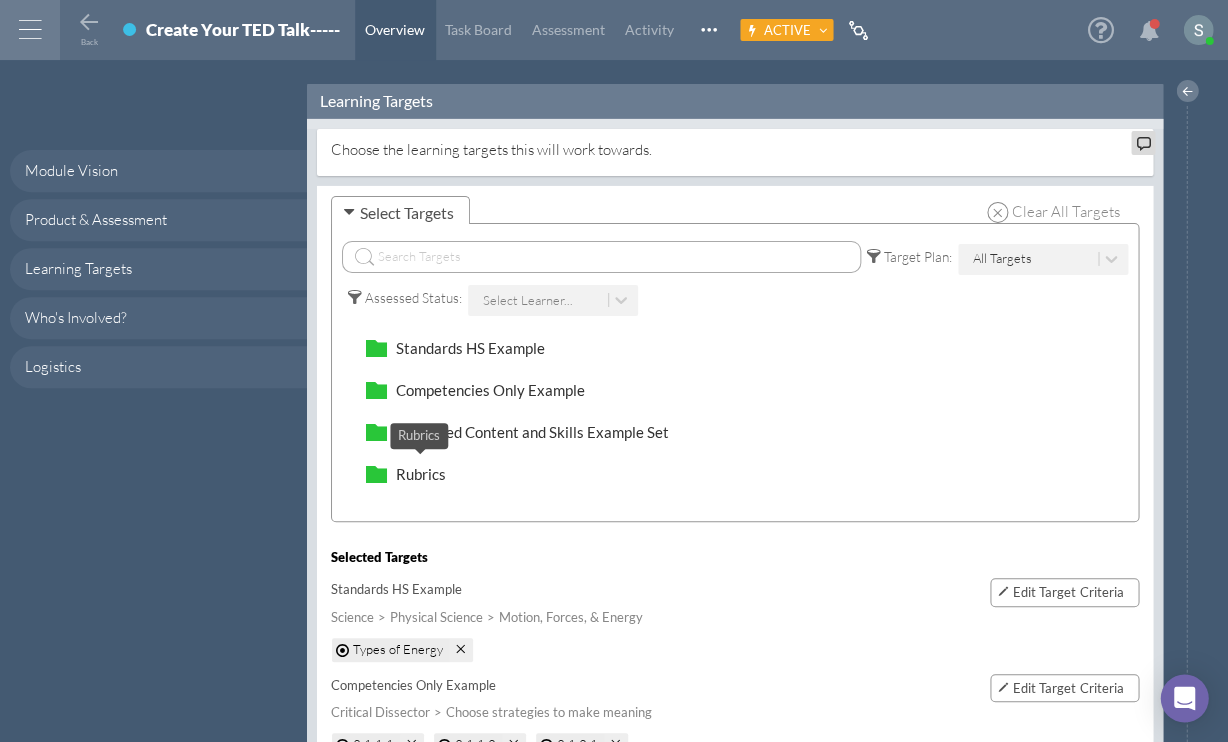 click on "Rubrics" at bounding box center (421, 474) 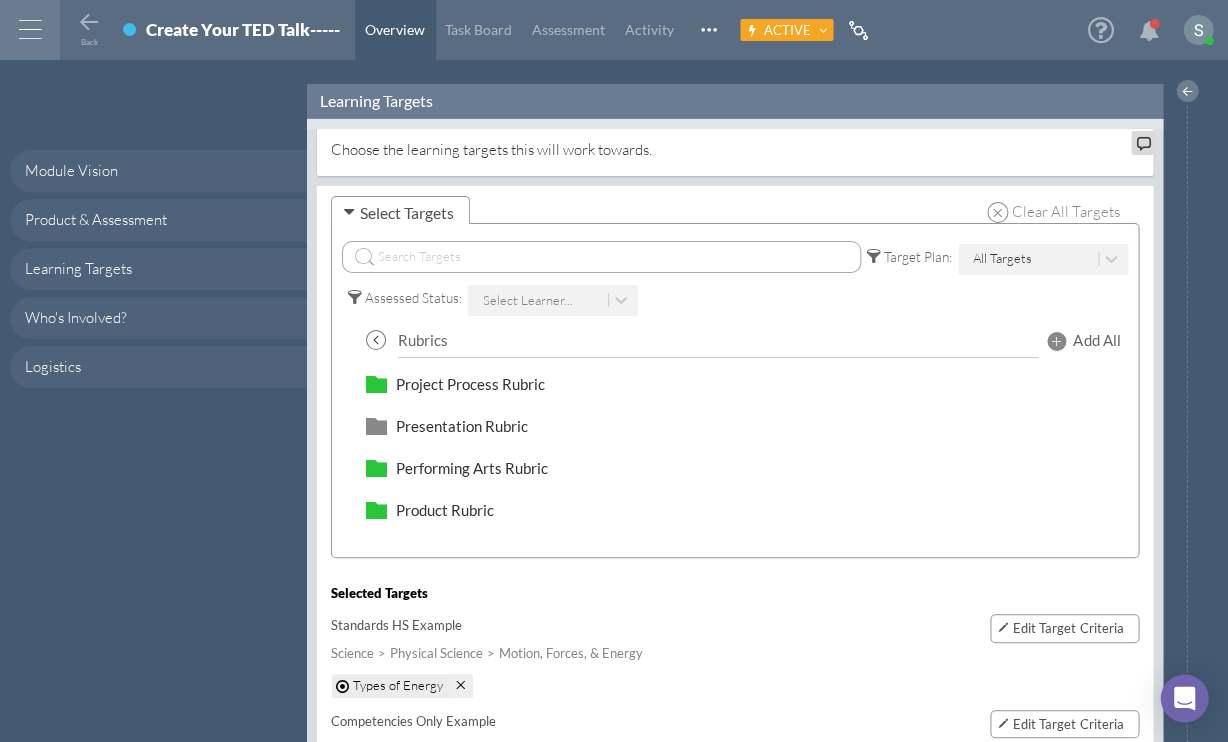 click at bounding box center [376, 340] 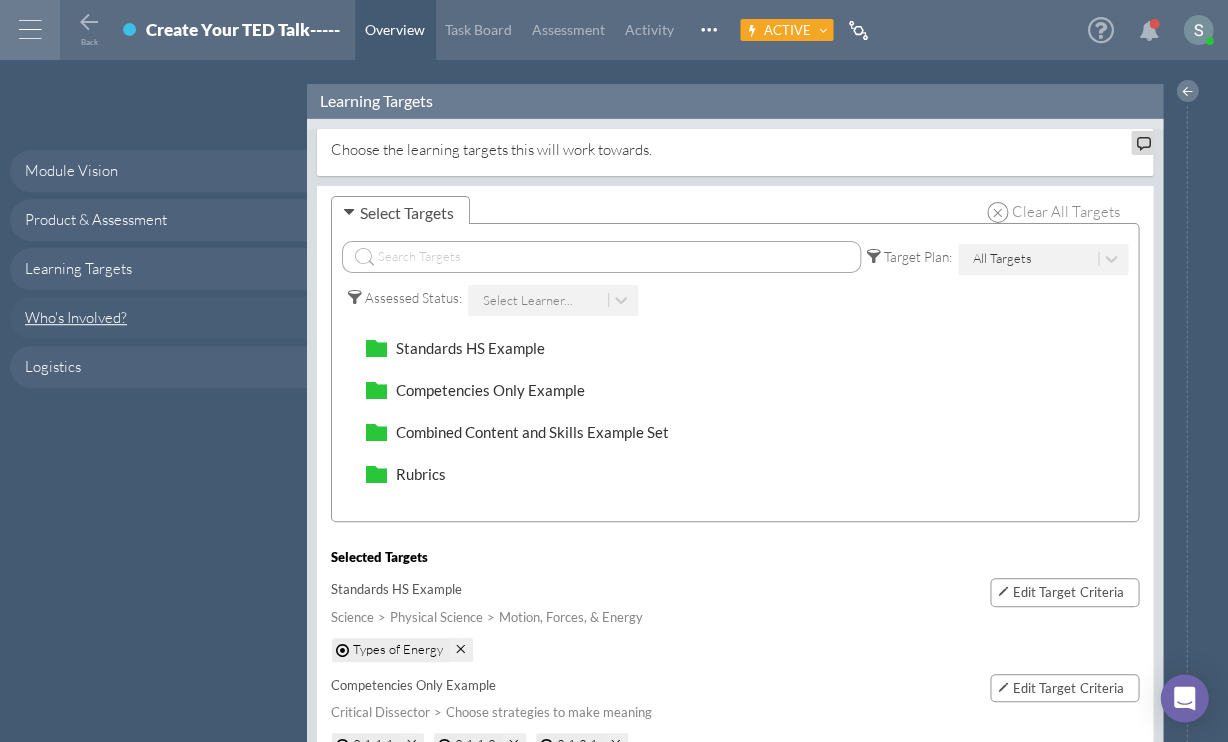 click on "Who's Involved?" at bounding box center [158, 318] 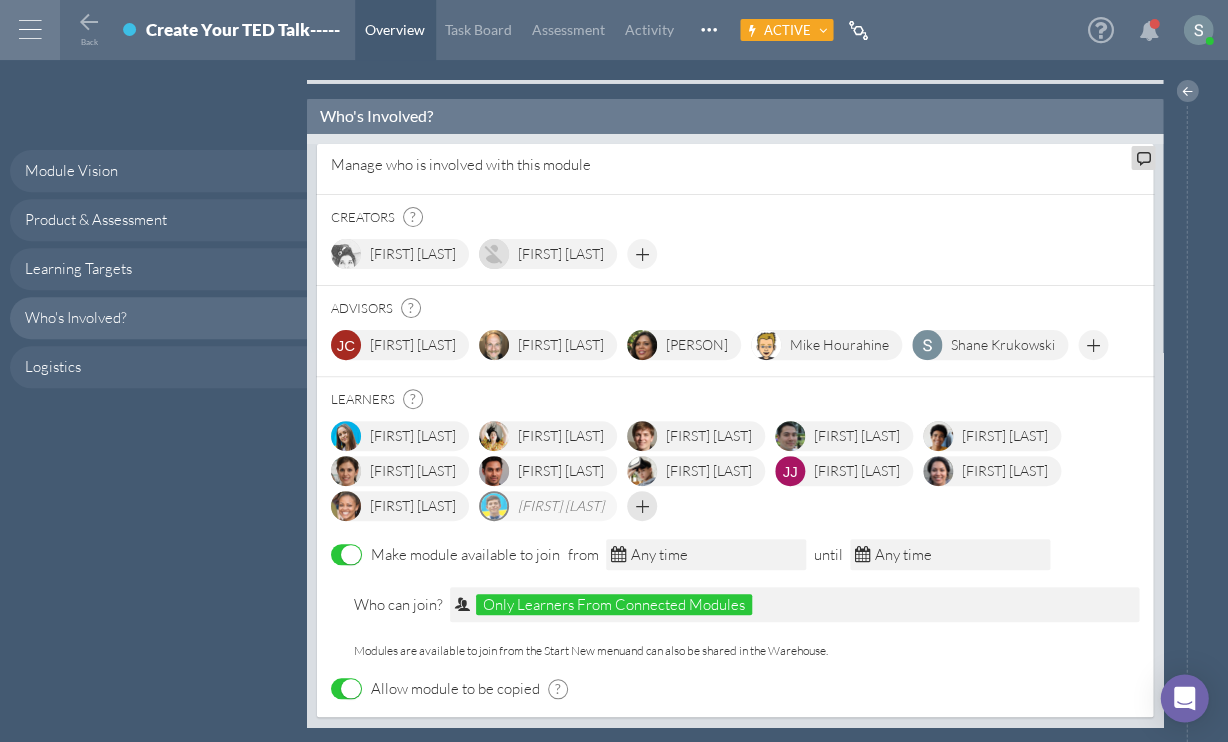 click at bounding box center [642, 513] 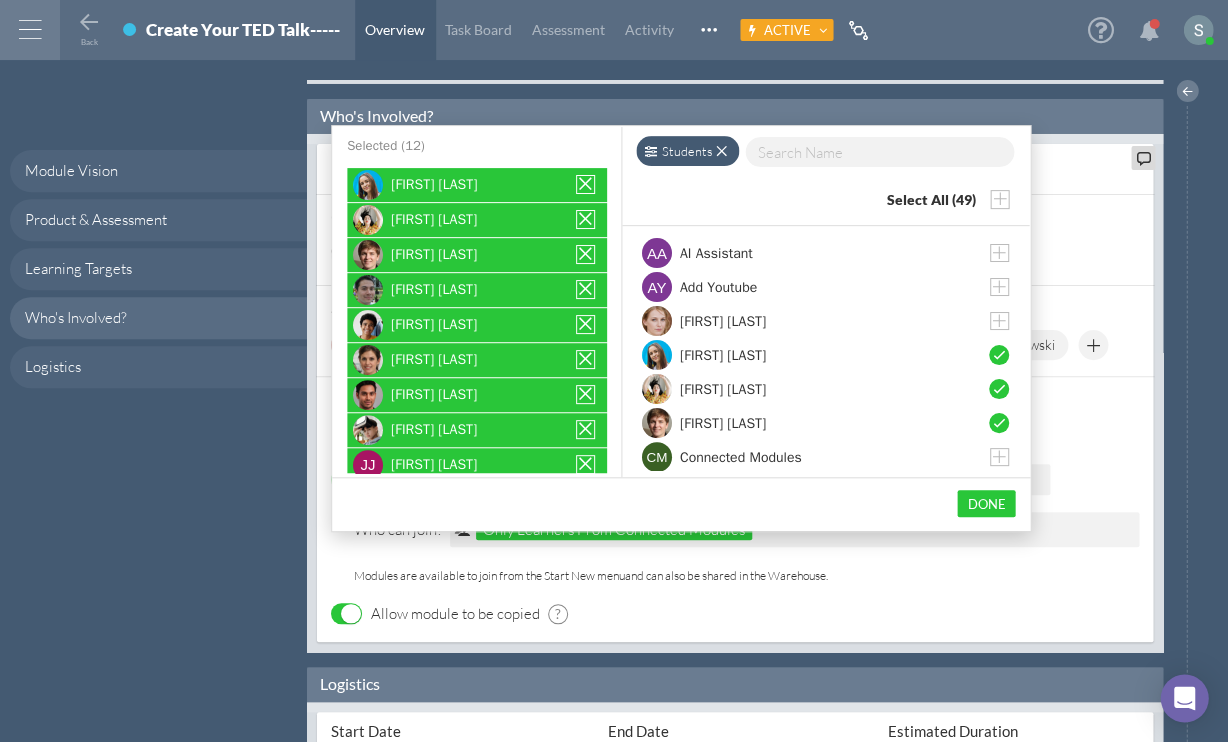 click on "Students" at bounding box center [687, 151] 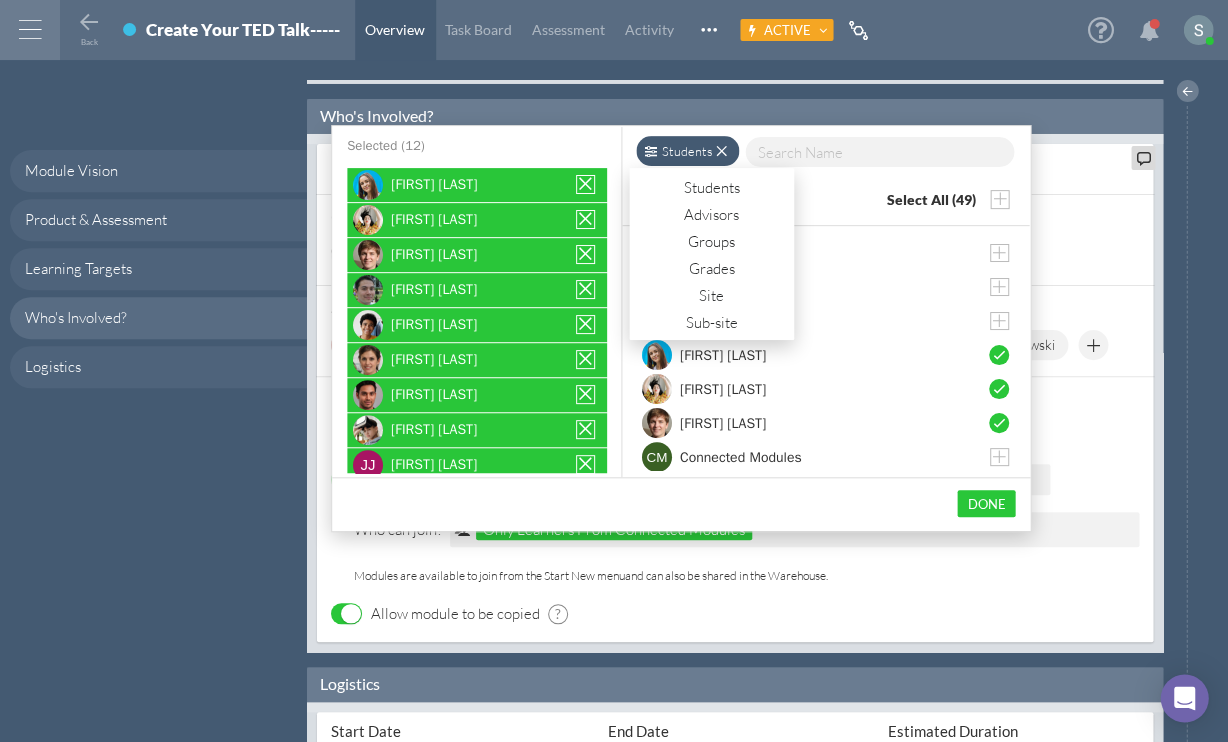 click on "Groups" at bounding box center [711, 240] 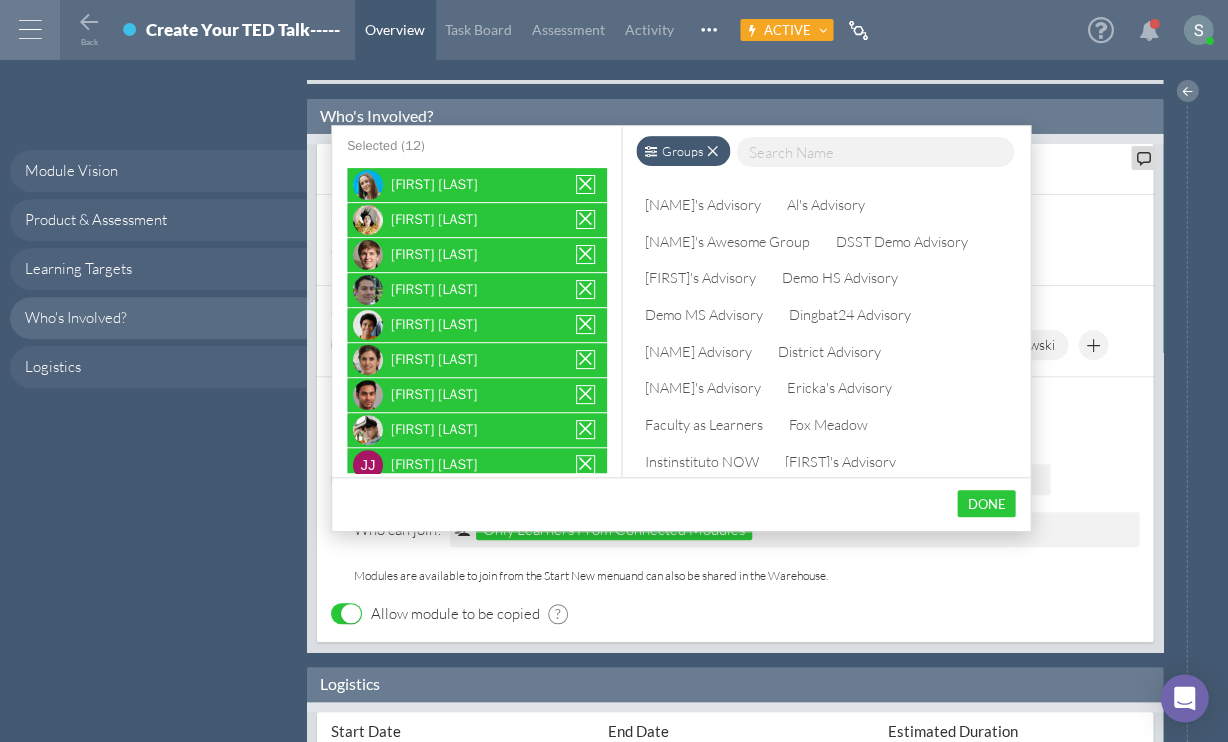 click on "DSST Demo Advisory" at bounding box center [902, 241] 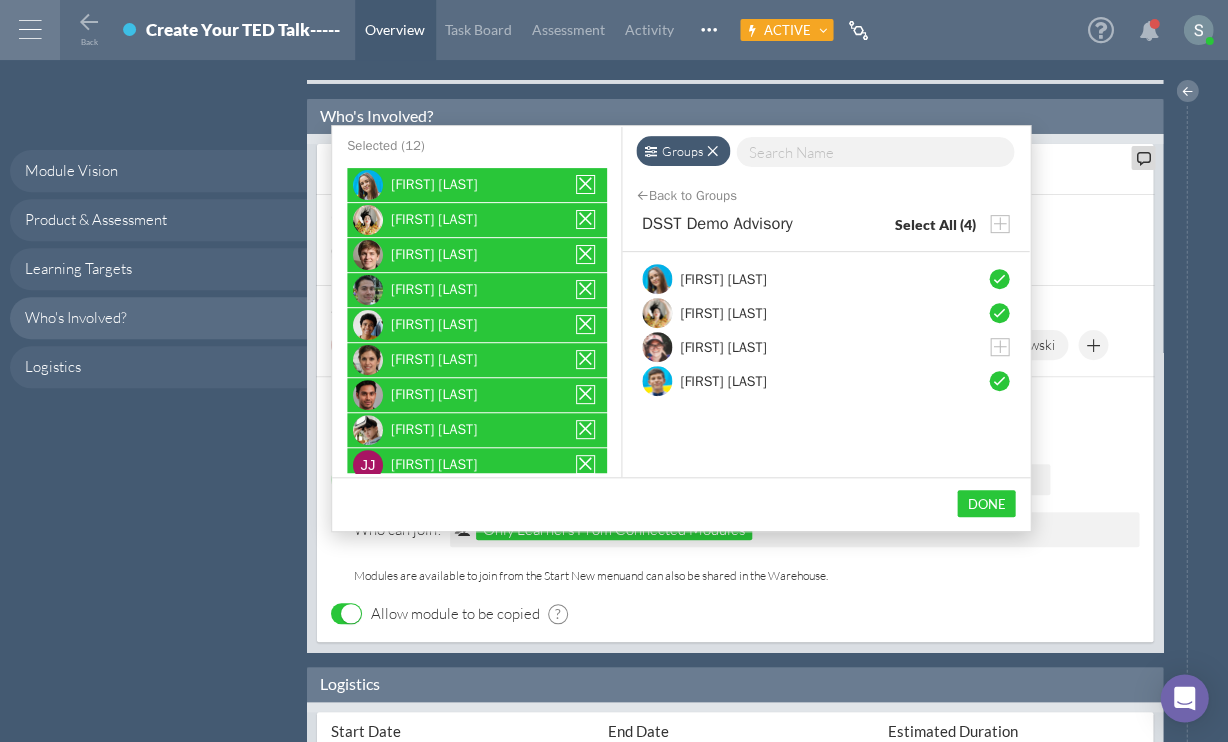 click at bounding box center [713, 152] 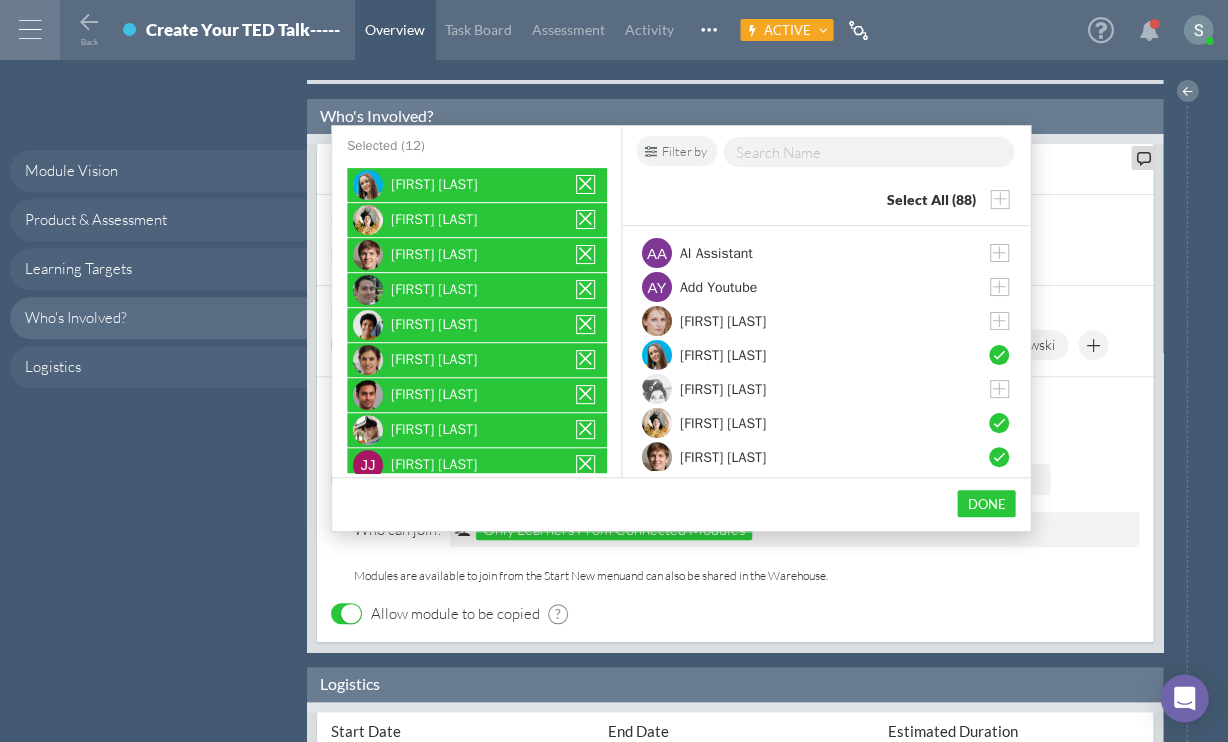 click on "Done" at bounding box center (986, 503) 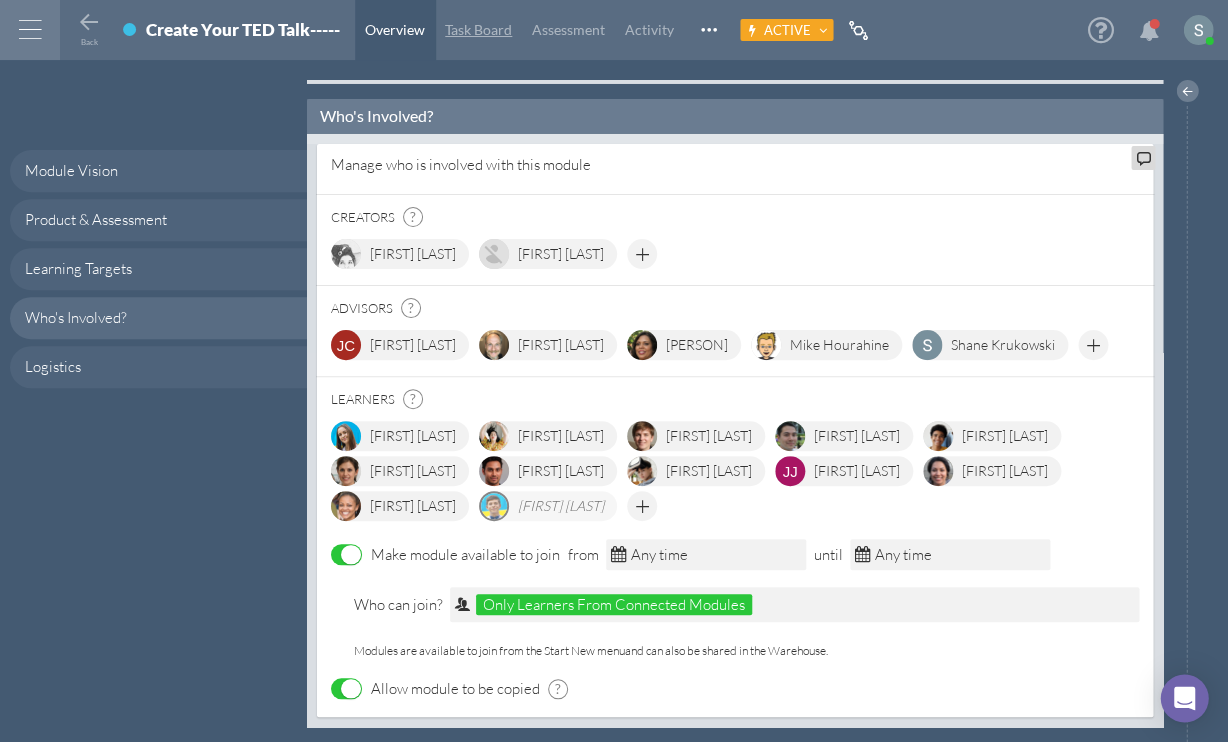click on "Task Board" at bounding box center [478, 29] 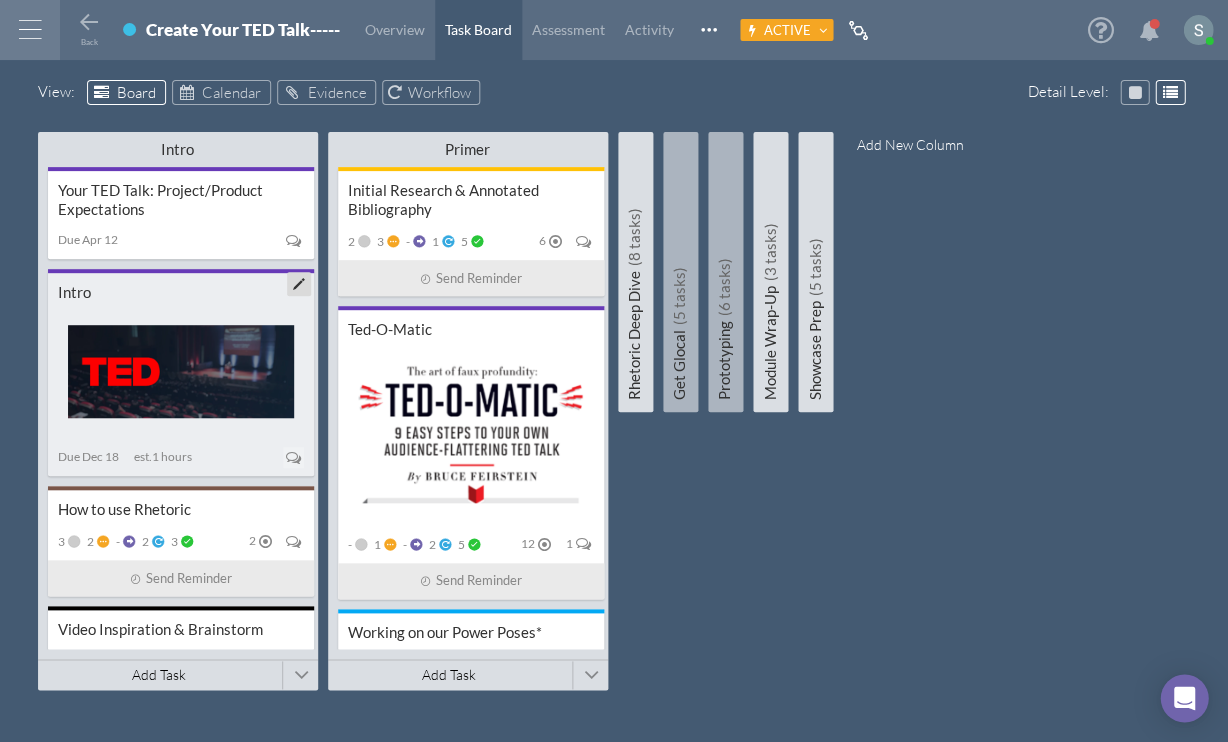 click on "Intro" at bounding box center [181, 292] 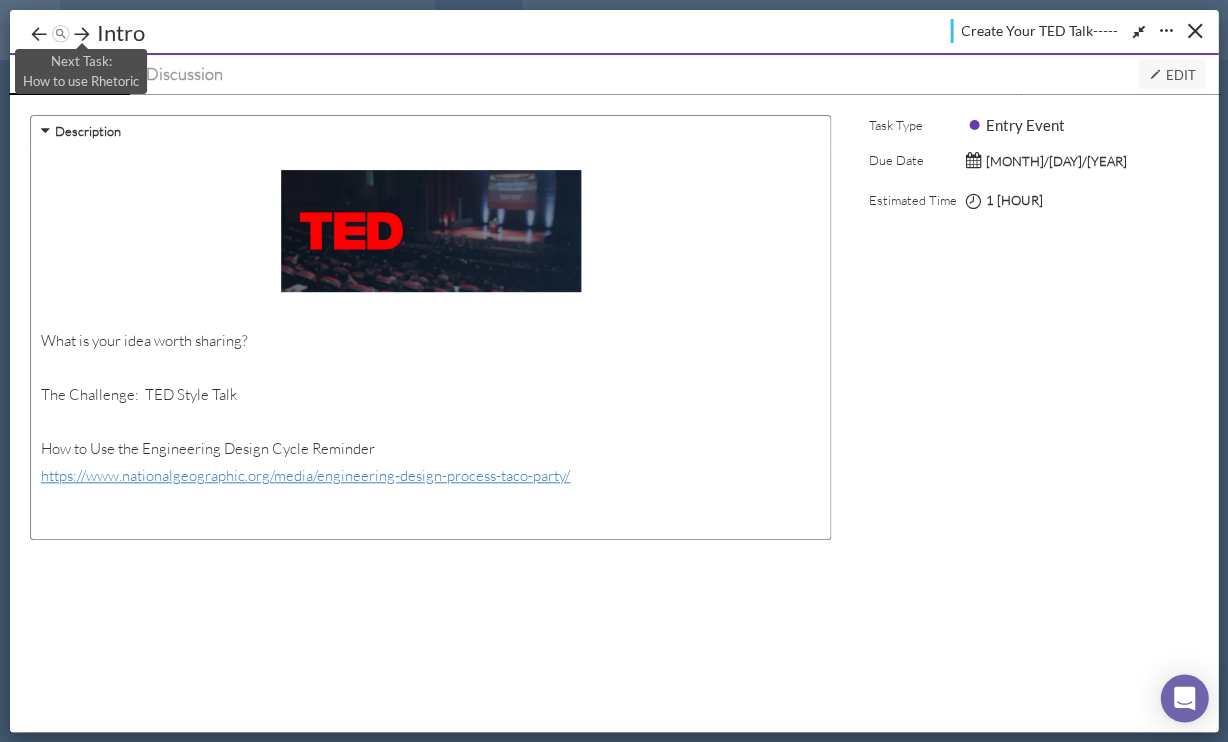 click at bounding box center [82, 34] 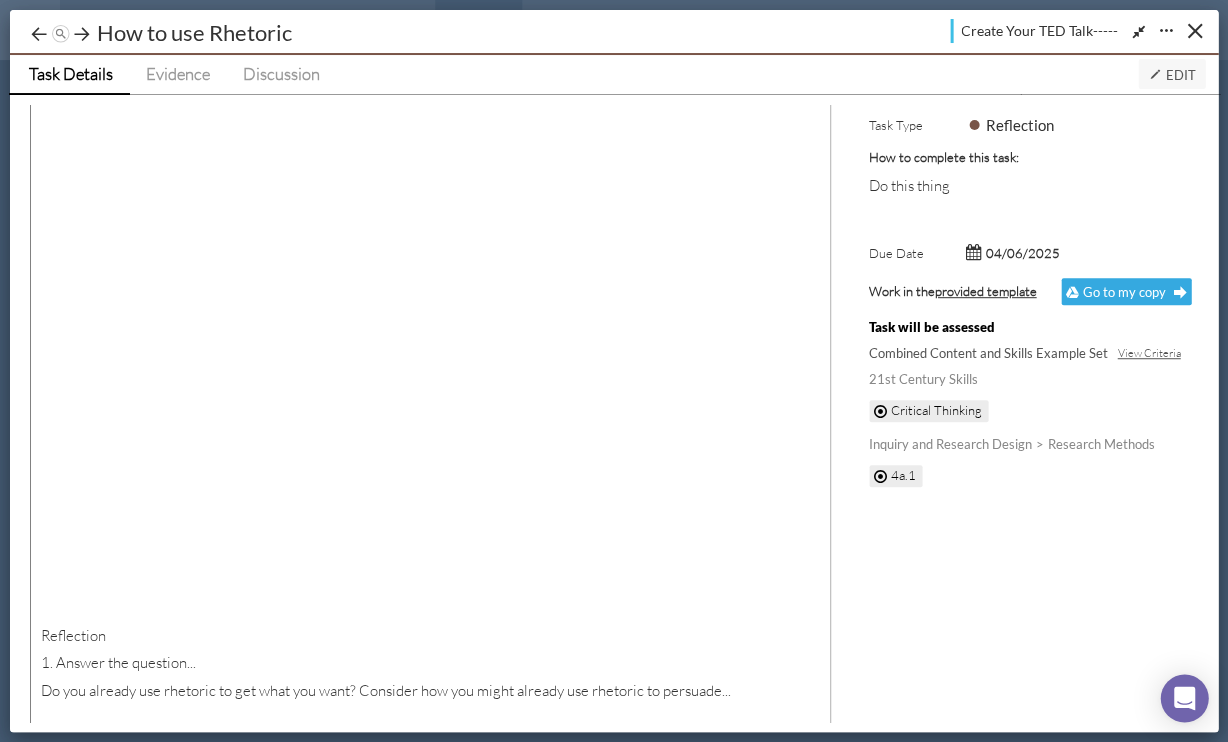 scroll, scrollTop: 0, scrollLeft: 0, axis: both 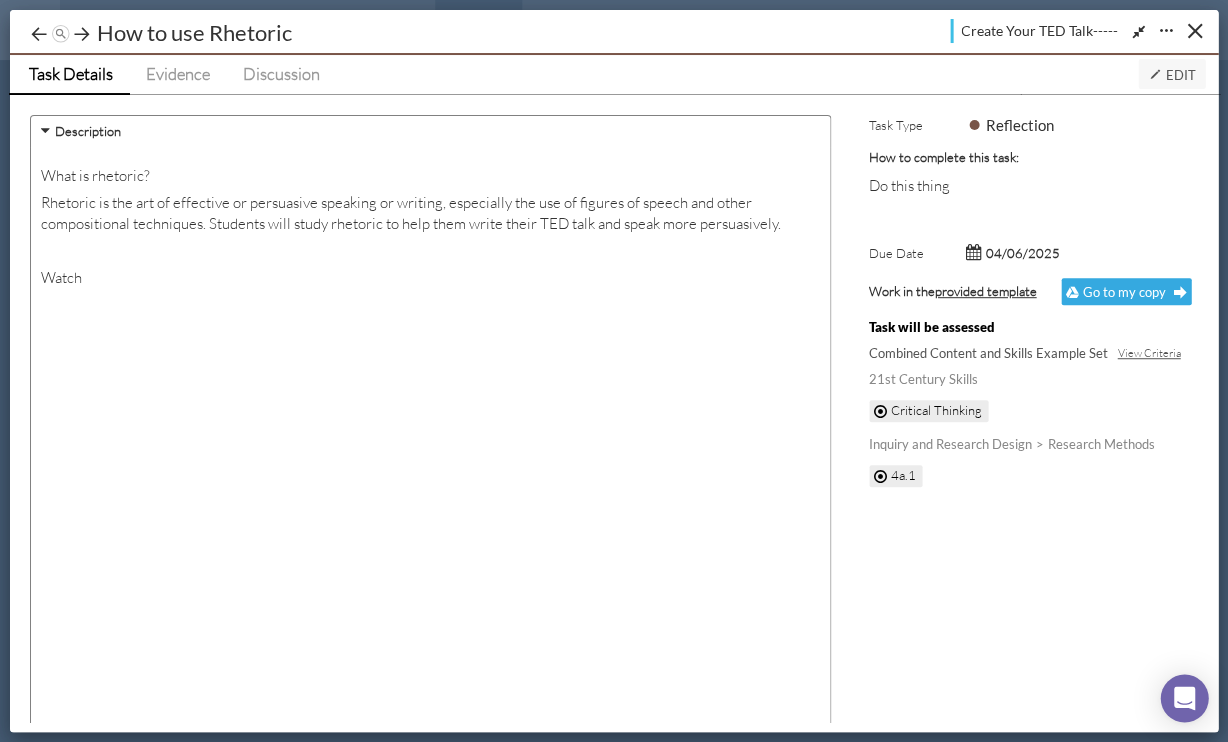 click at bounding box center (430, 361) 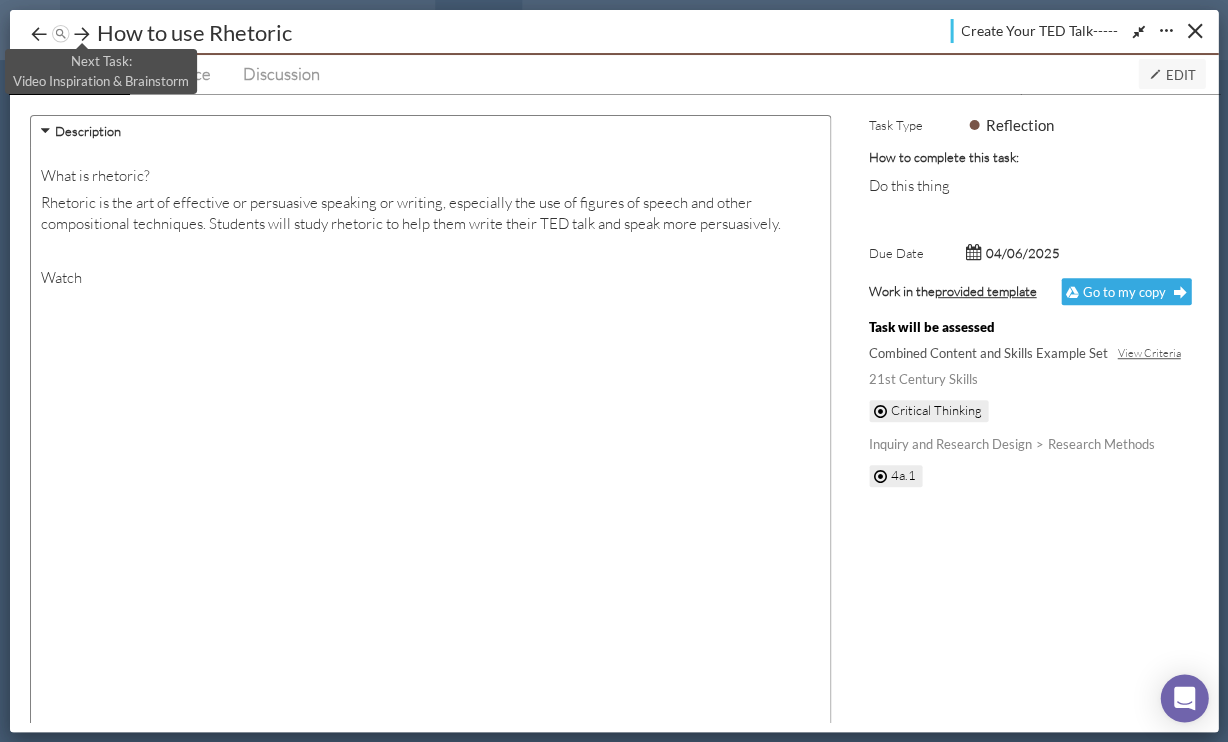 click at bounding box center [82, 34] 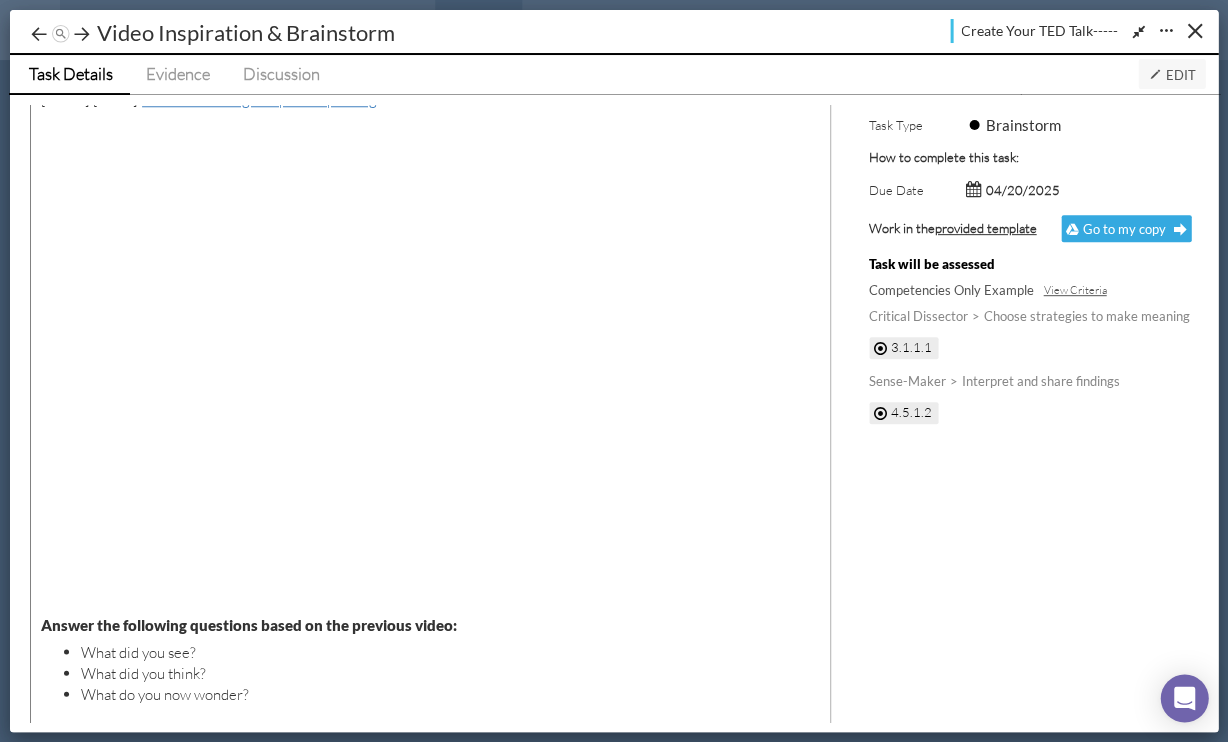 scroll, scrollTop: 363, scrollLeft: 0, axis: vertical 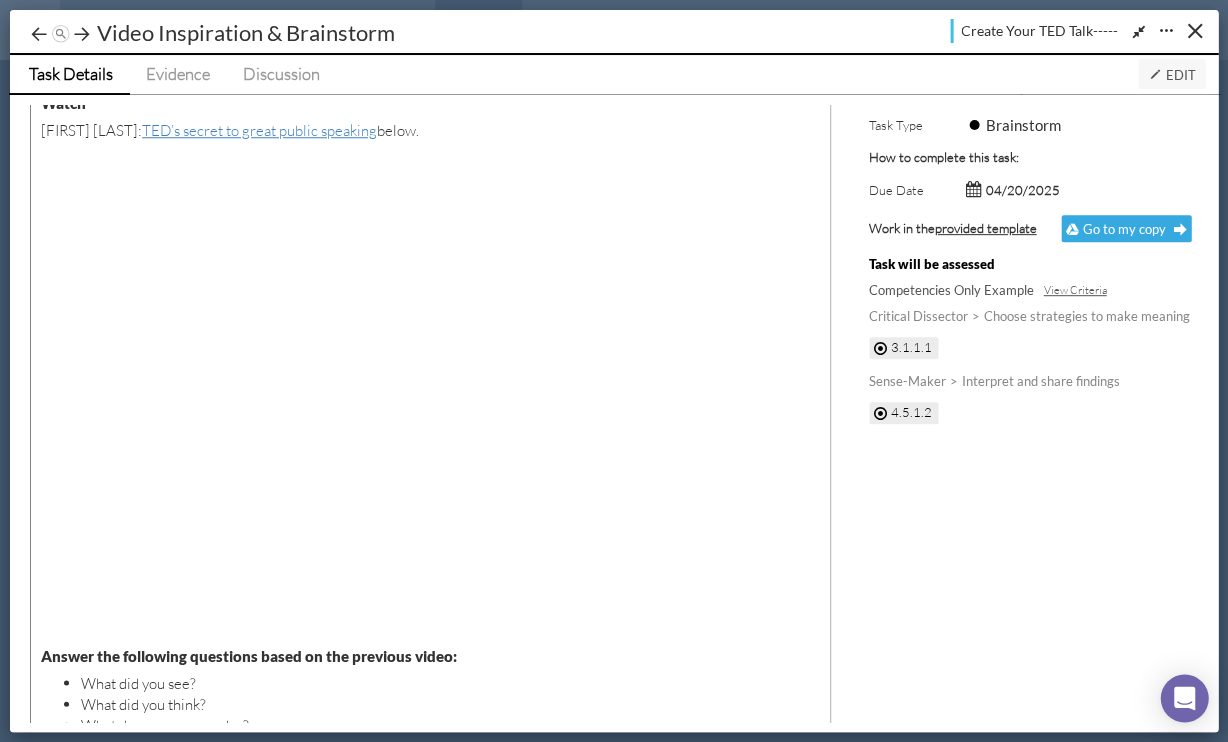 click on "Edit" at bounding box center (1171, 75) 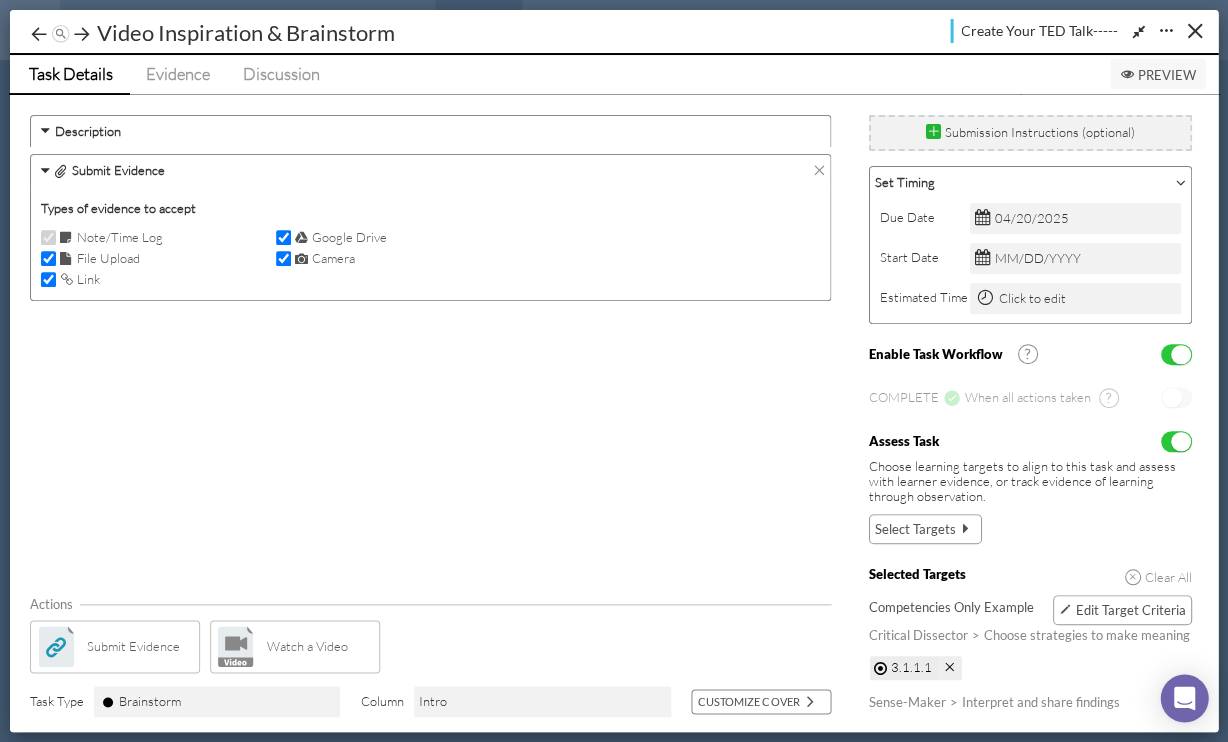 scroll, scrollTop: 0, scrollLeft: 0, axis: both 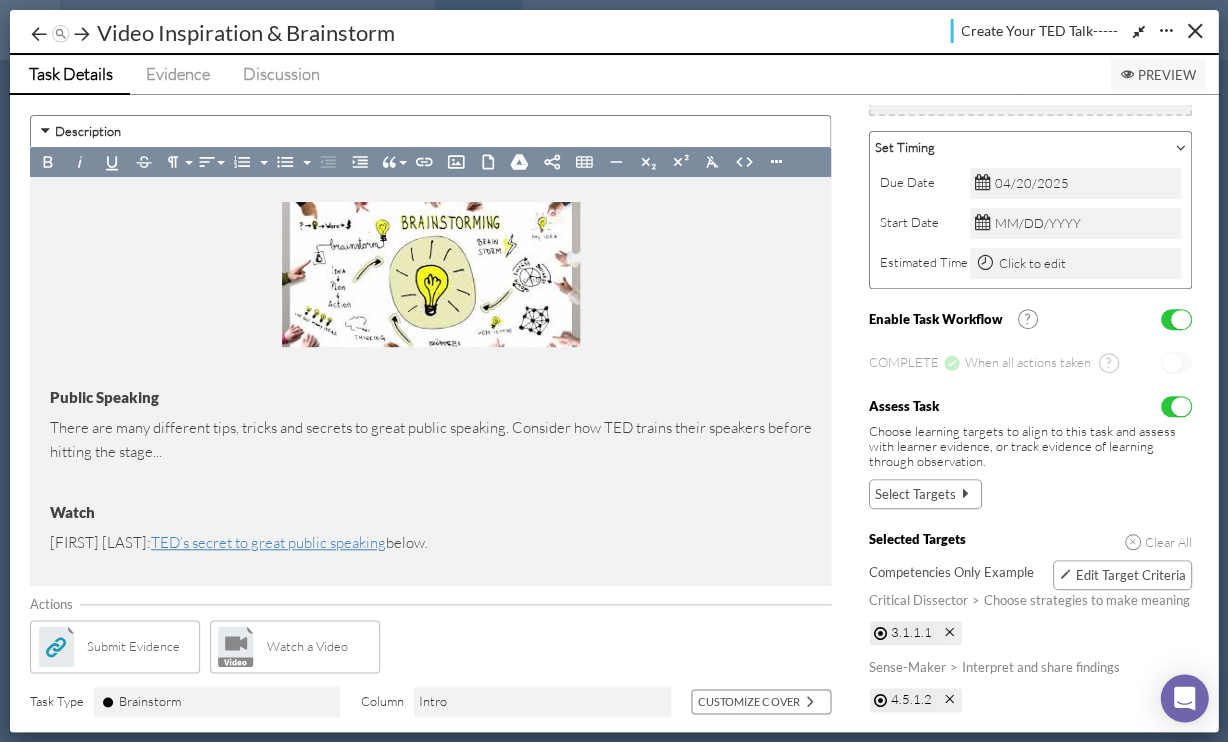 click on "Submit Evidence Watch a Video" at bounding box center [430, 646] 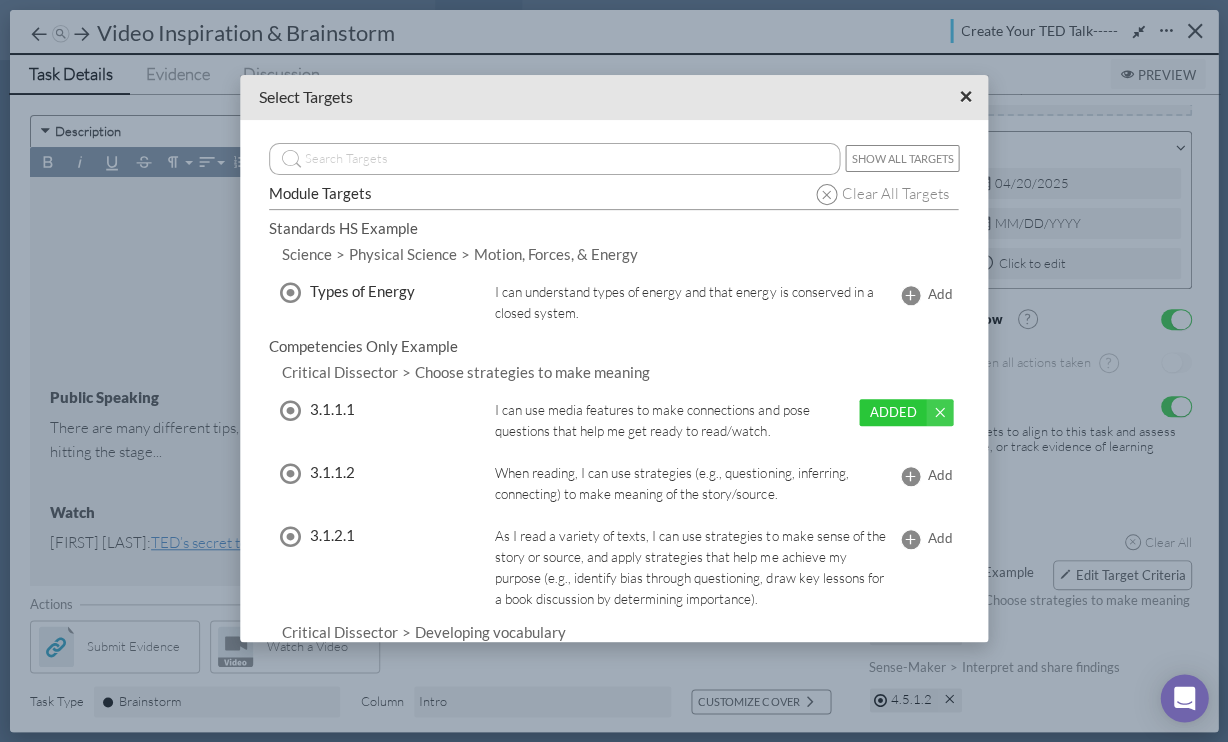 click on "×" at bounding box center [965, 96] 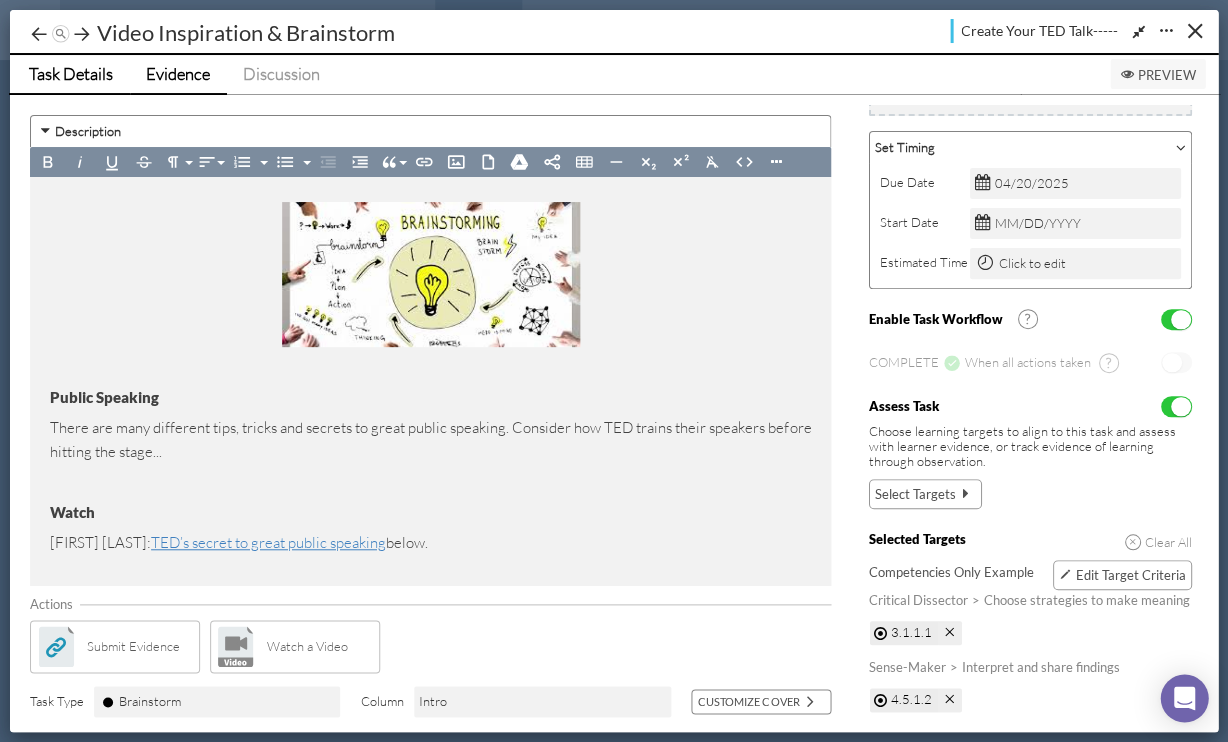 click on "Evidence" at bounding box center (178, 73) 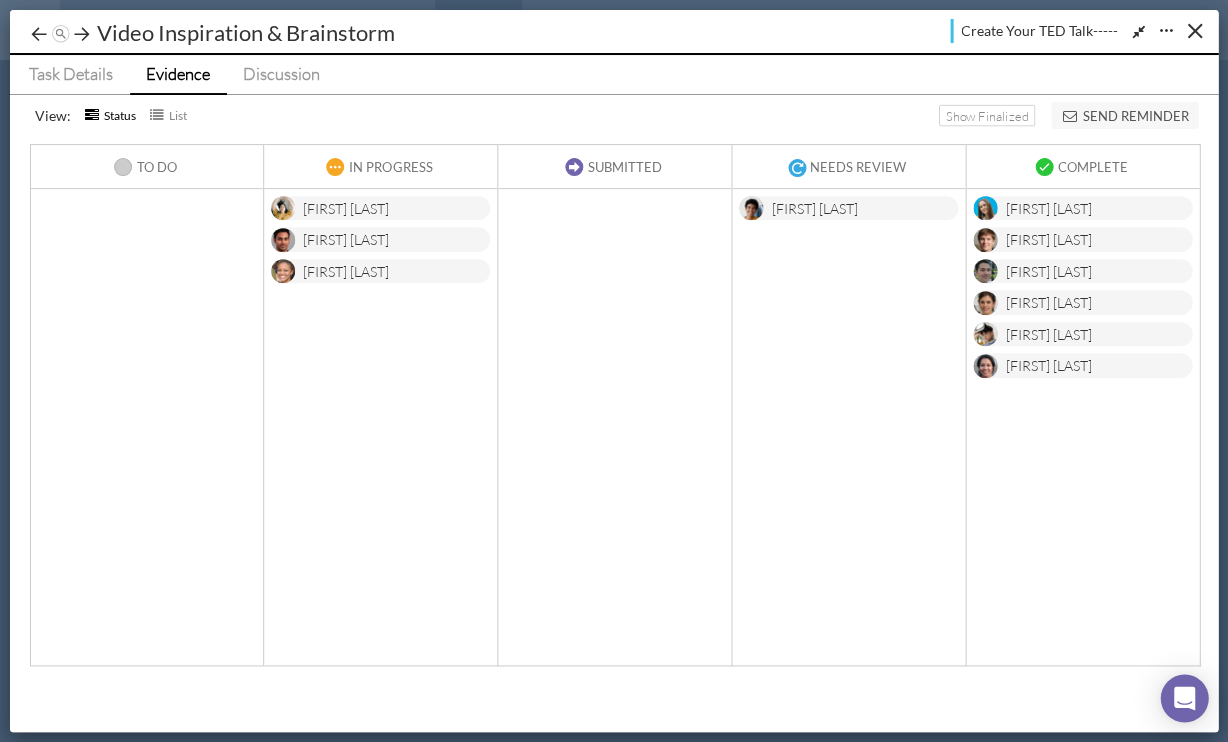type 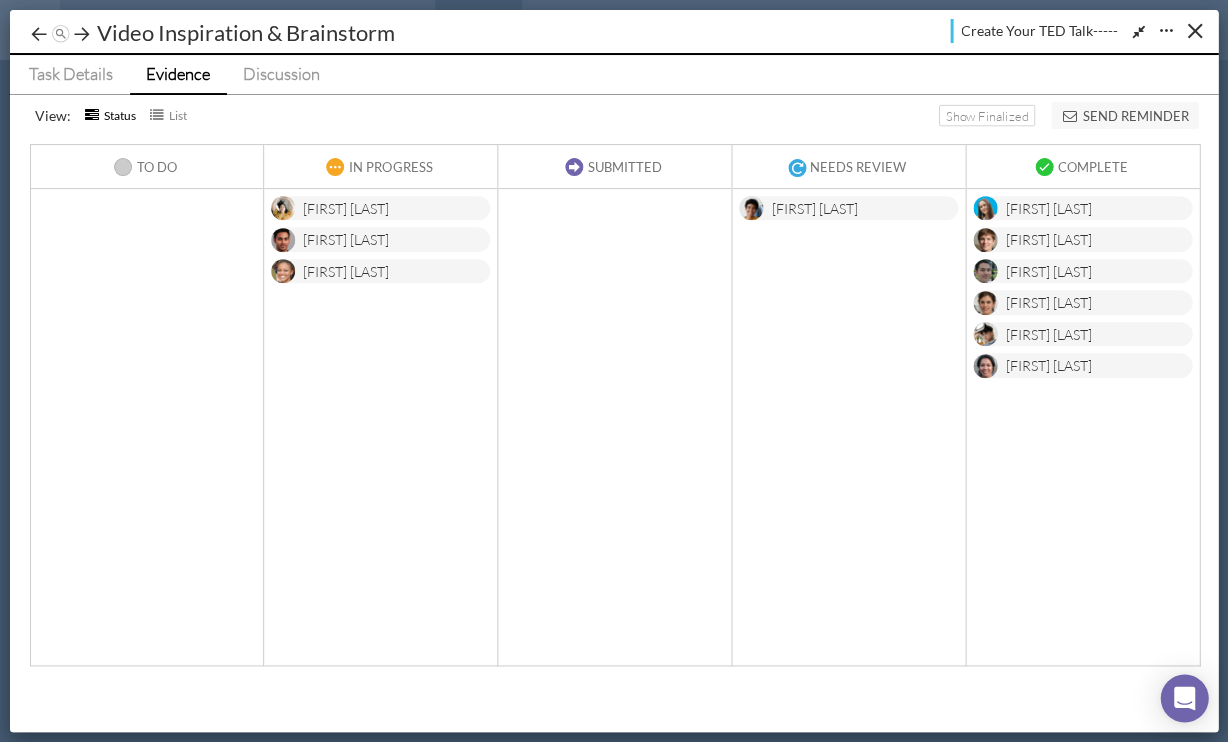 click on "[FIRST] [LAST]" at bounding box center [848, 208] 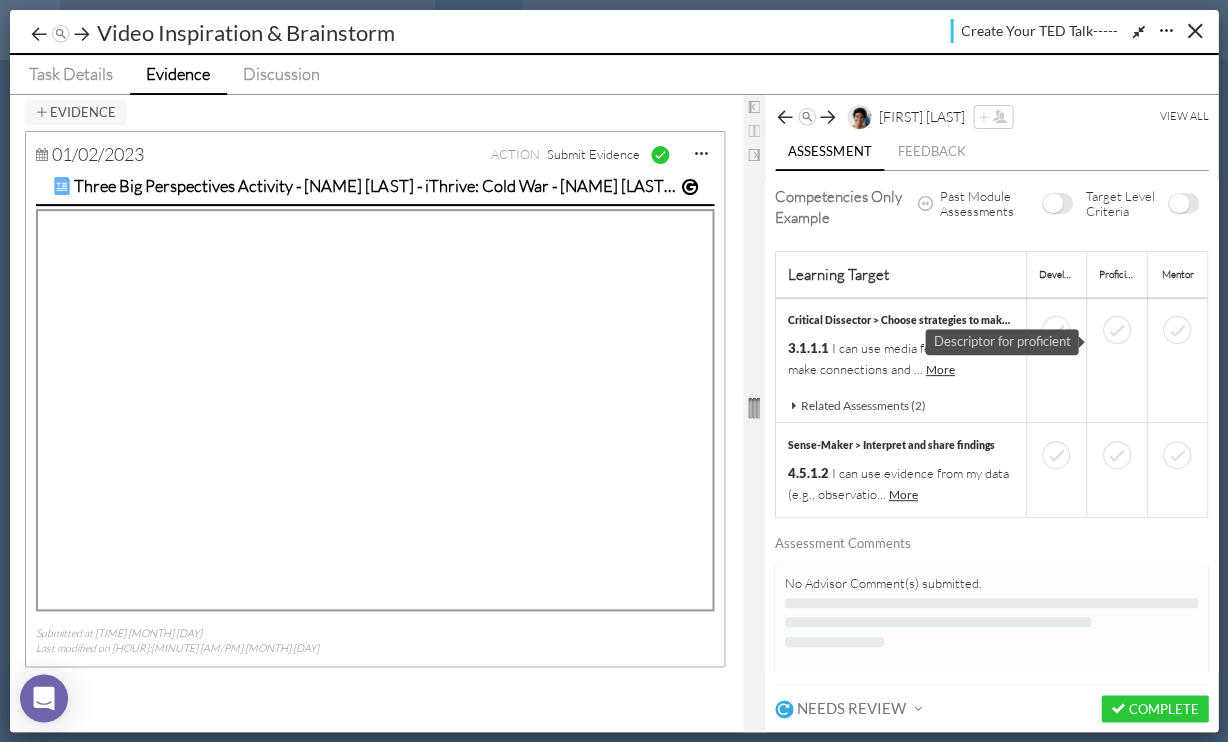 click at bounding box center [1117, 330] 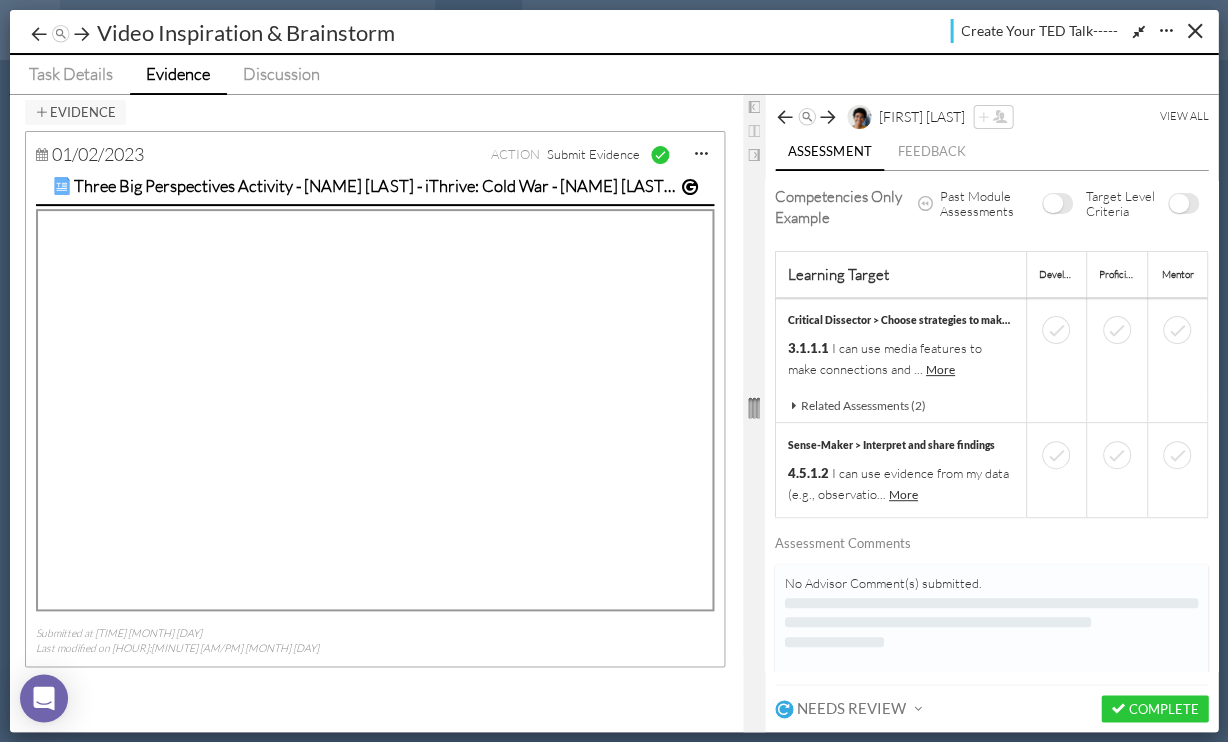 click at bounding box center (1056, 455) 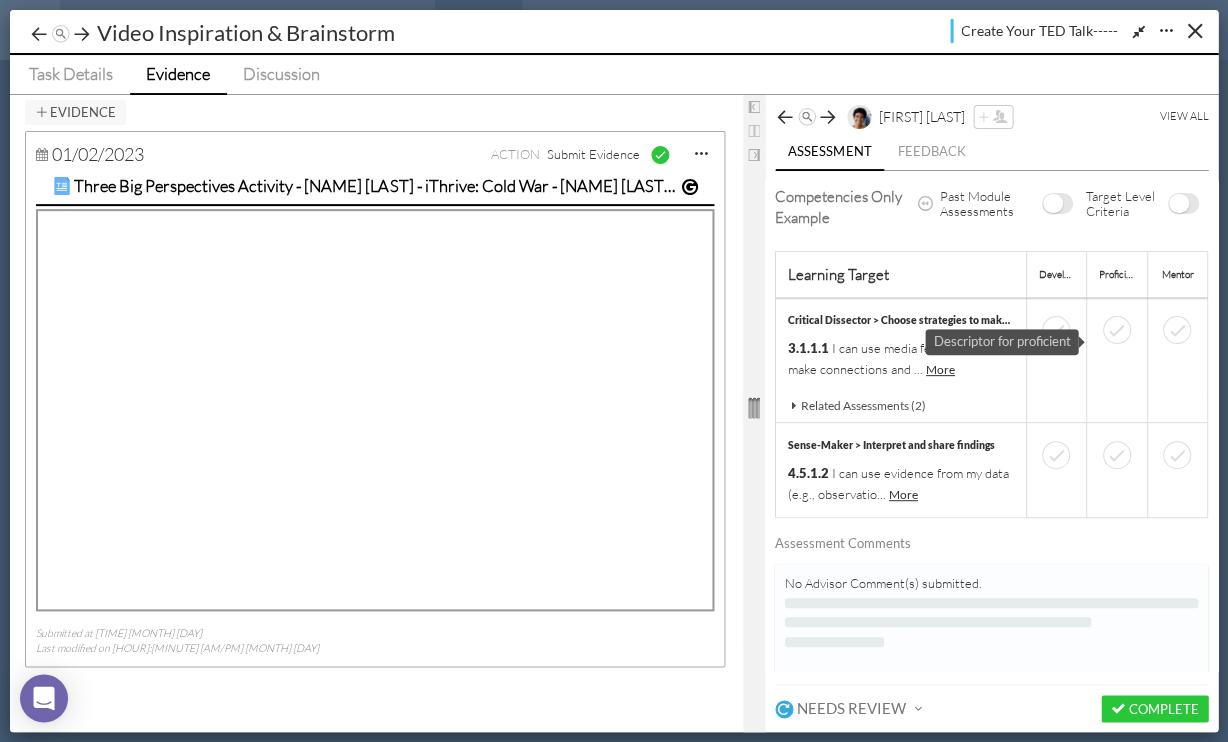 click at bounding box center [1117, 330] 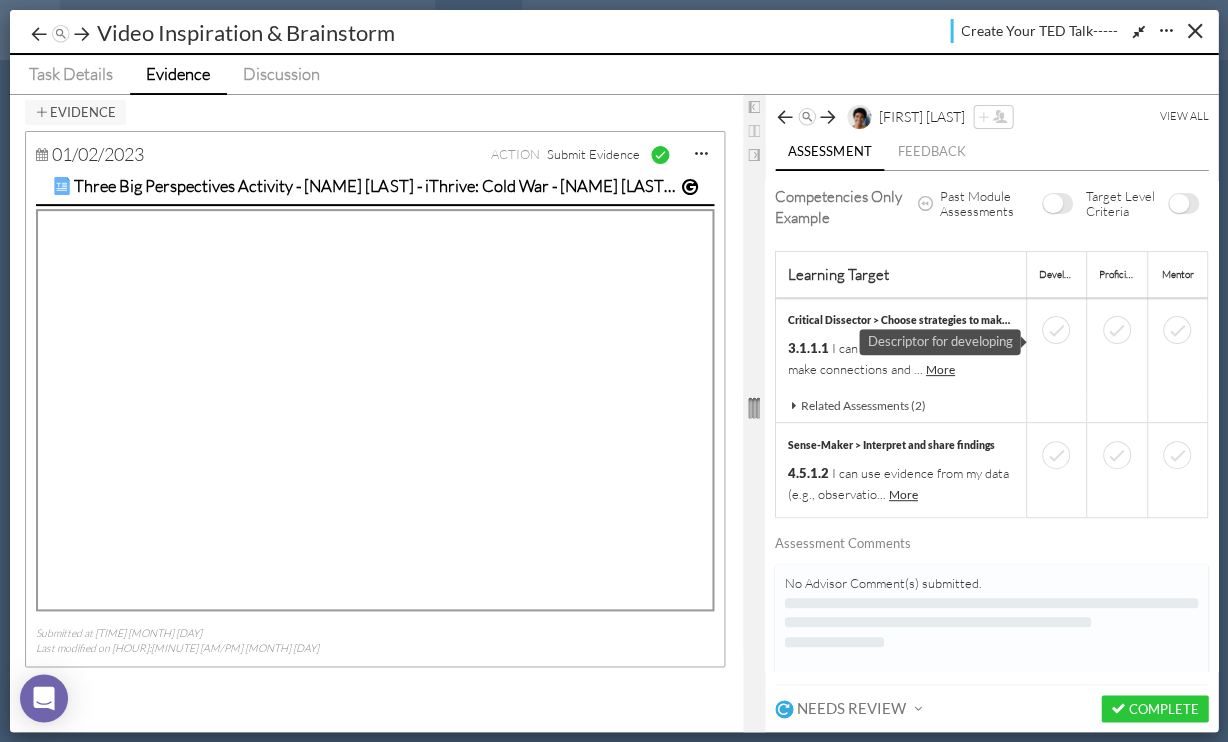click at bounding box center (1056, 330) 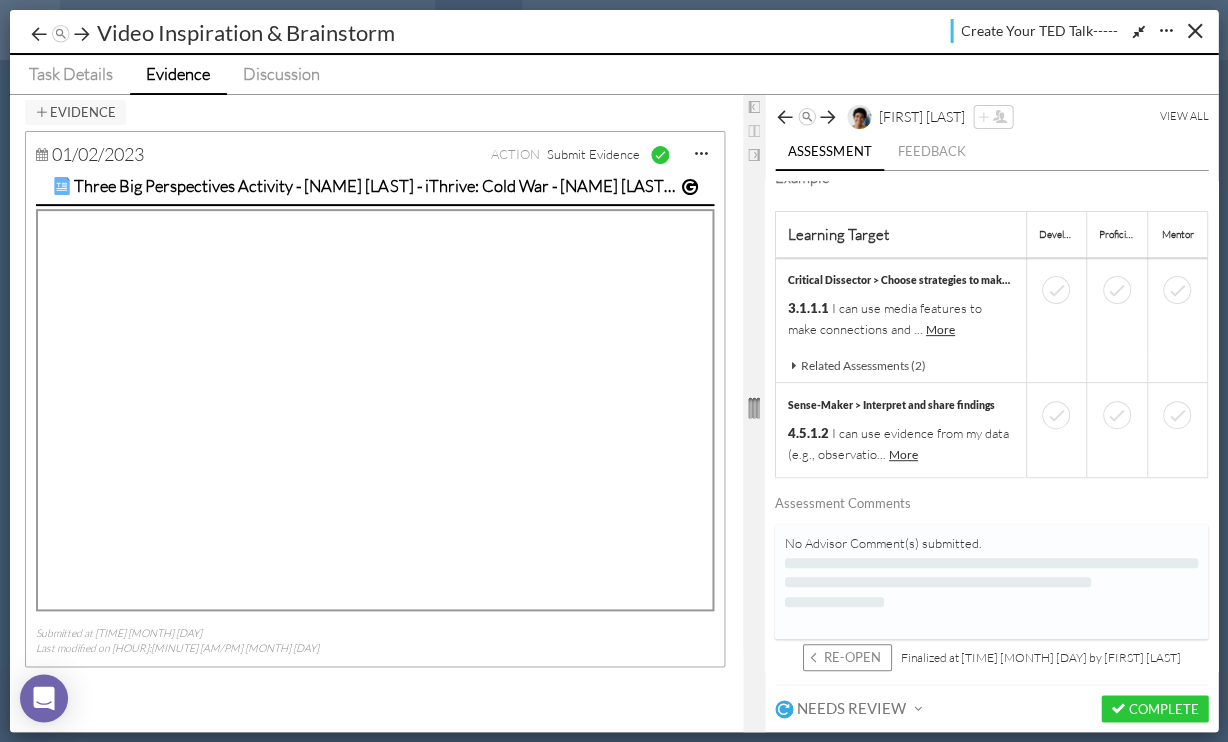 scroll, scrollTop: 0, scrollLeft: 0, axis: both 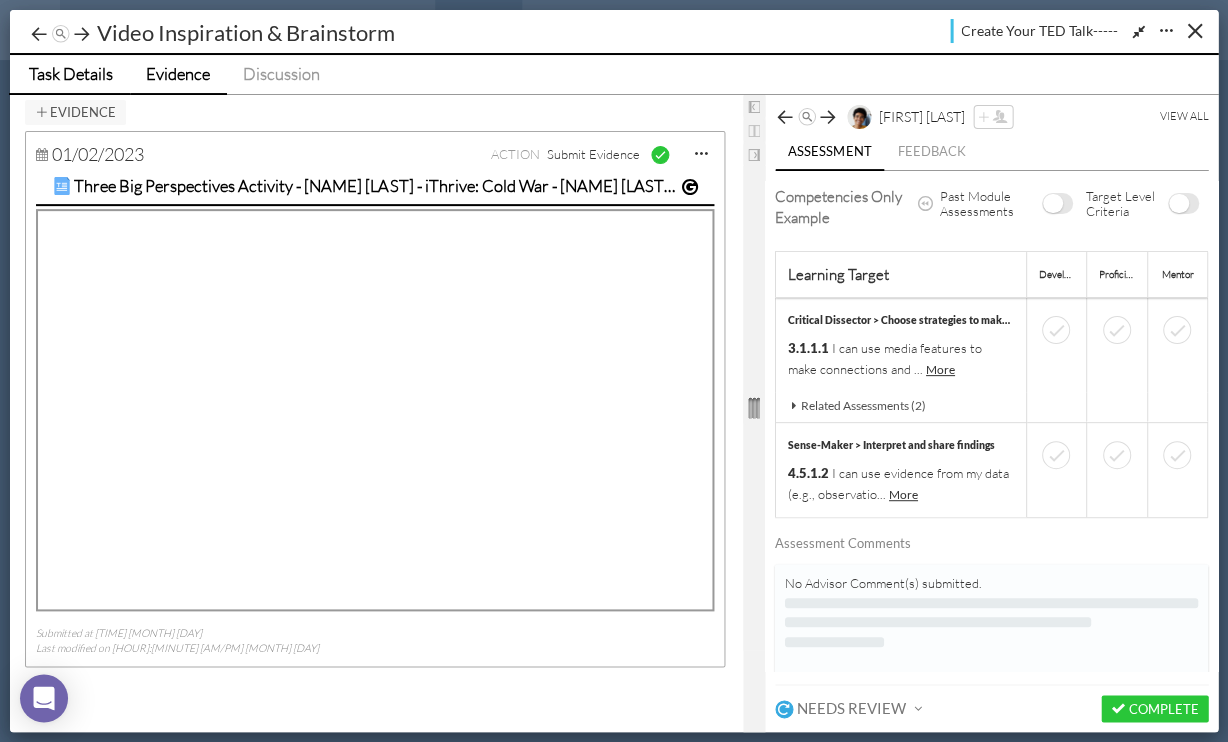 click on "Task Details" at bounding box center (71, 73) 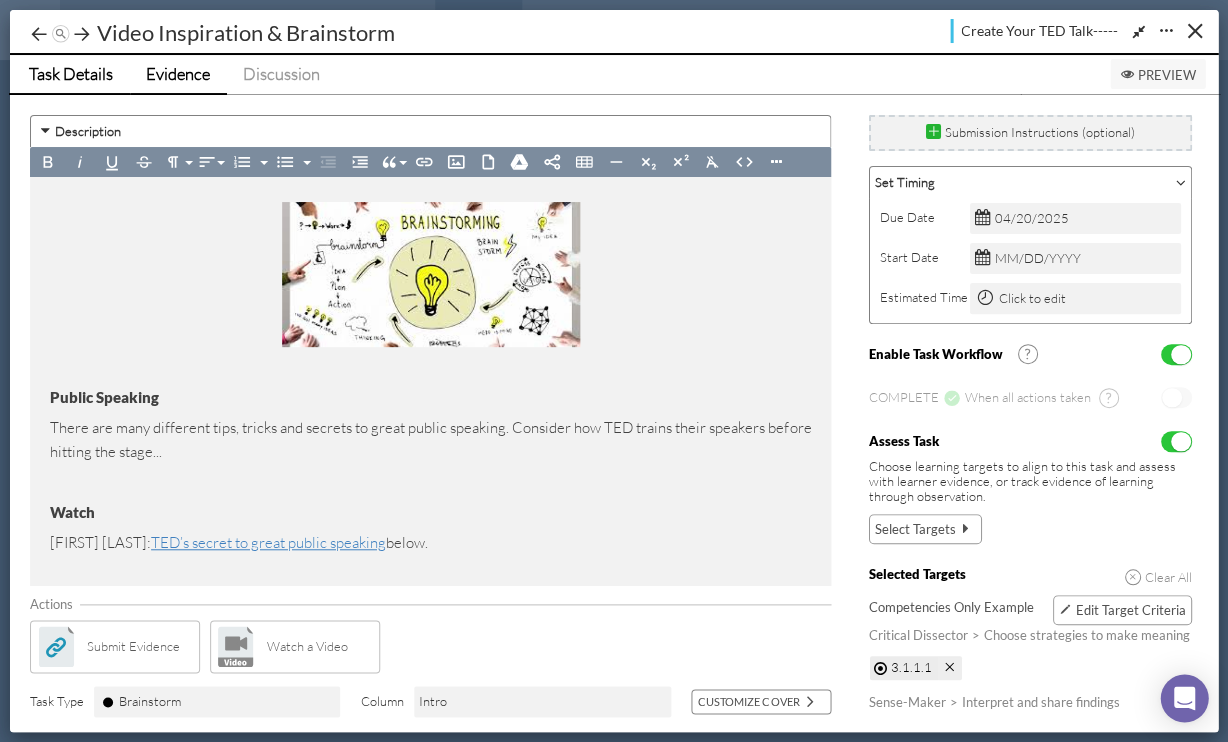 click on "Evidence" at bounding box center (178, 73) 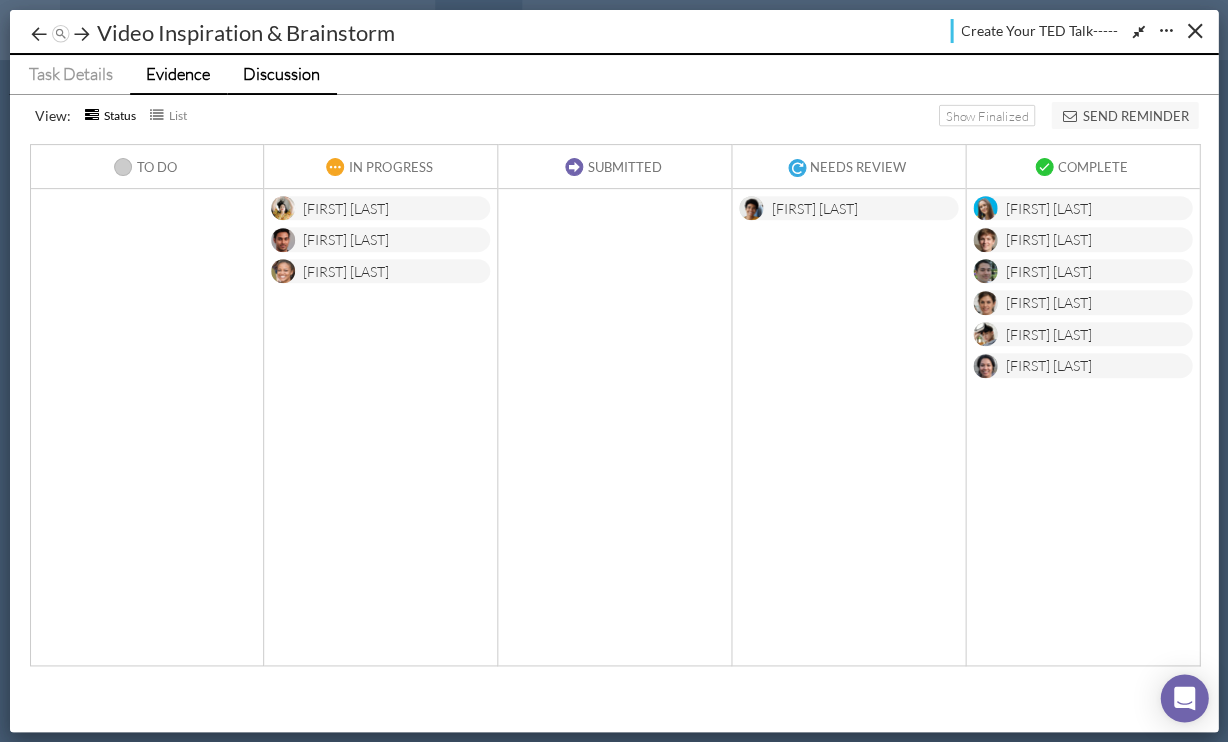 click on "Discussion" at bounding box center [282, 75] 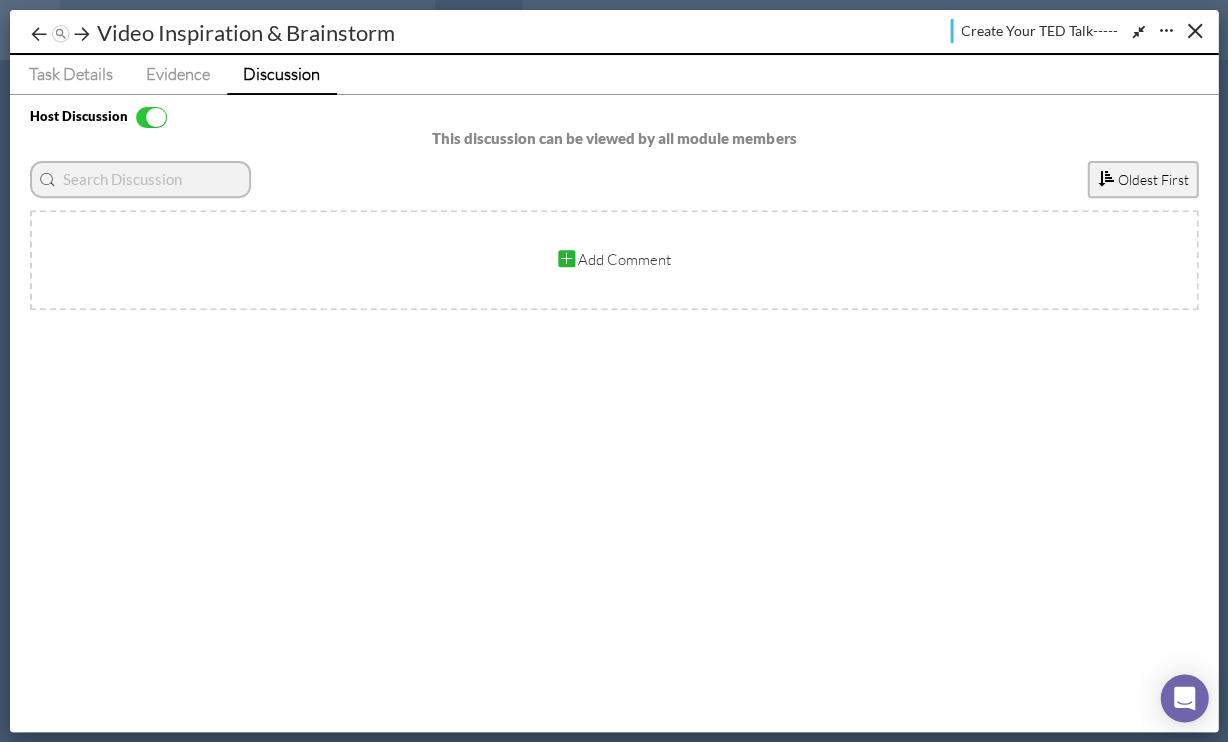 click on "Add Comment" at bounding box center [614, 260] 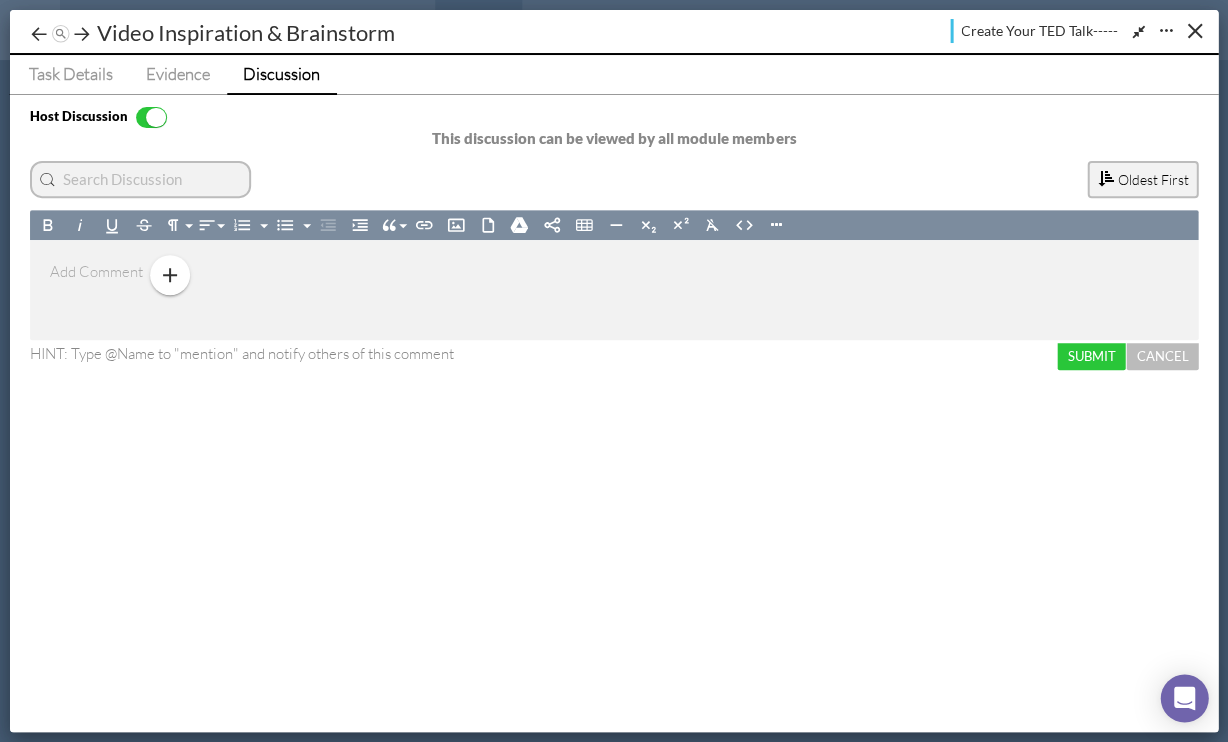type 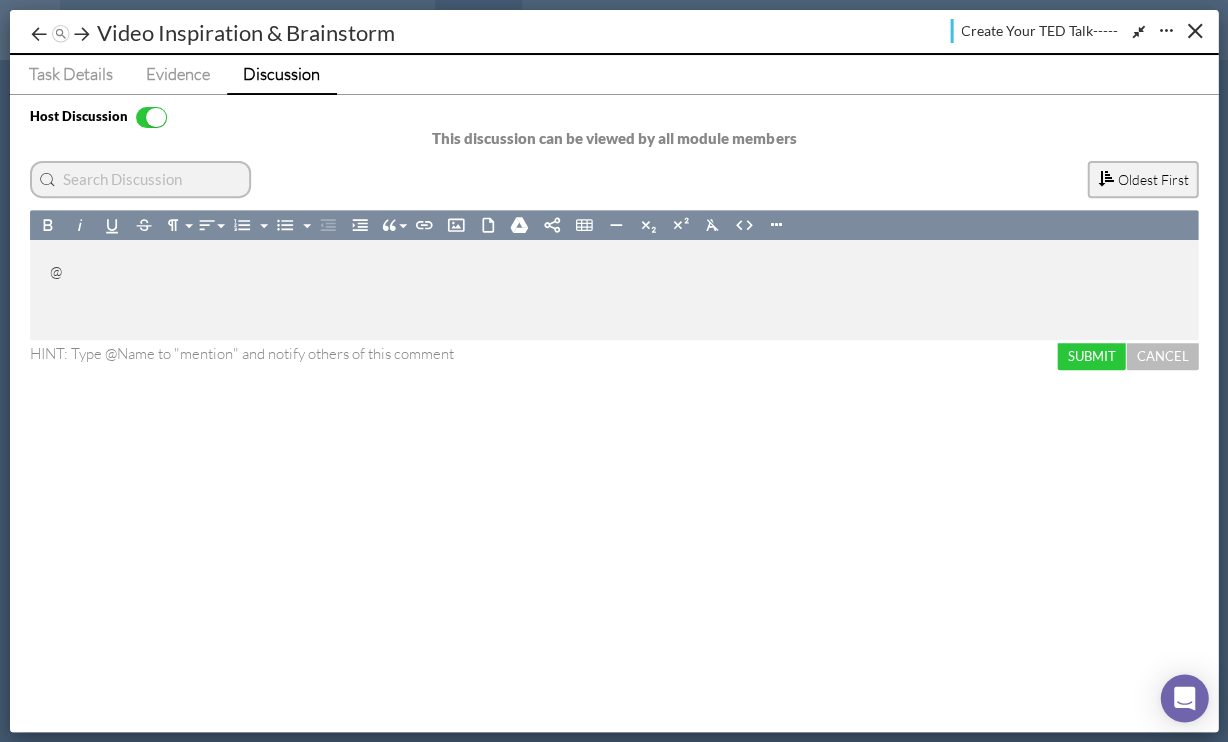 click on "Cancel" at bounding box center [1162, 356] 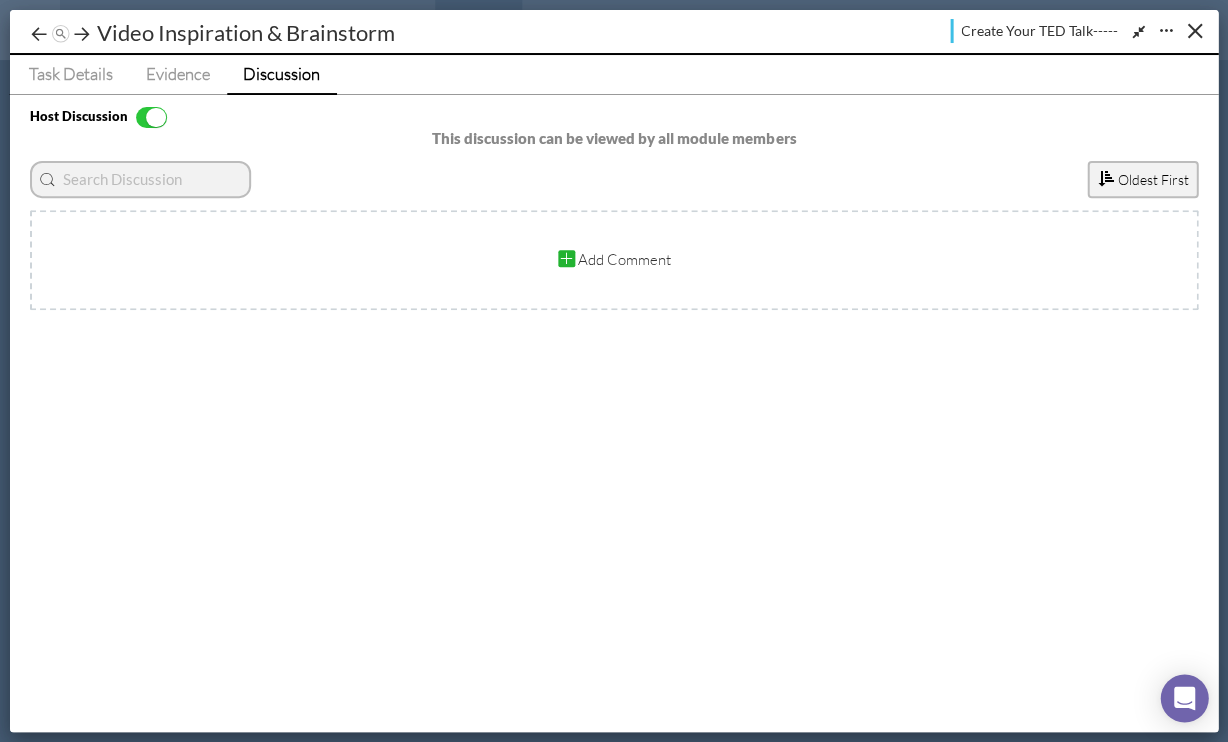 click at bounding box center [1137, 31] 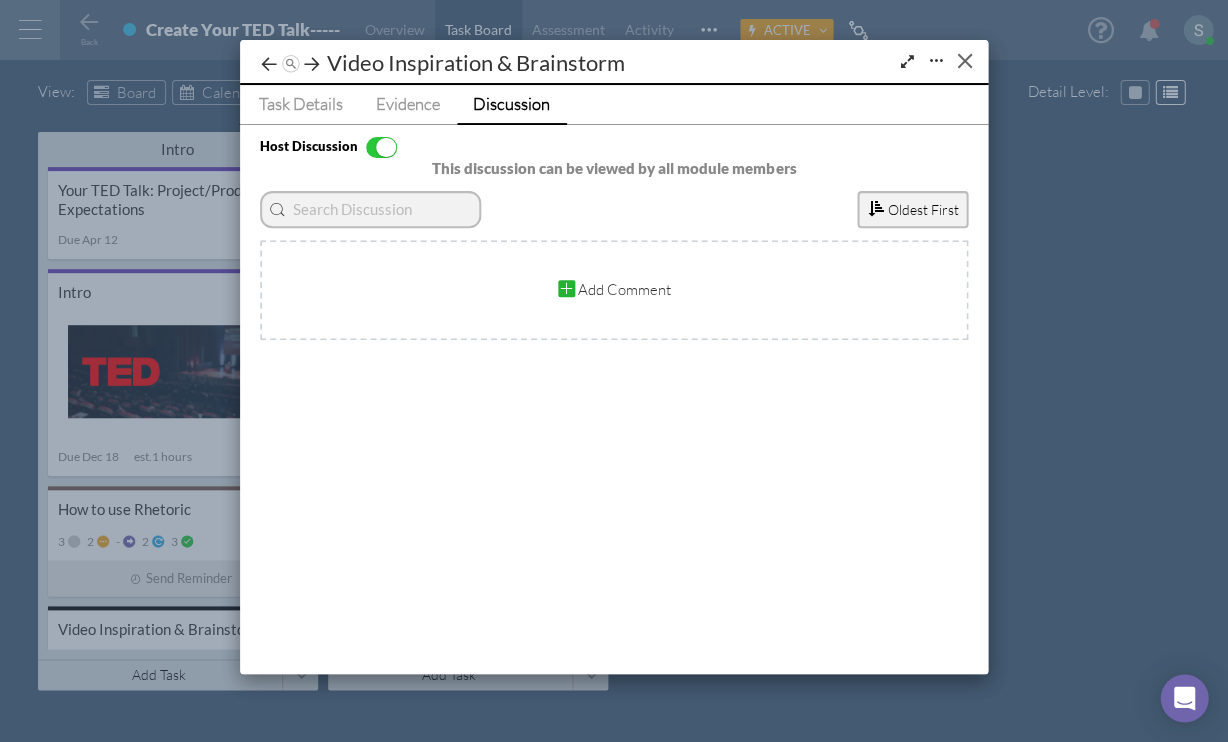 click at bounding box center (964, 60) 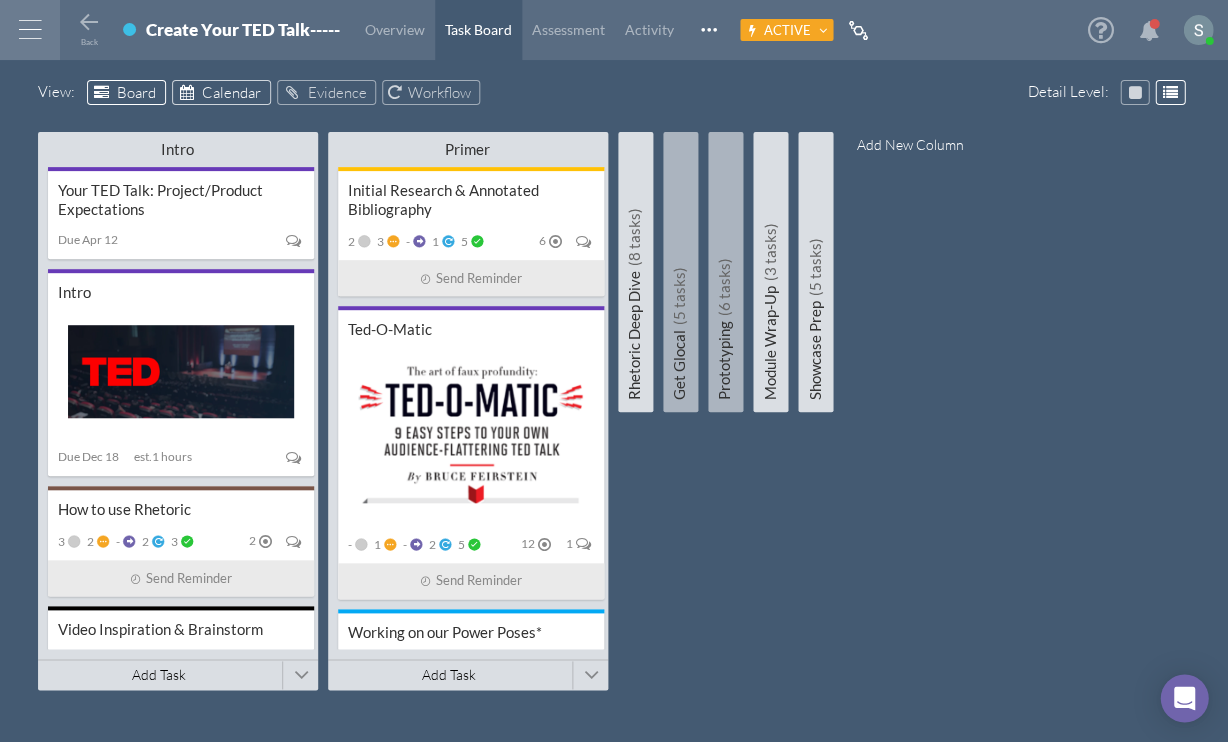 click on "Calendar" at bounding box center (231, 92) 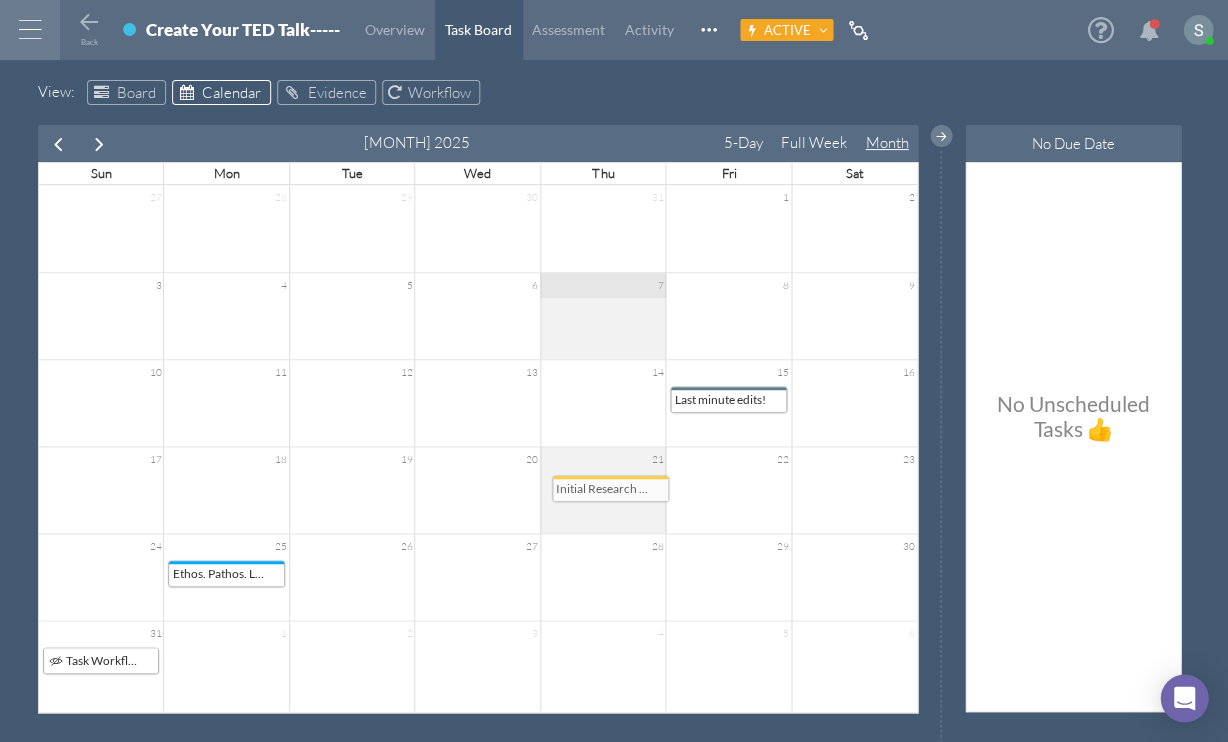 drag, startPoint x: 612, startPoint y: 667, endPoint x: 619, endPoint y: 496, distance: 171.14322 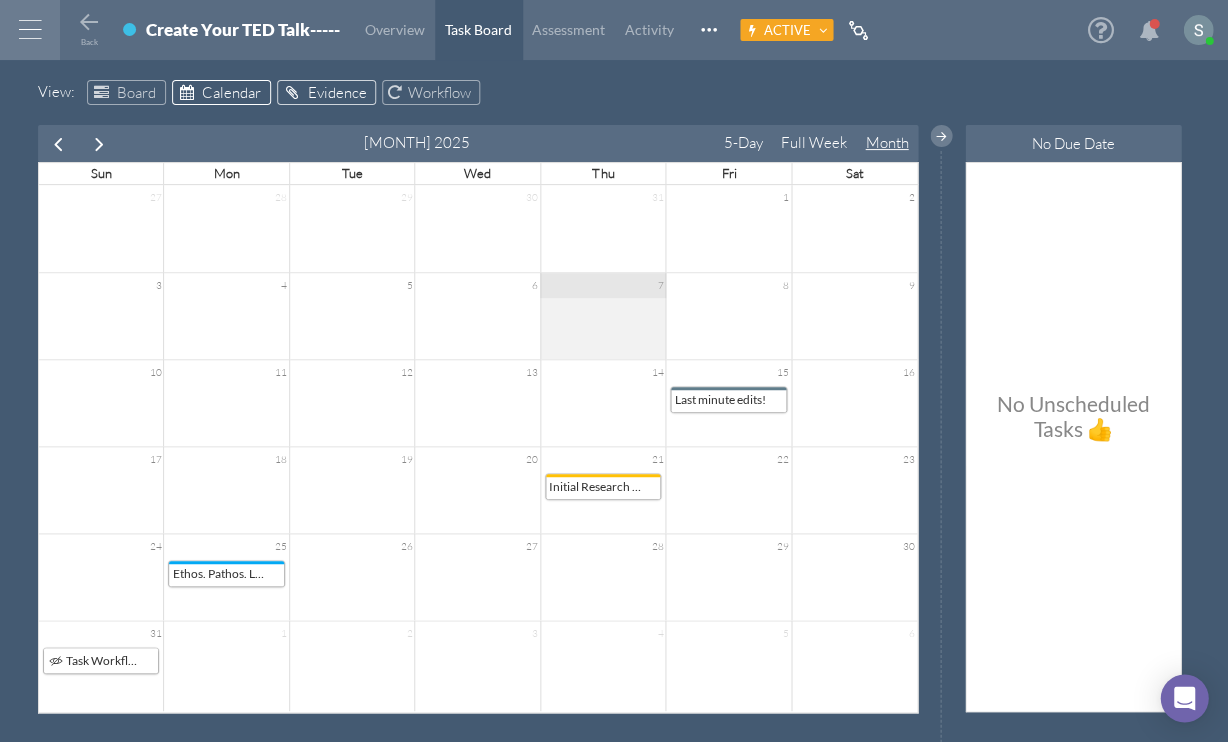 click on "Evidence" at bounding box center (326, 92) 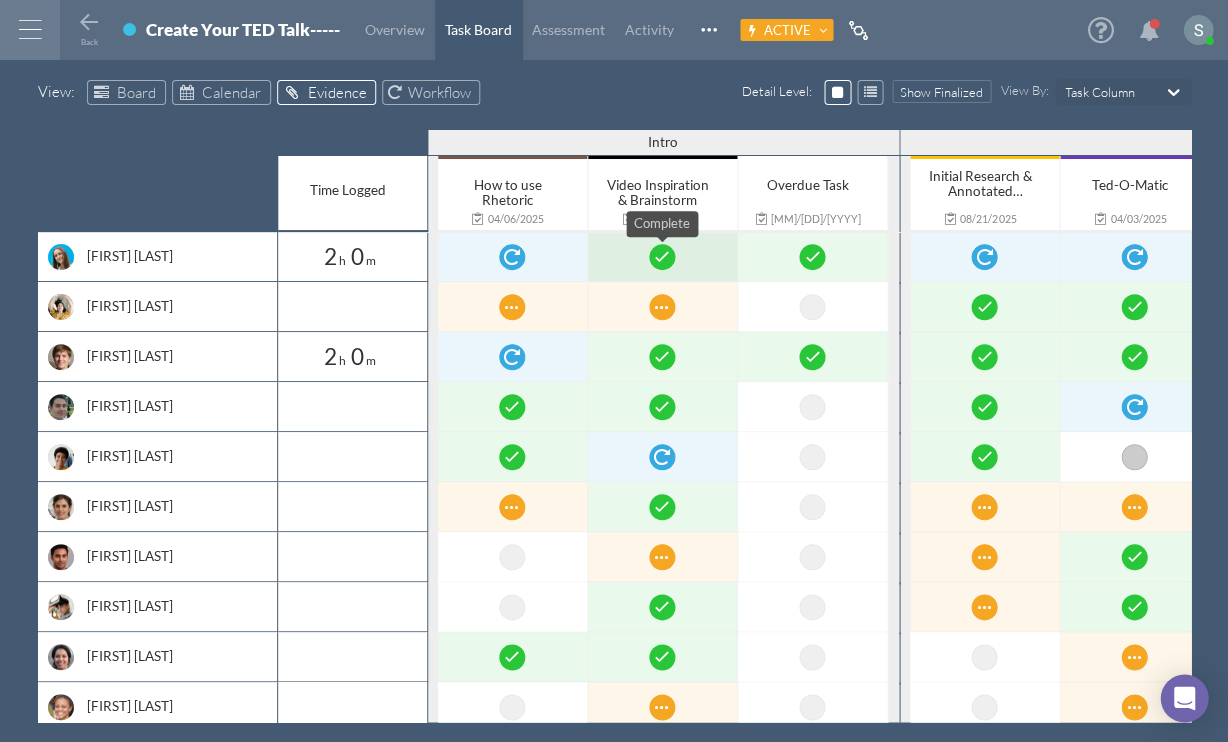 click at bounding box center (662, 257) 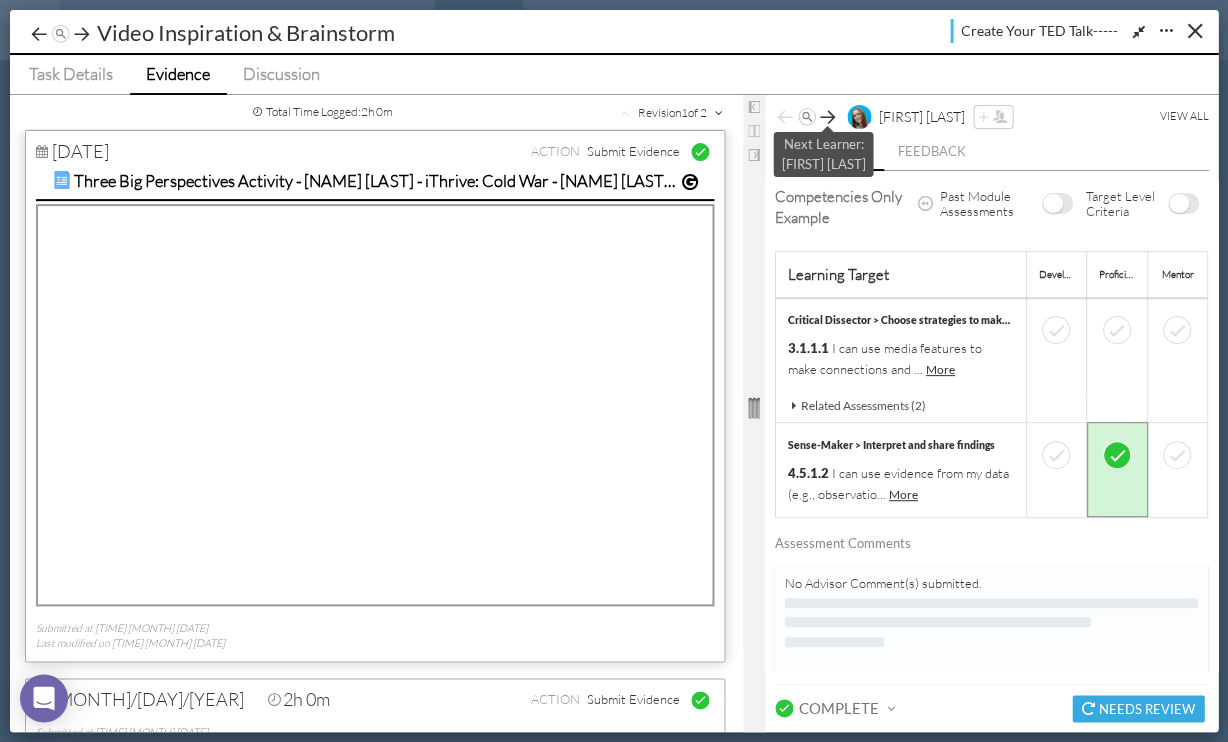 click at bounding box center [828, 117] 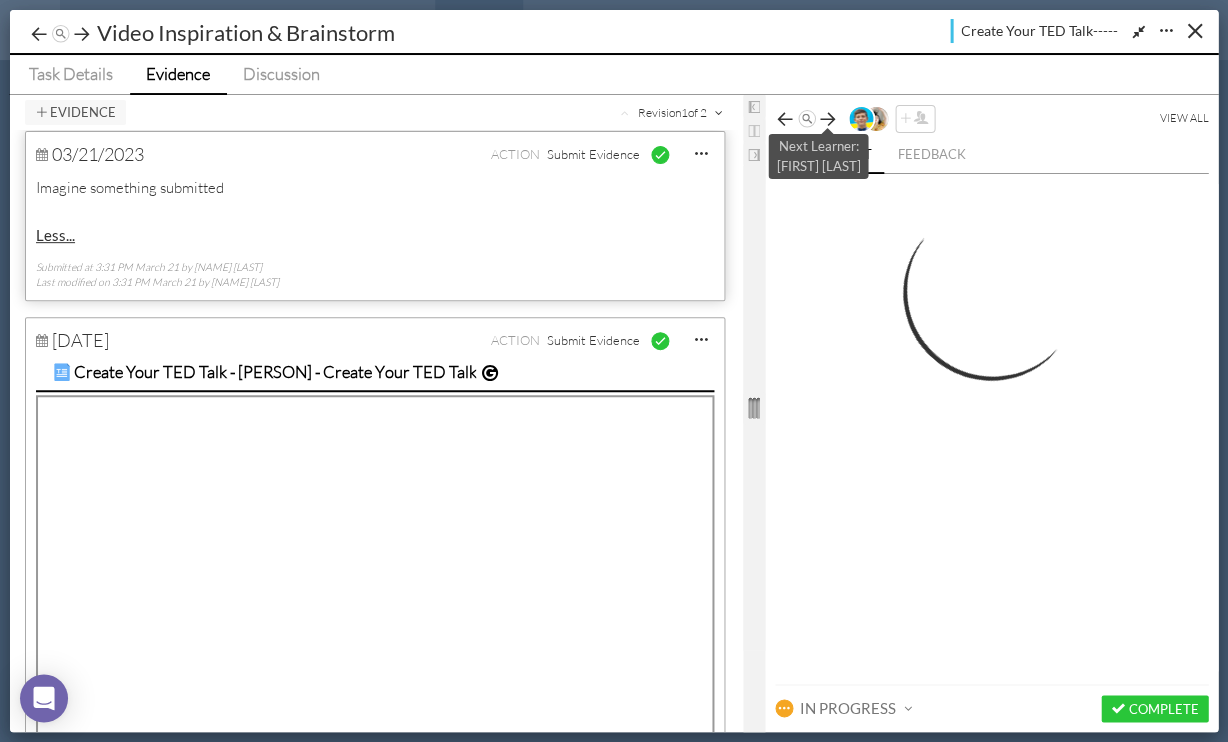 click at bounding box center [828, 119] 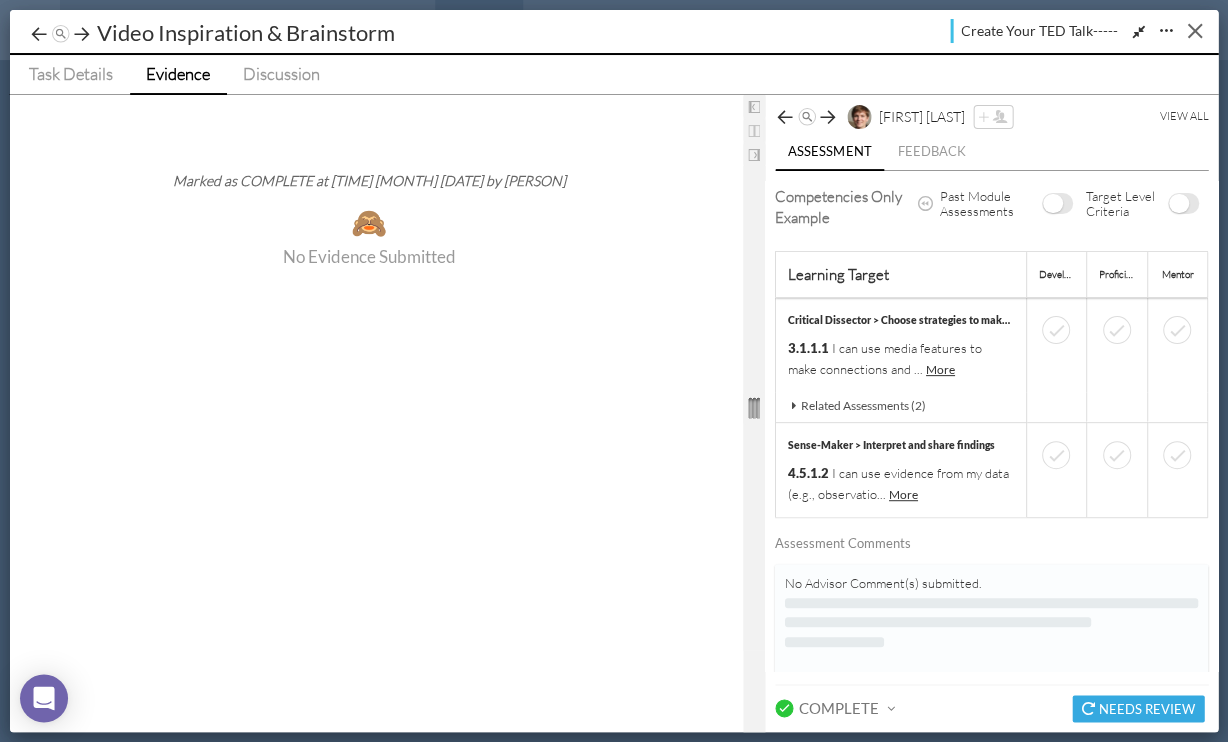 click at bounding box center (1194, 30) 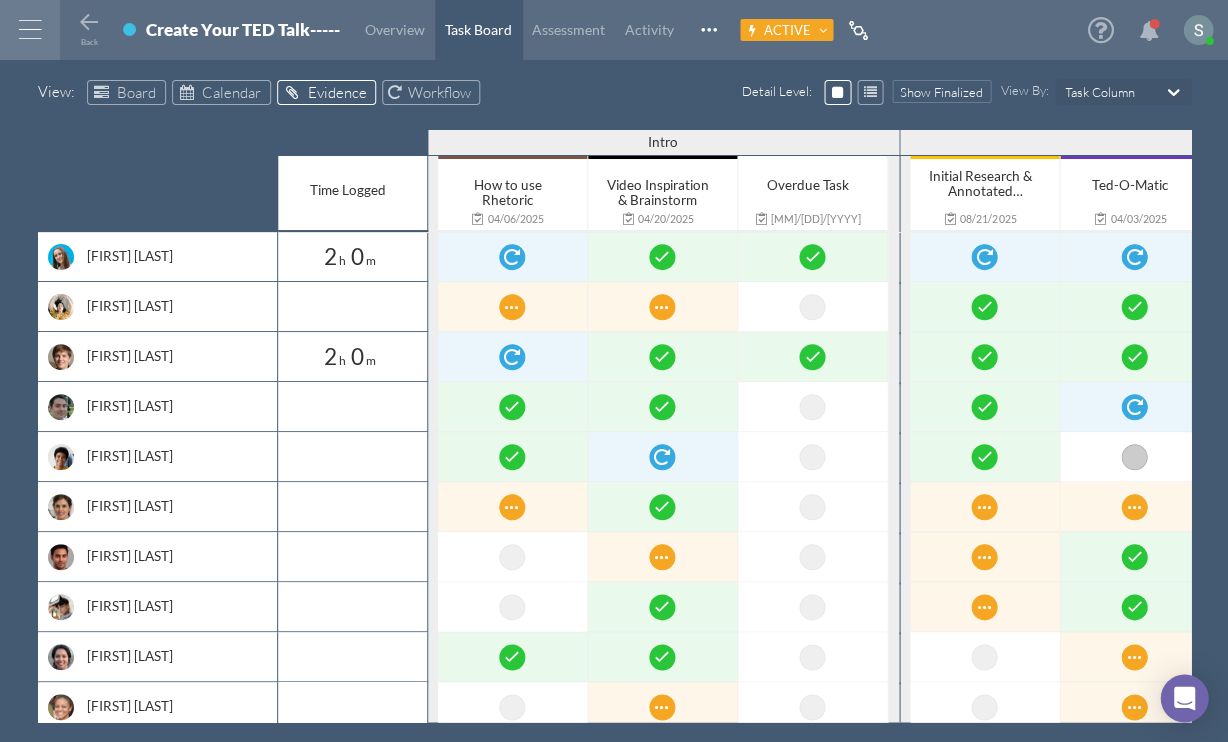 click on "[FIRST] [LAST]" at bounding box center [172, 256] 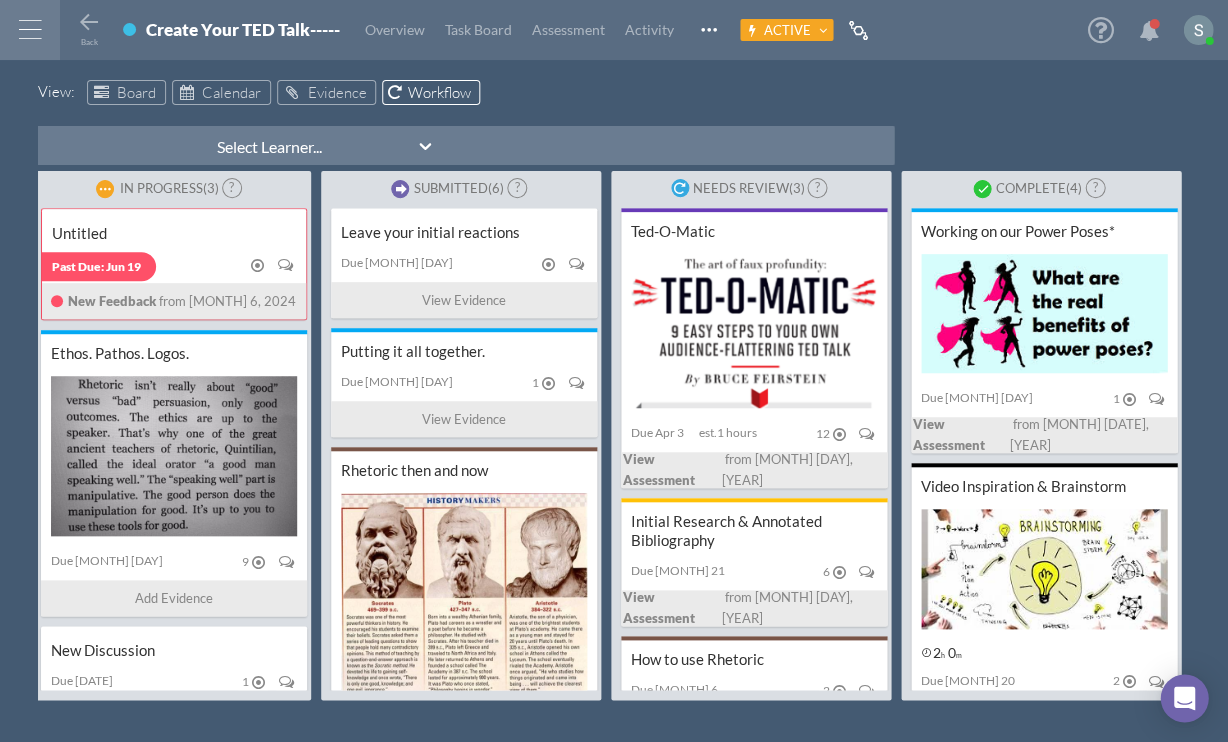 scroll, scrollTop: 0, scrollLeft: 299, axis: horizontal 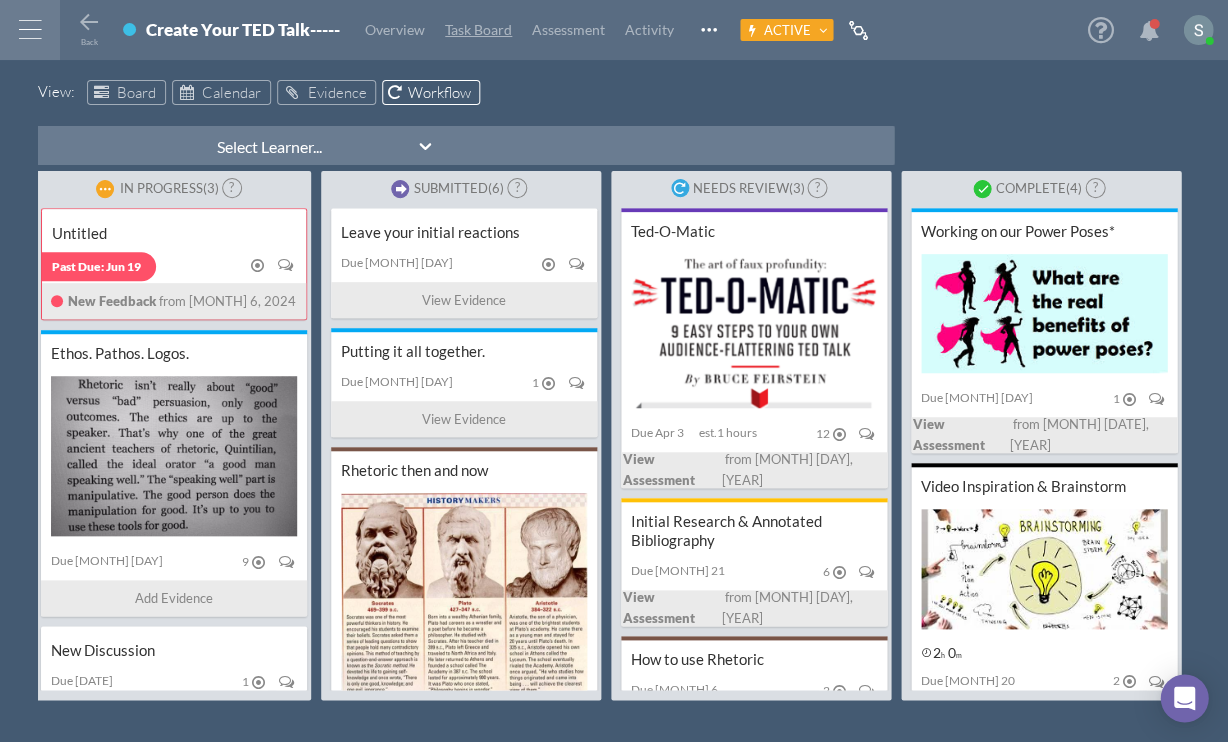 click on "Task Board" at bounding box center [478, 29] 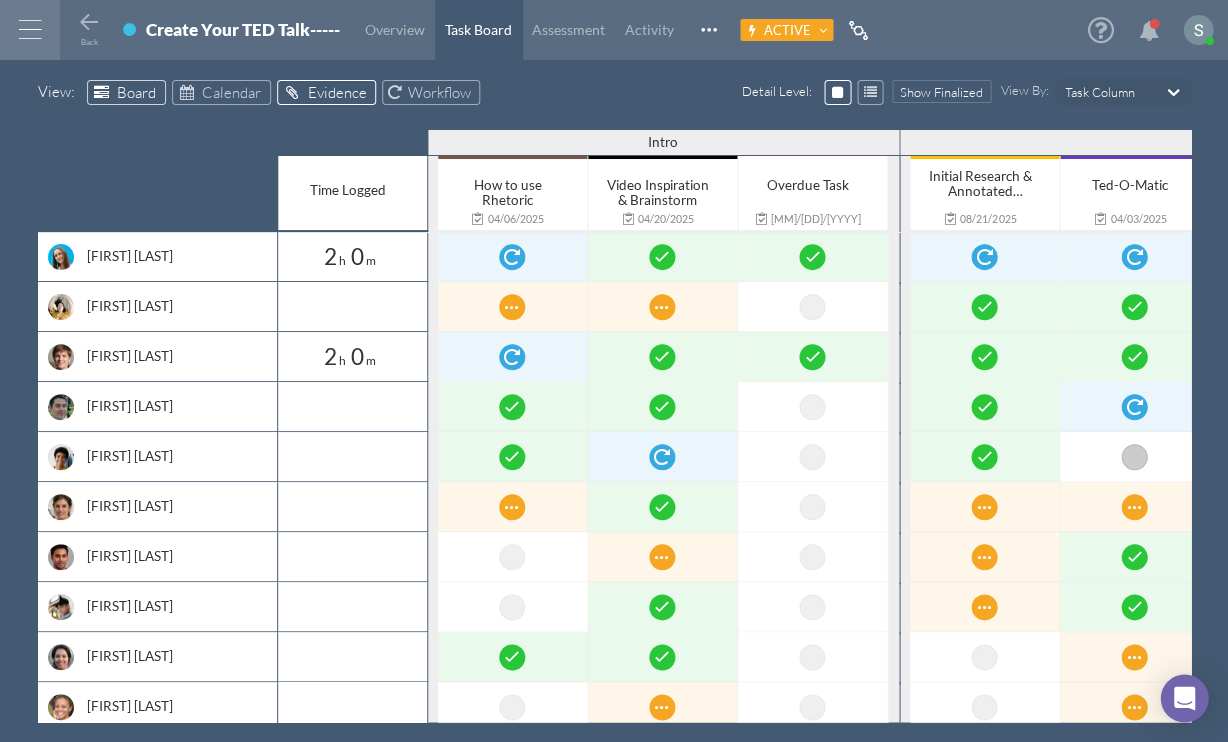 click on "Board" at bounding box center [136, 92] 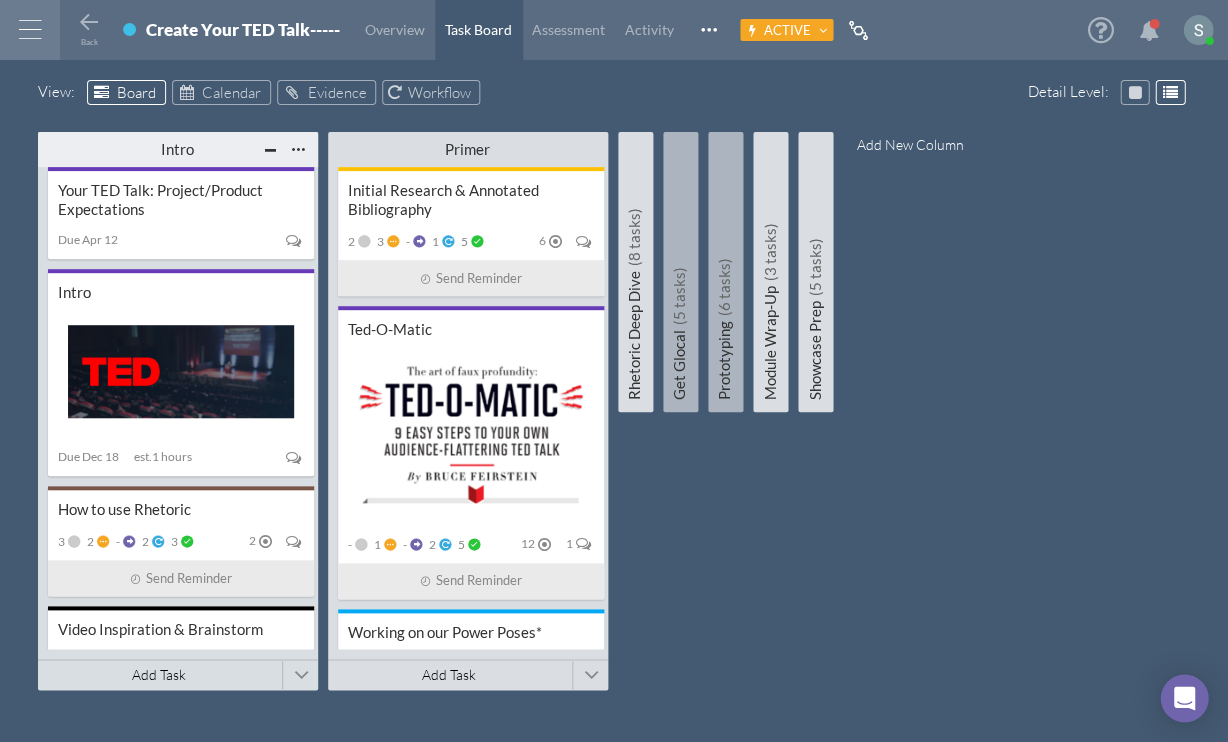 type 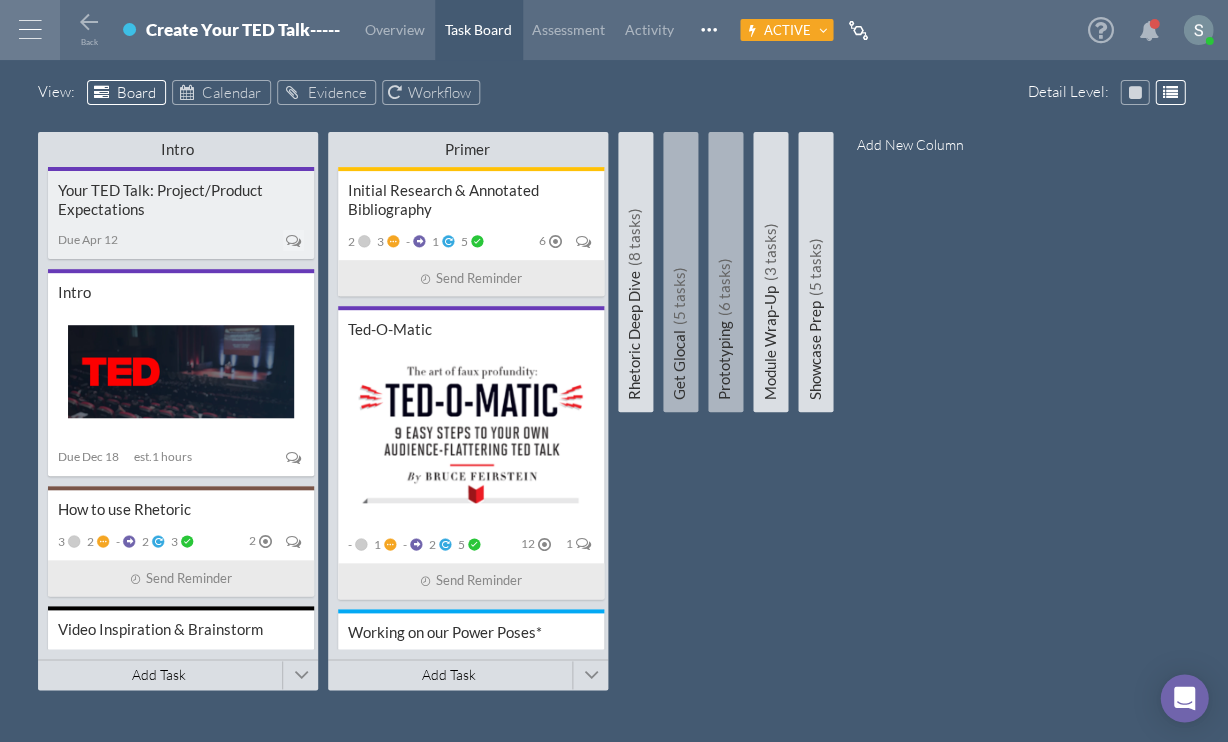 type 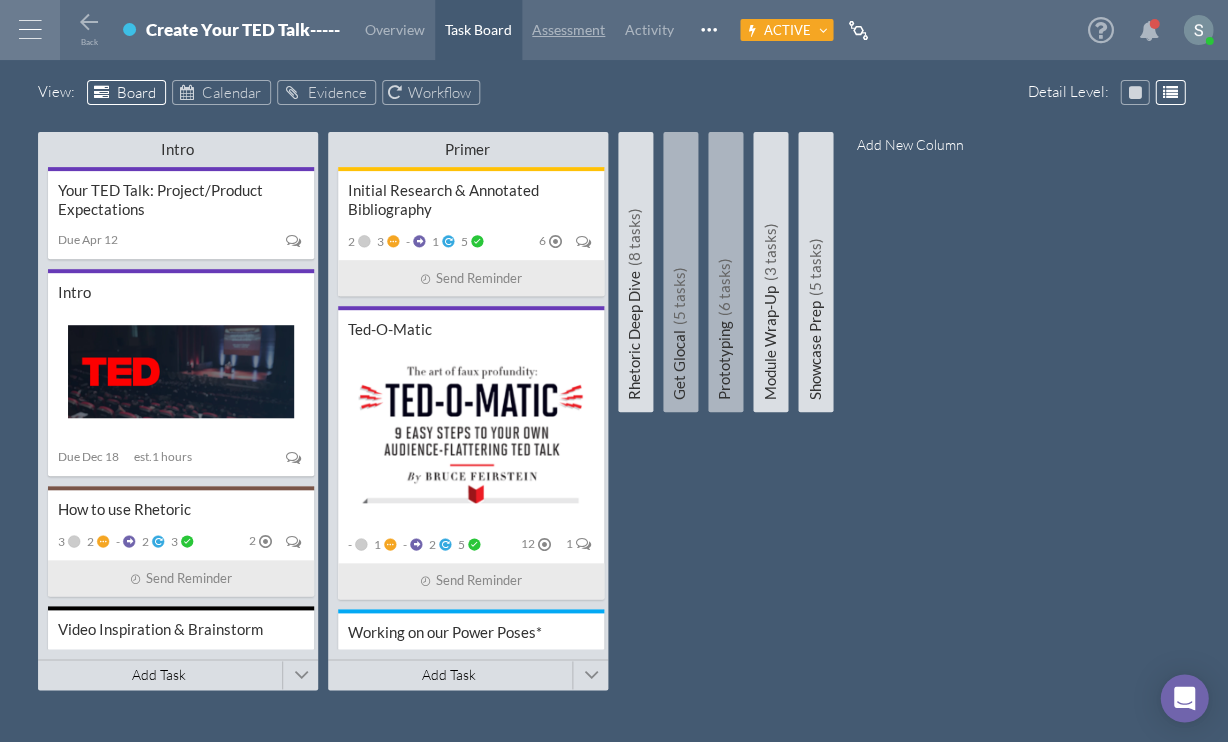 click on "Assessment" at bounding box center (568, 29) 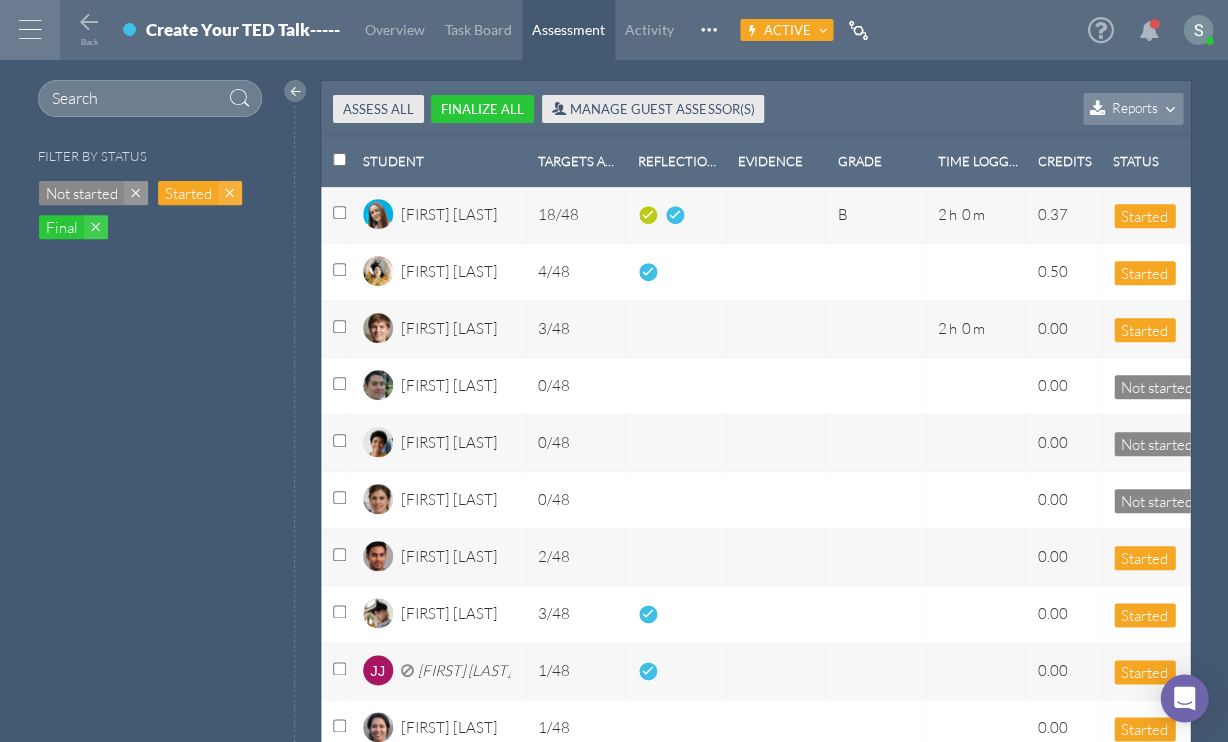 click at bounding box center [339, 212] 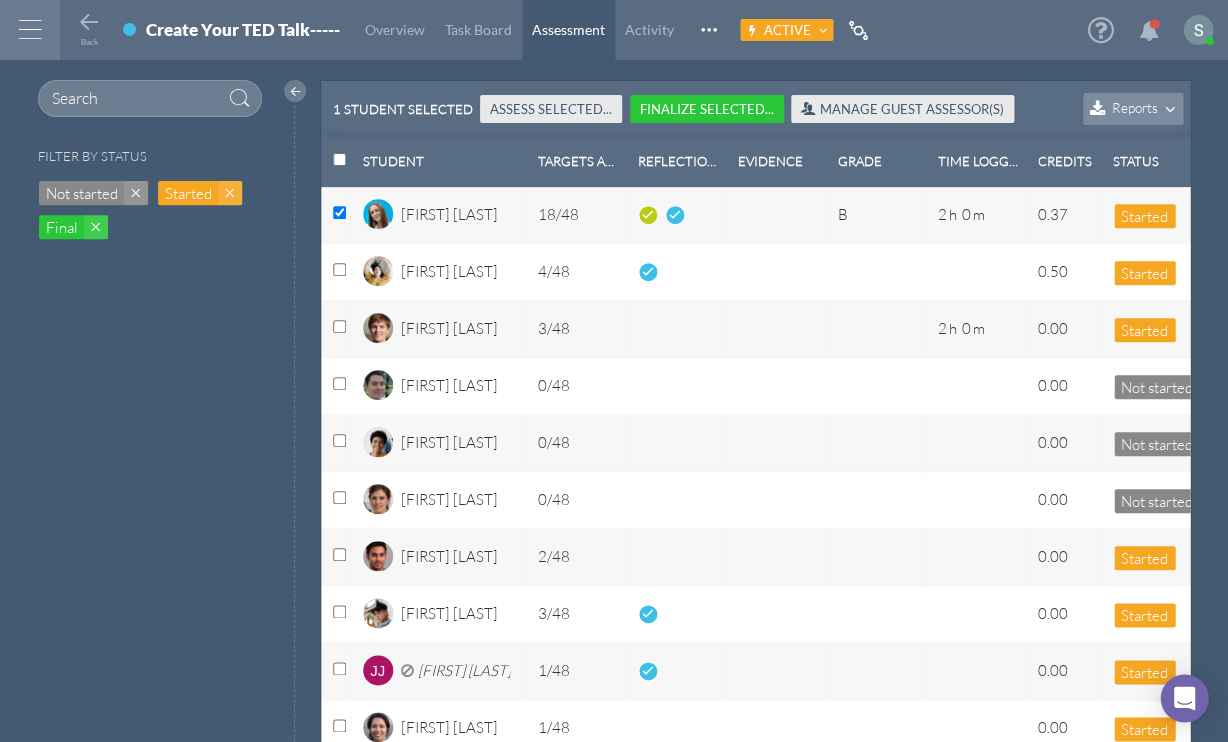 click at bounding box center [339, 212] 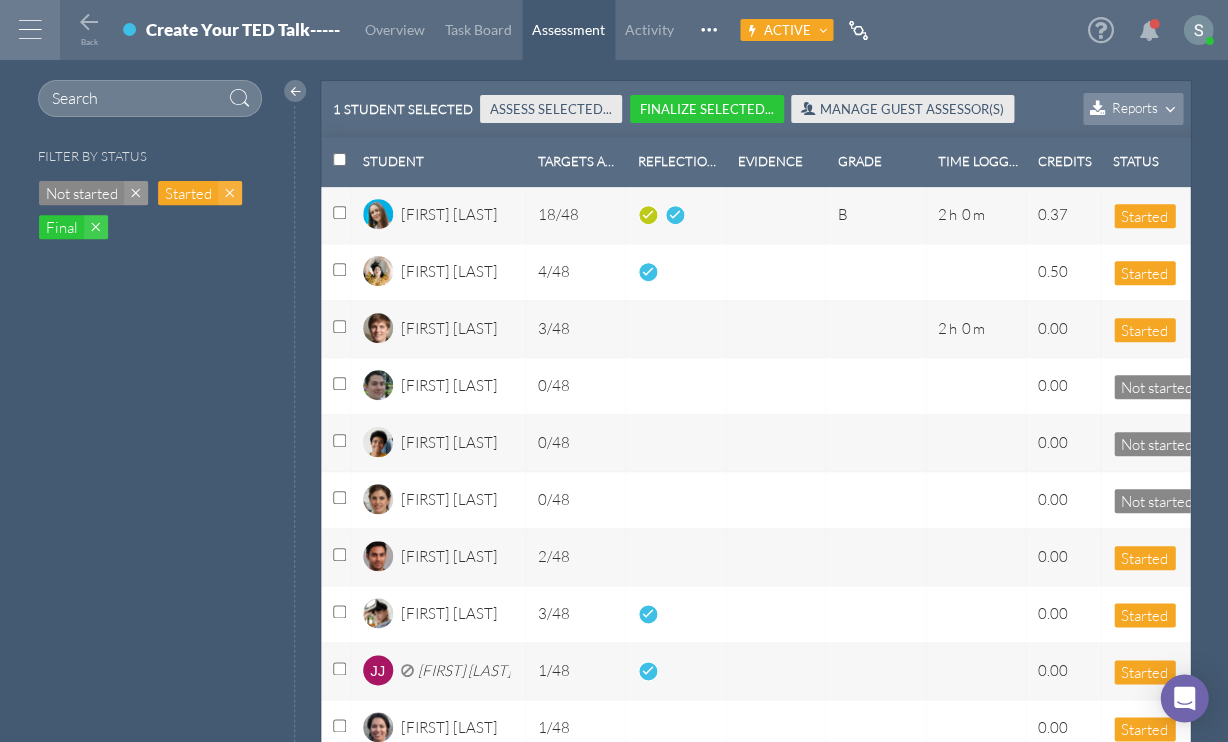 checkbox on "false" 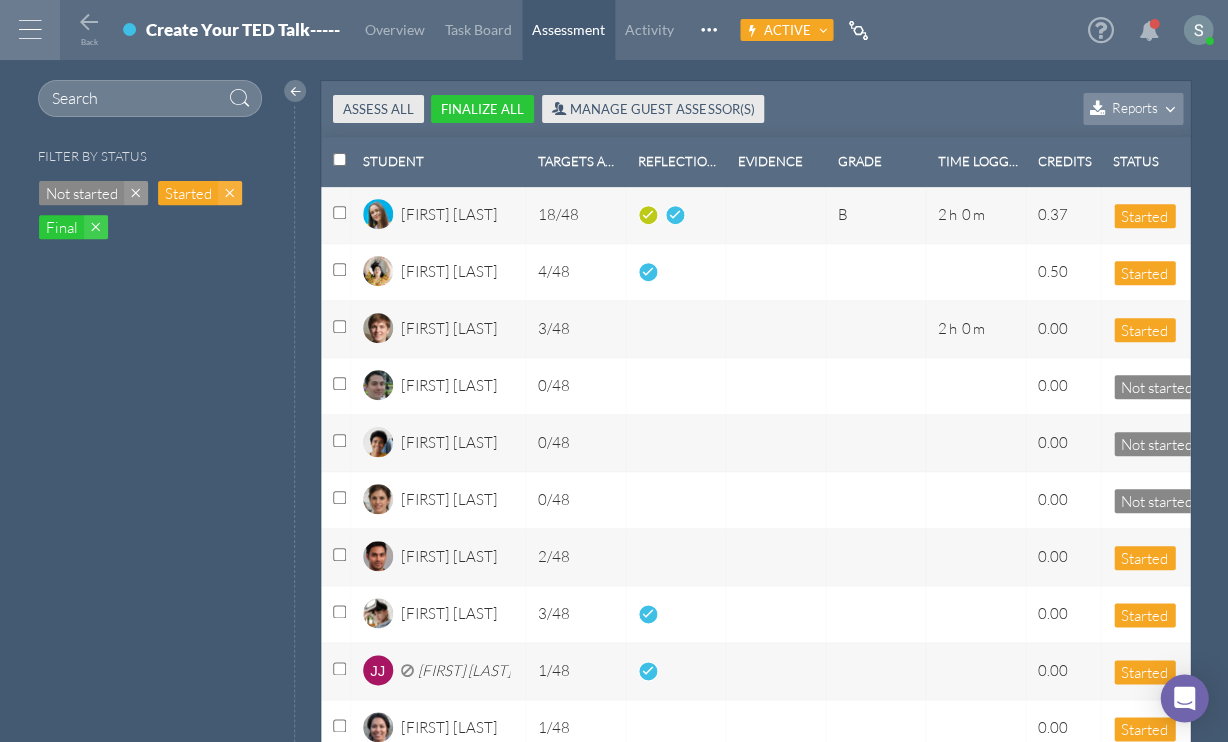 click at bounding box center (339, 326) 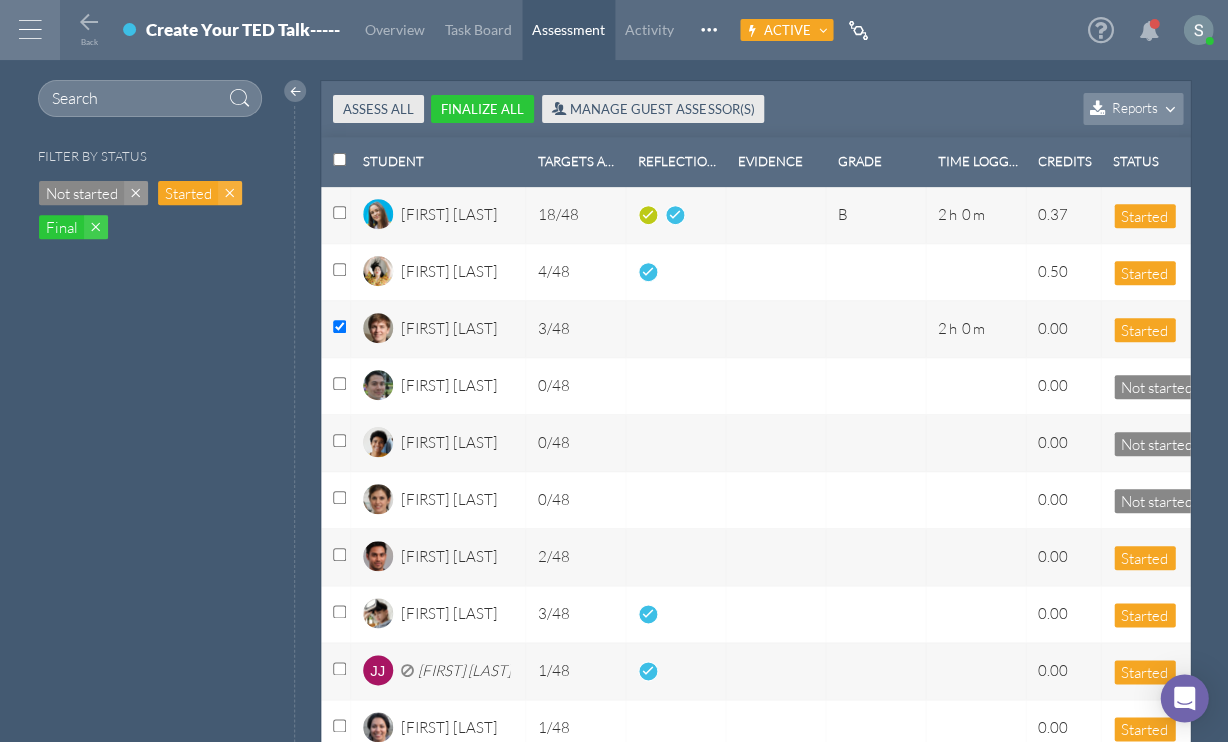 checkbox on "true" 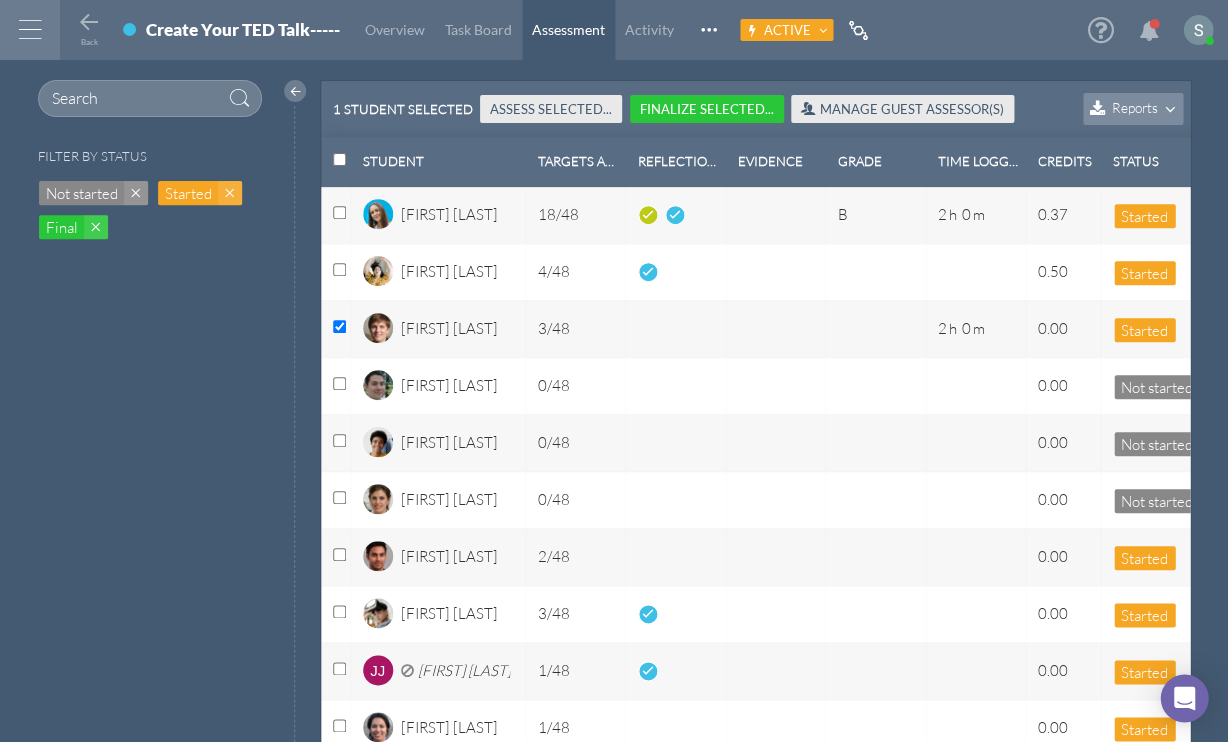 click at bounding box center (339, 383) 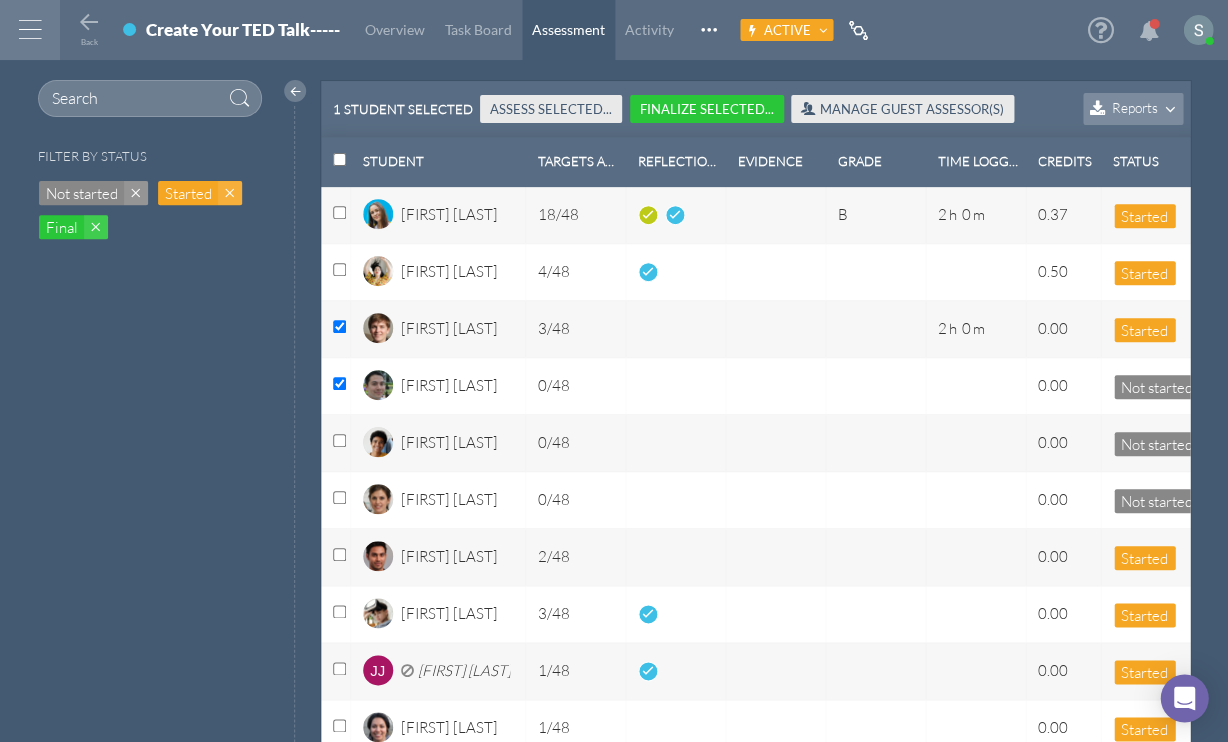 checkbox on "true" 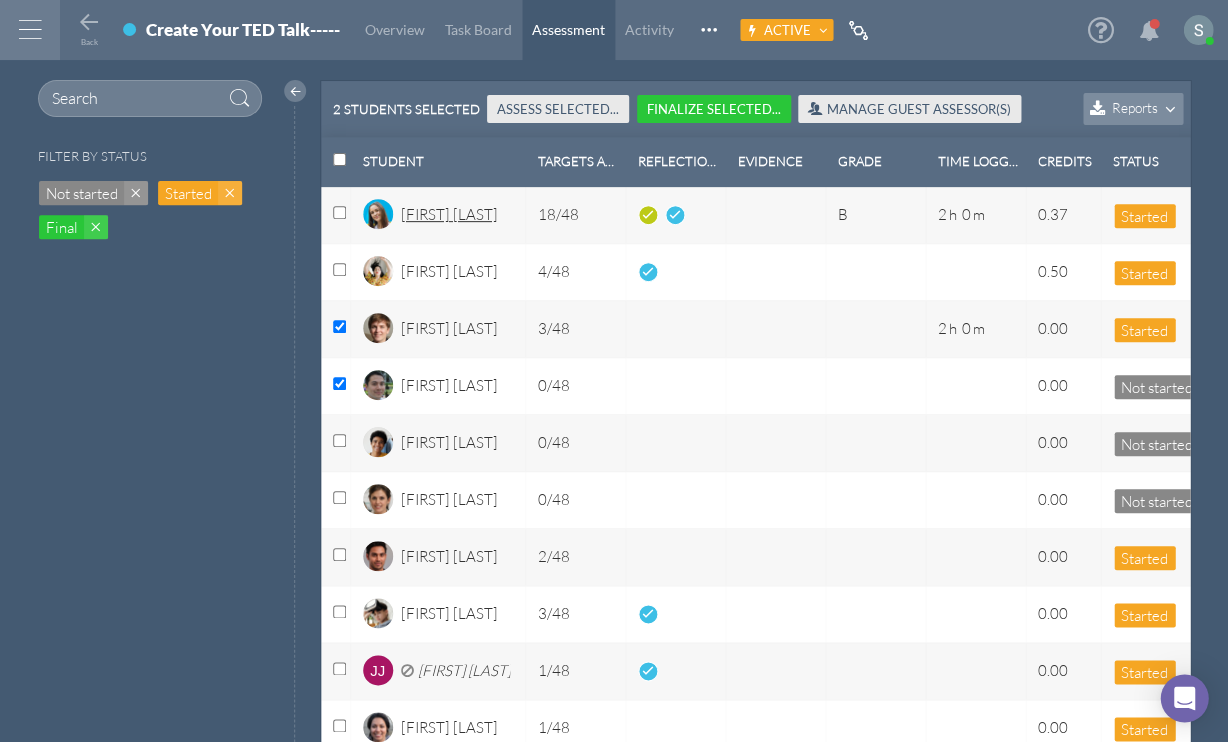 click on "[FIRST] [LAST]" at bounding box center (449, 221) 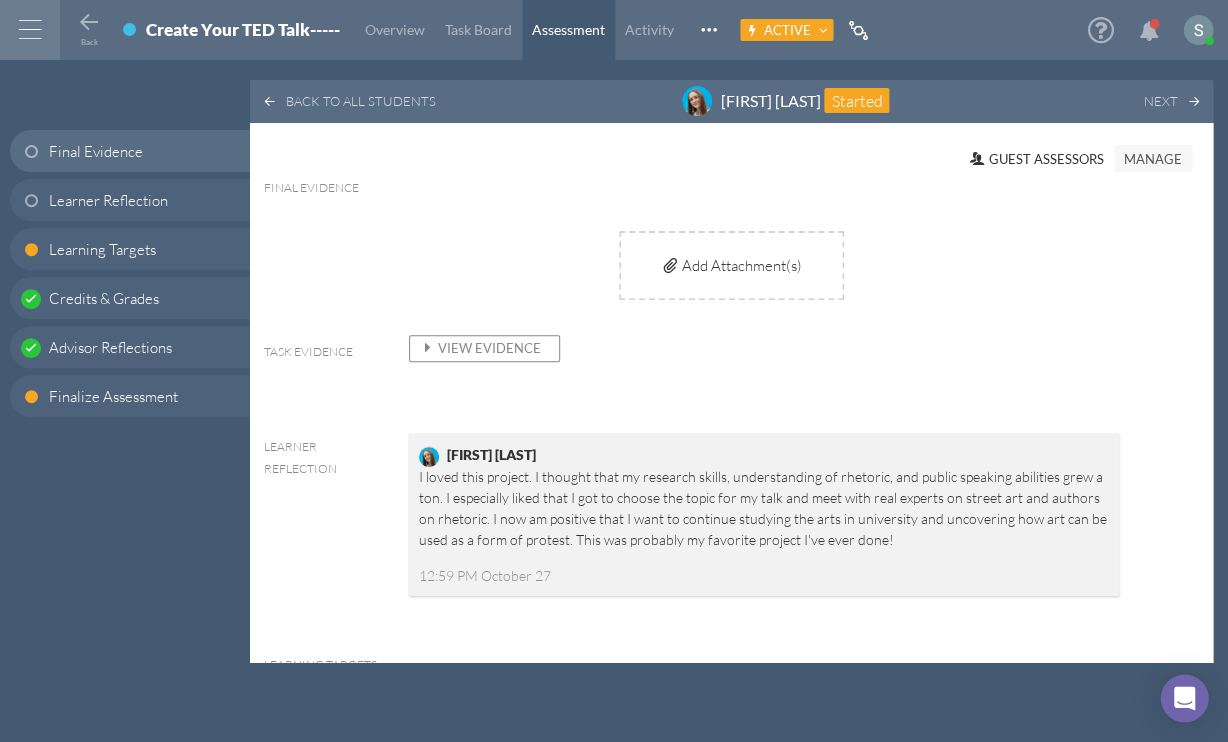 click on "View Evidence" at bounding box center [484, 348] 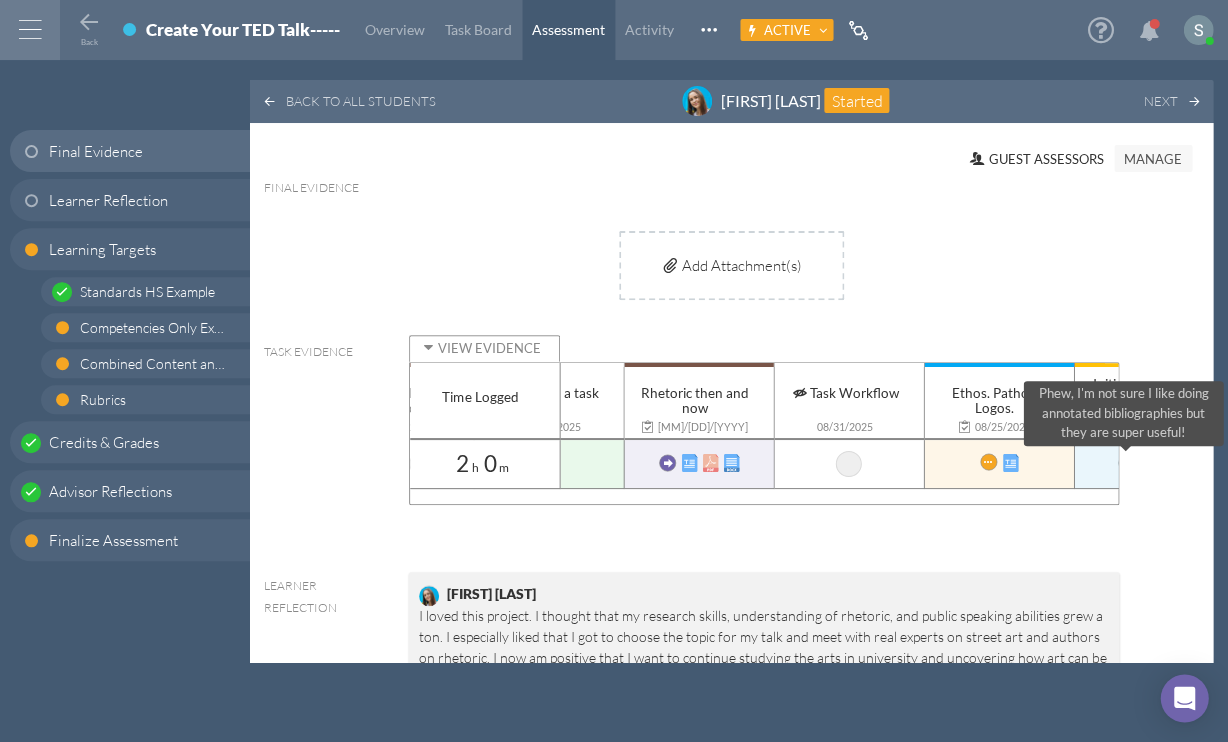 scroll, scrollTop: 0, scrollLeft: 836, axis: horizontal 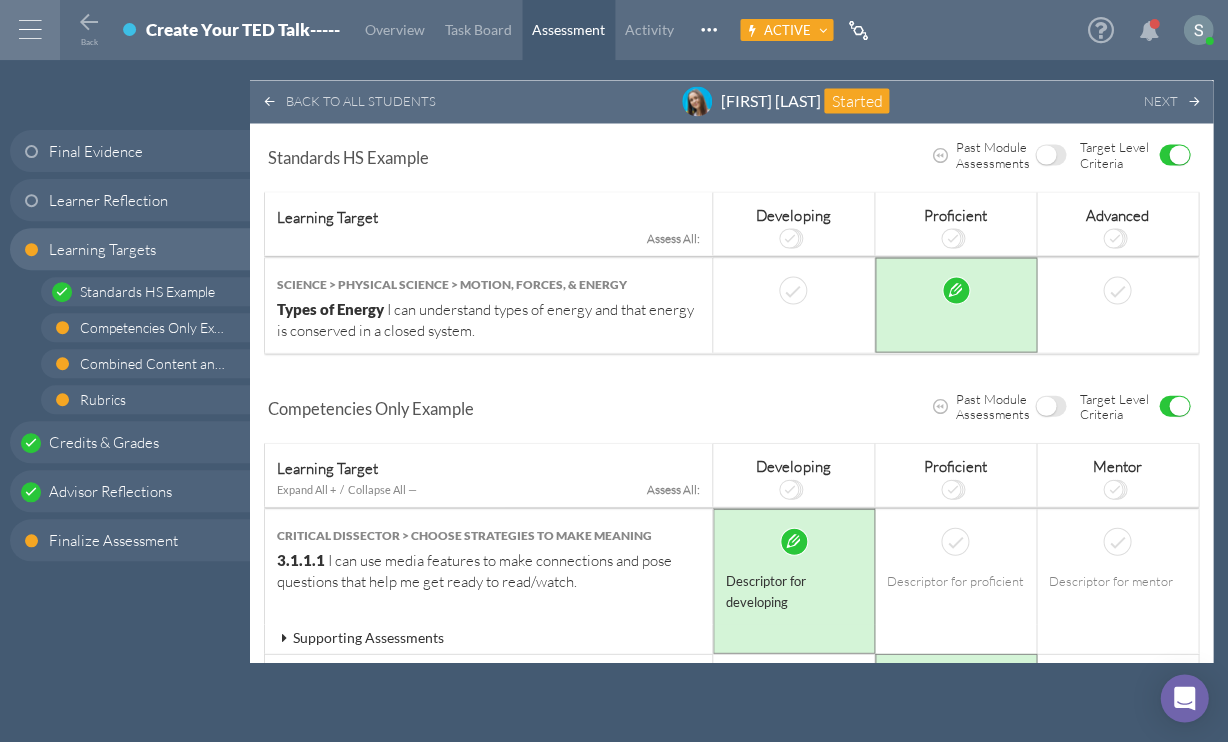 click at bounding box center [956, 304] 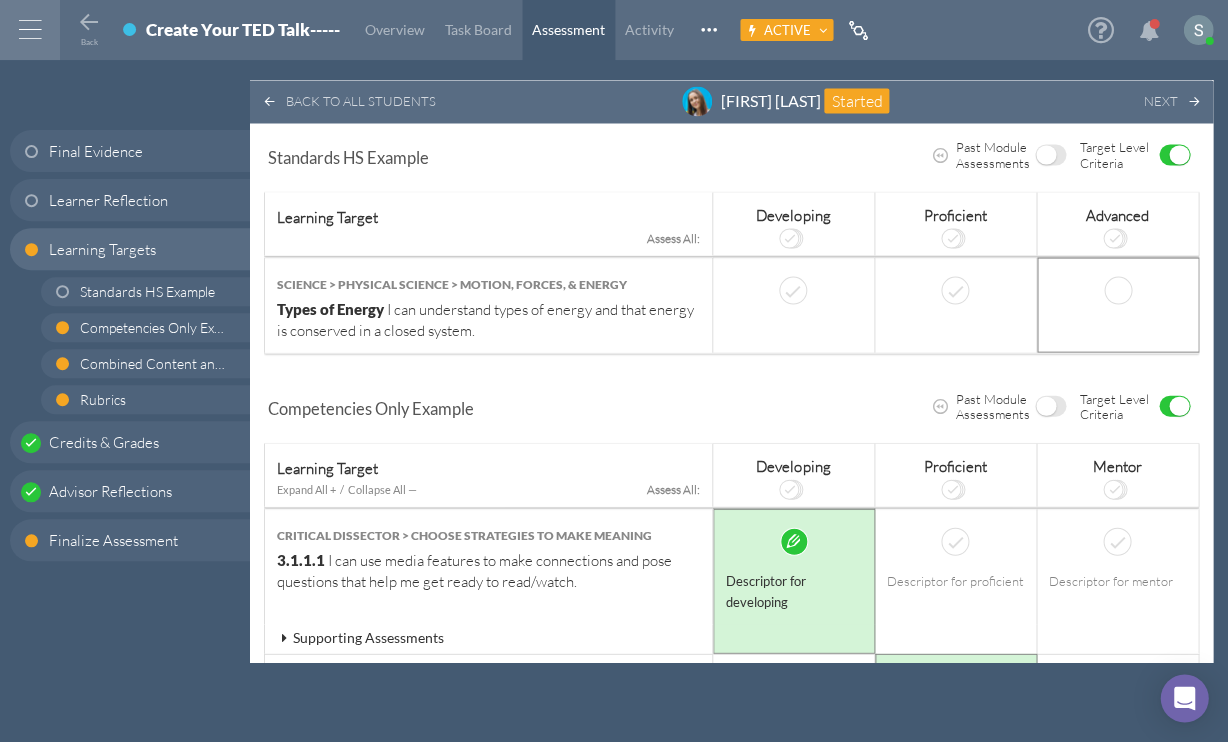 click at bounding box center (1118, 304) 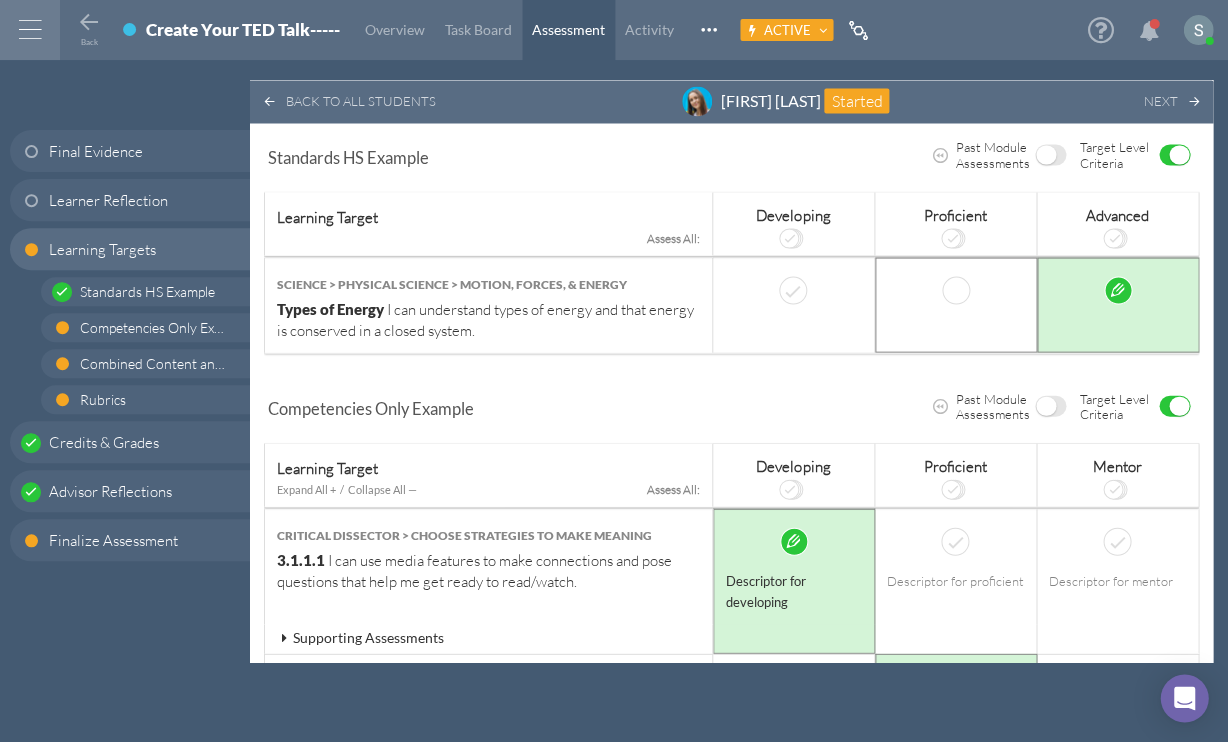 click at bounding box center [956, 304] 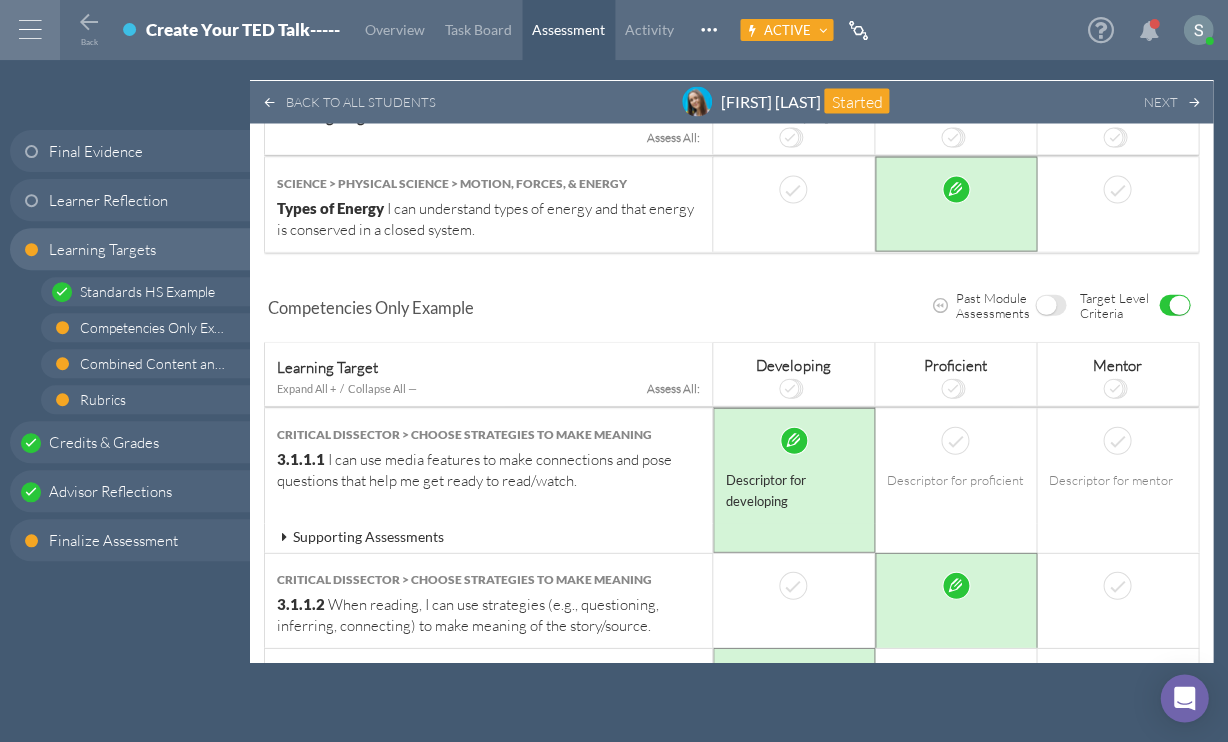 scroll, scrollTop: 955, scrollLeft: 0, axis: vertical 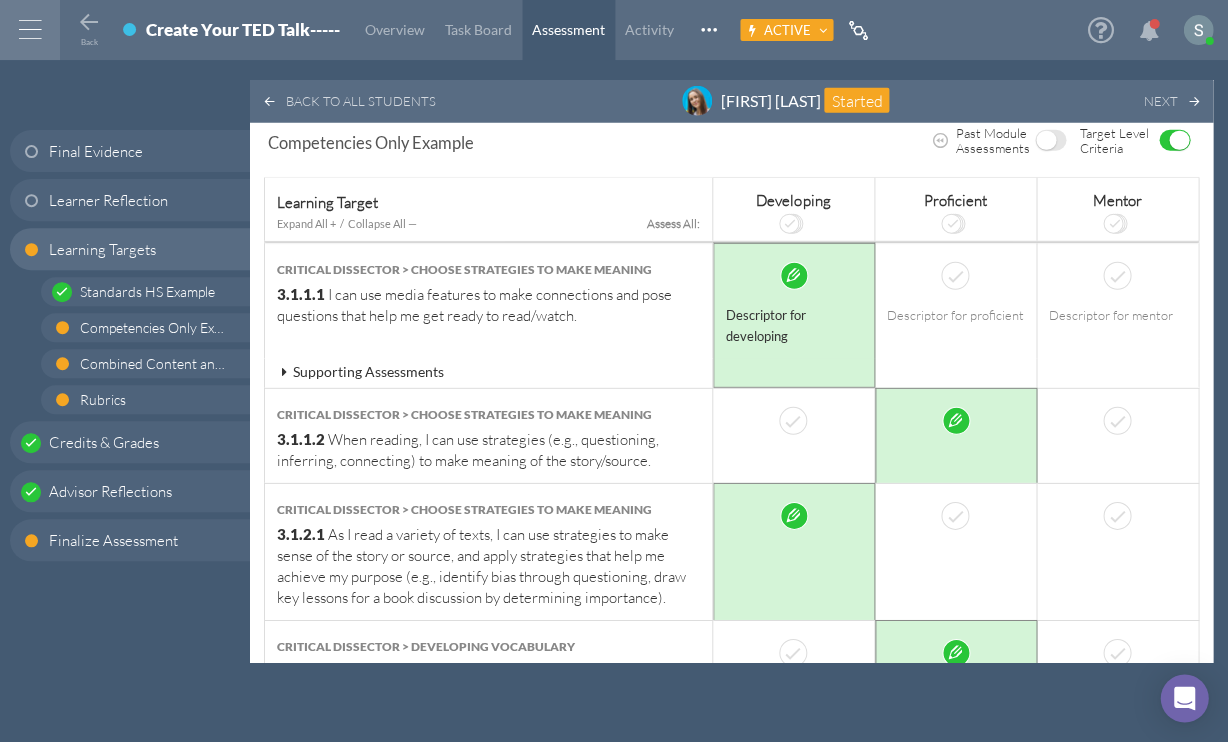 click at bounding box center [284, 372] 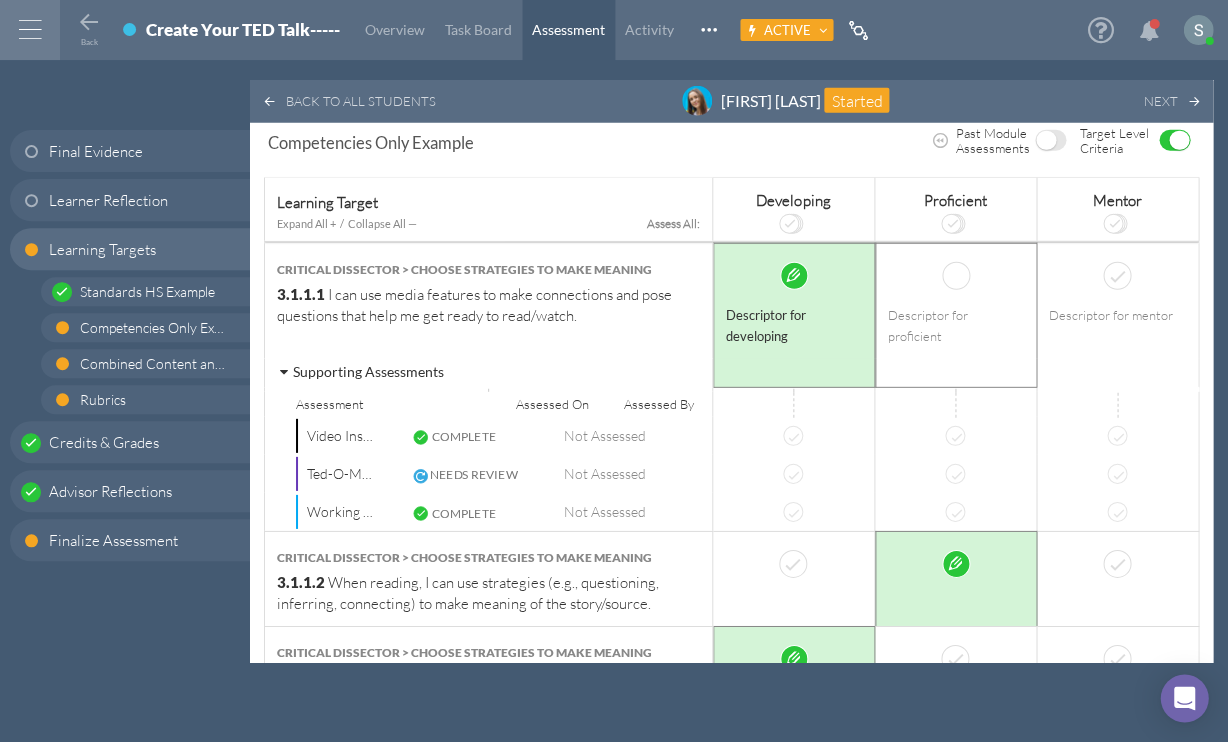 click on "Descriptor for proficient" at bounding box center (956, 301) 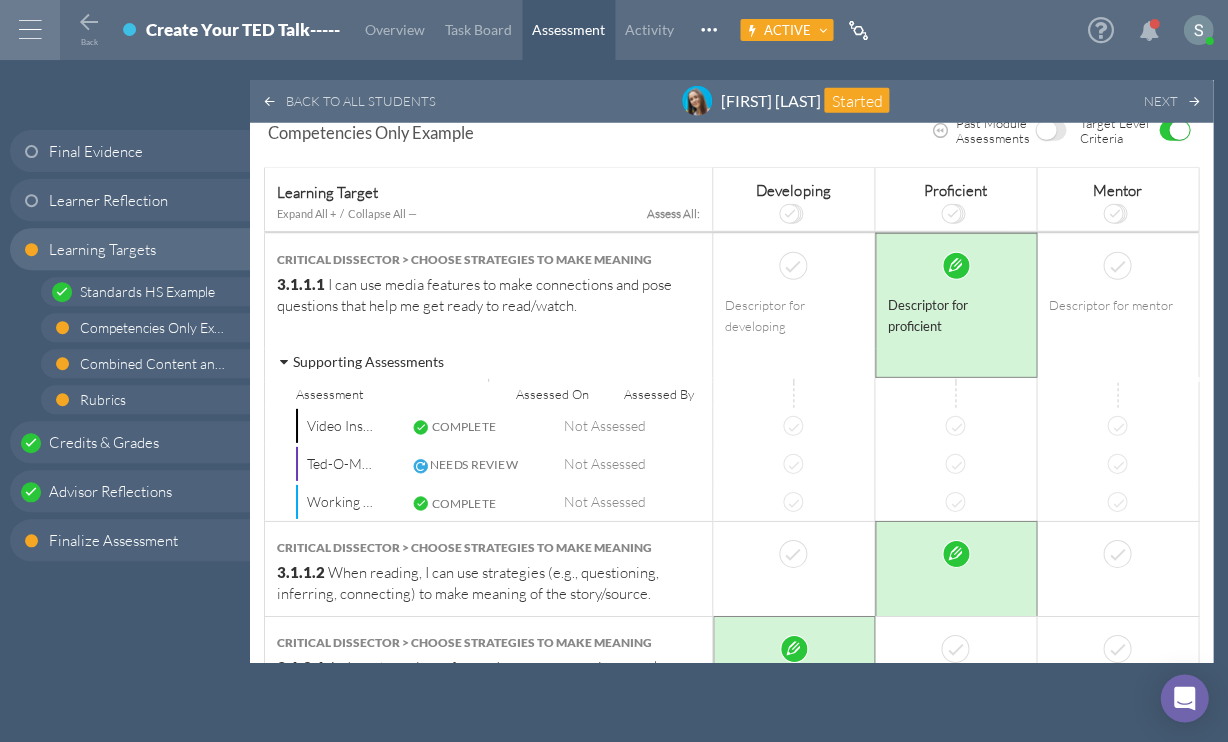scroll, scrollTop: 976, scrollLeft: 0, axis: vertical 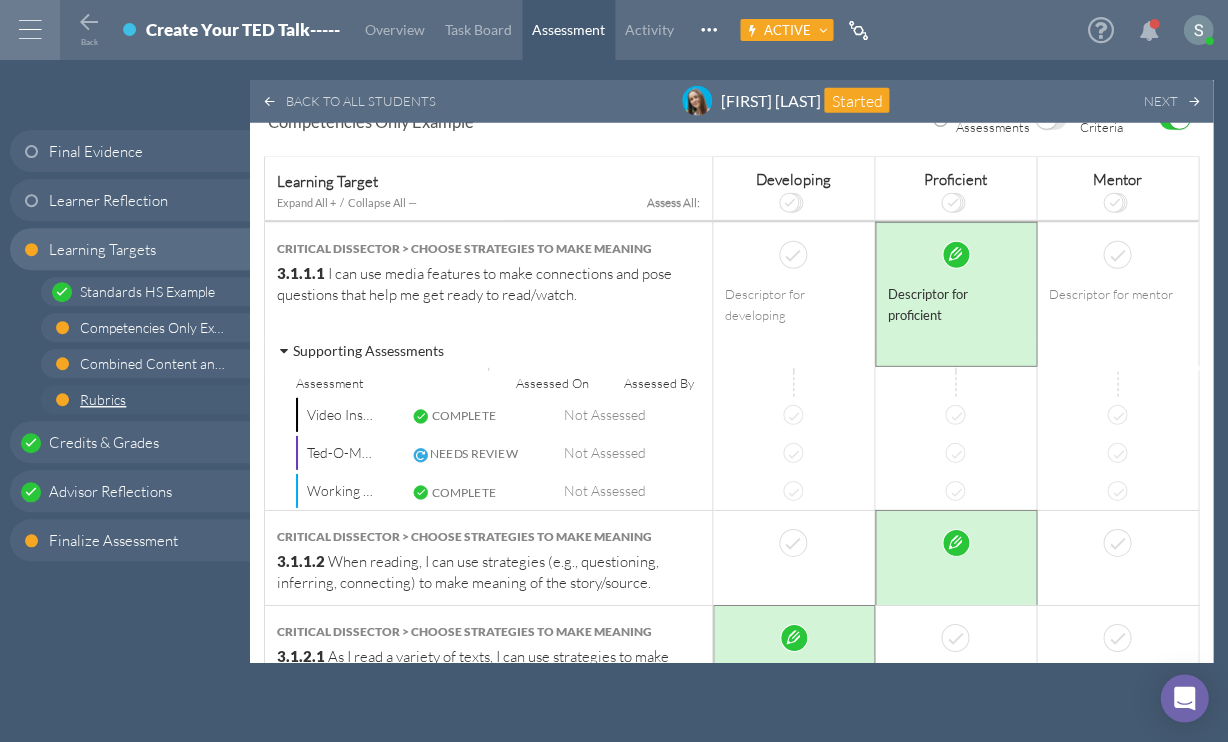 click on "Rubrics" at bounding box center (153, 399) 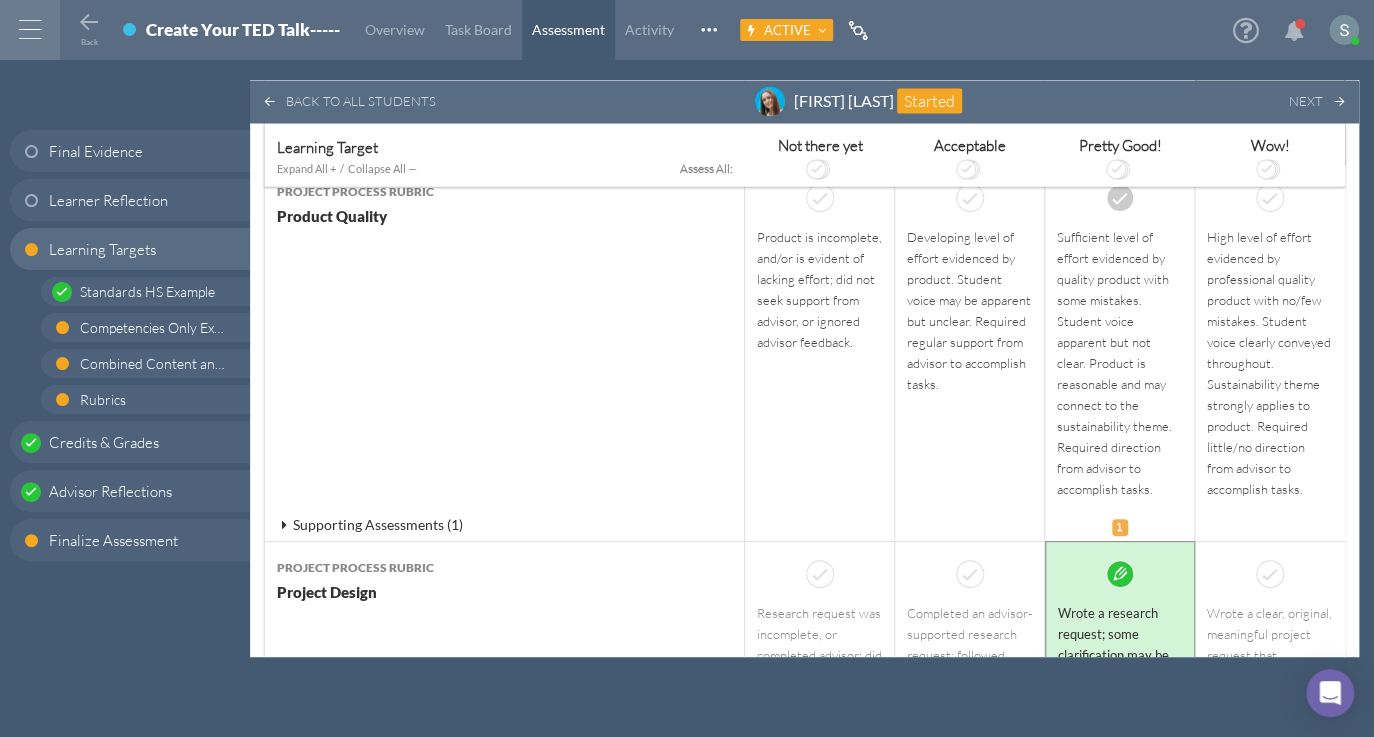scroll, scrollTop: 4894, scrollLeft: 0, axis: vertical 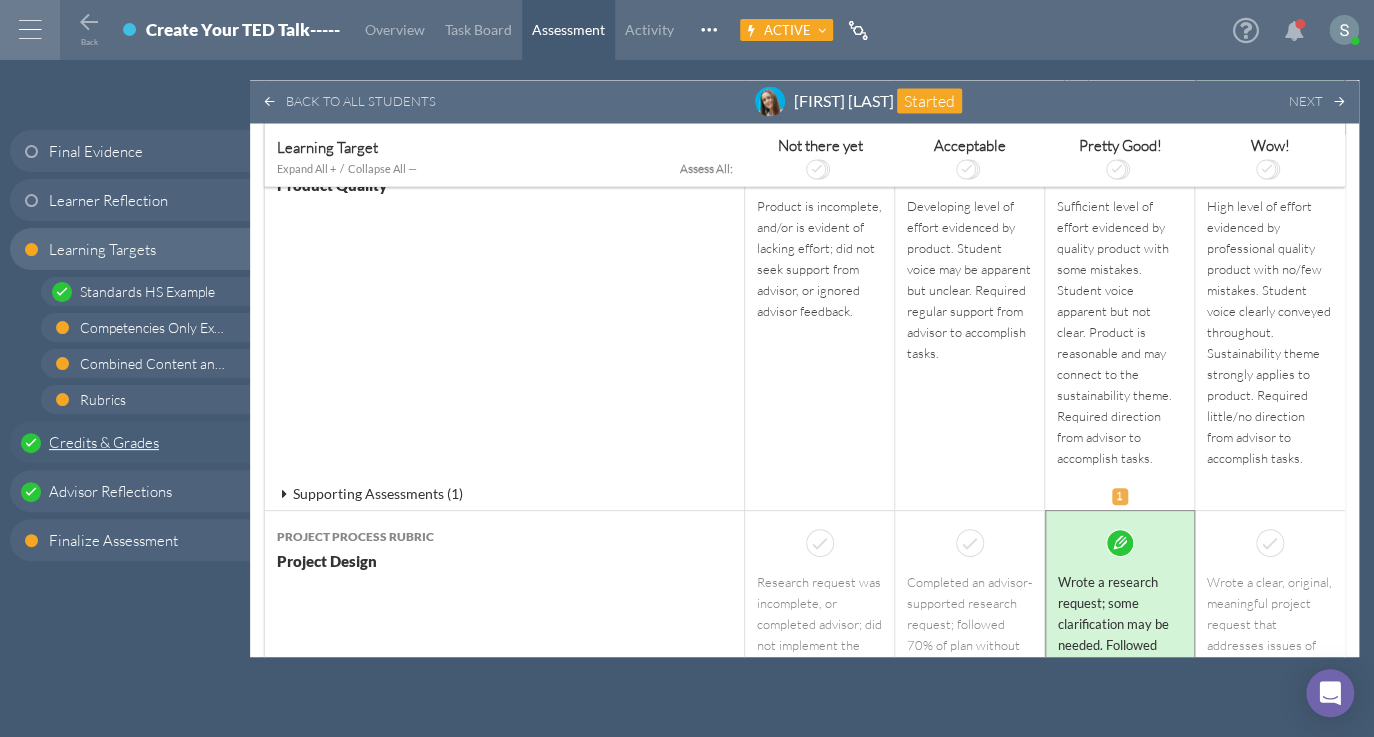 click on "Credits & Grades" at bounding box center [104, 442] 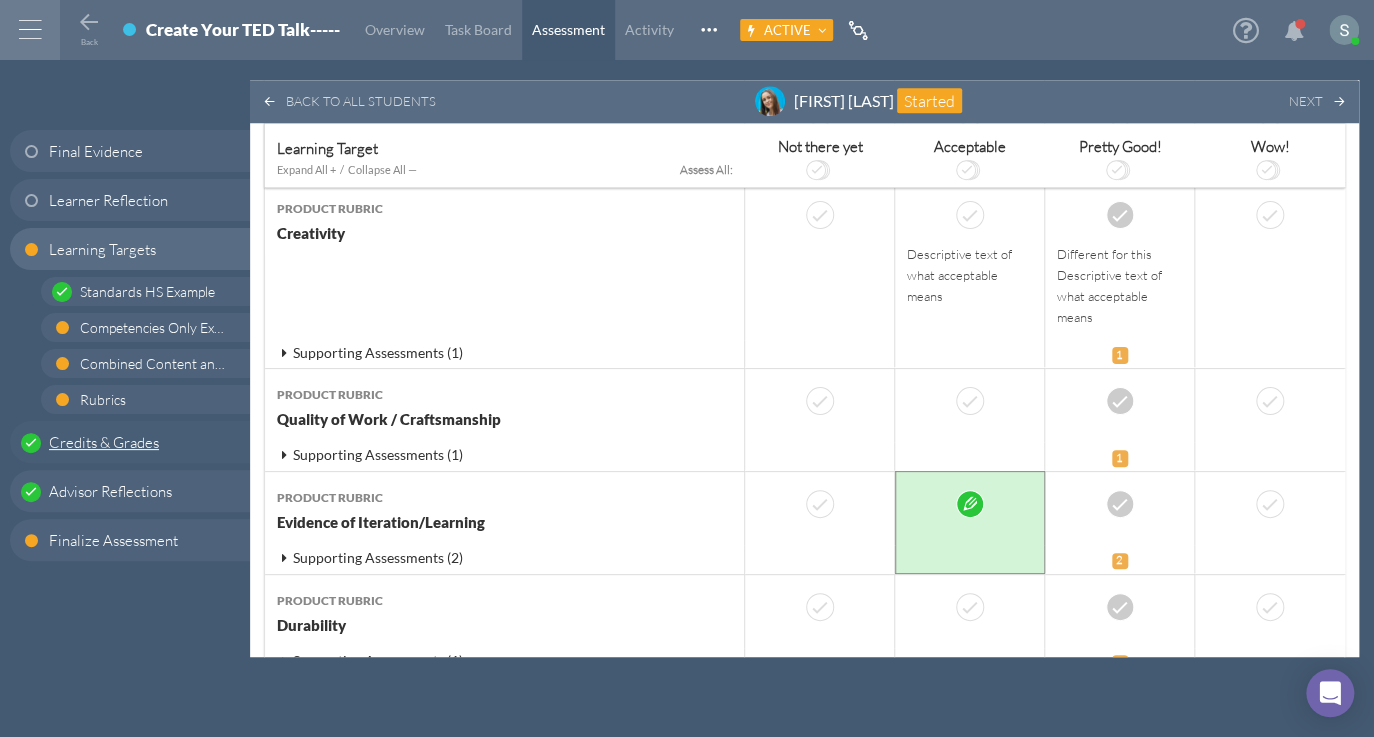 scroll, scrollTop: 8344, scrollLeft: 0, axis: vertical 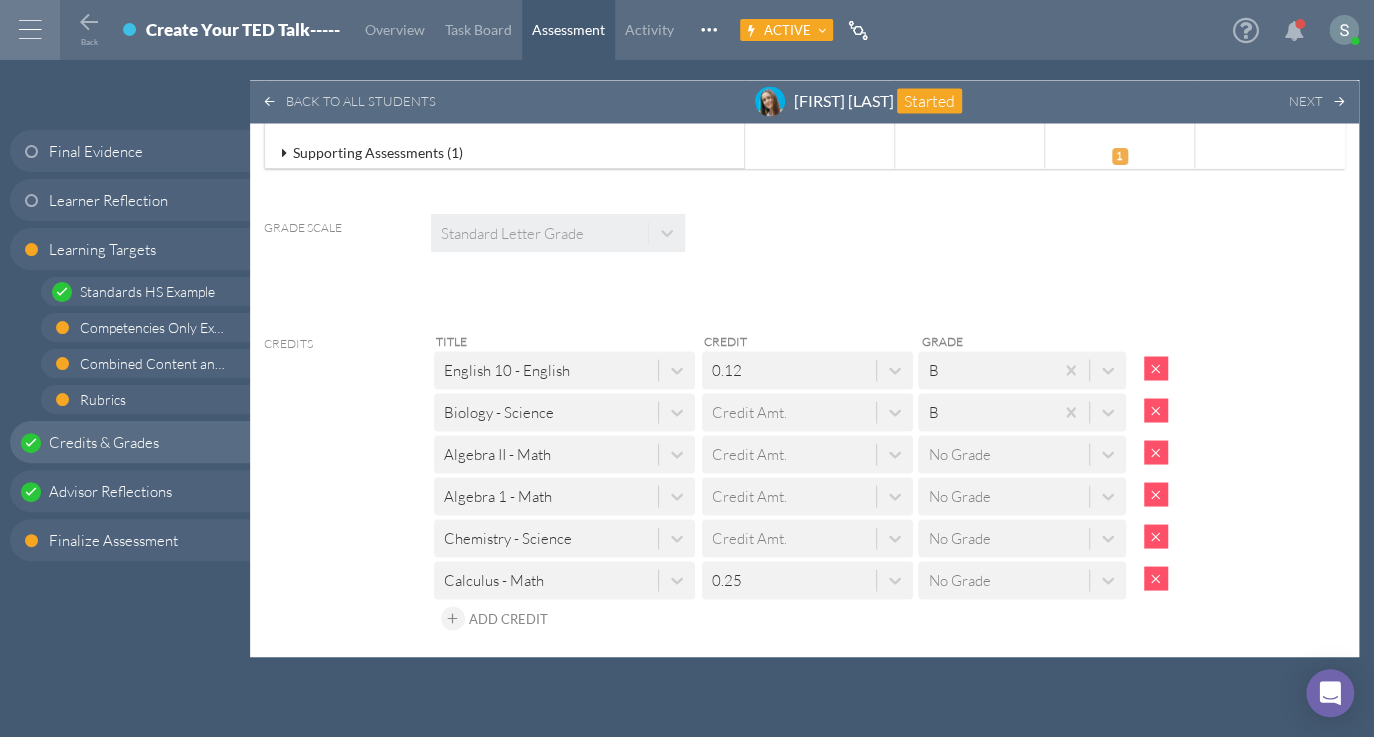 click at bounding box center [1156, 578] 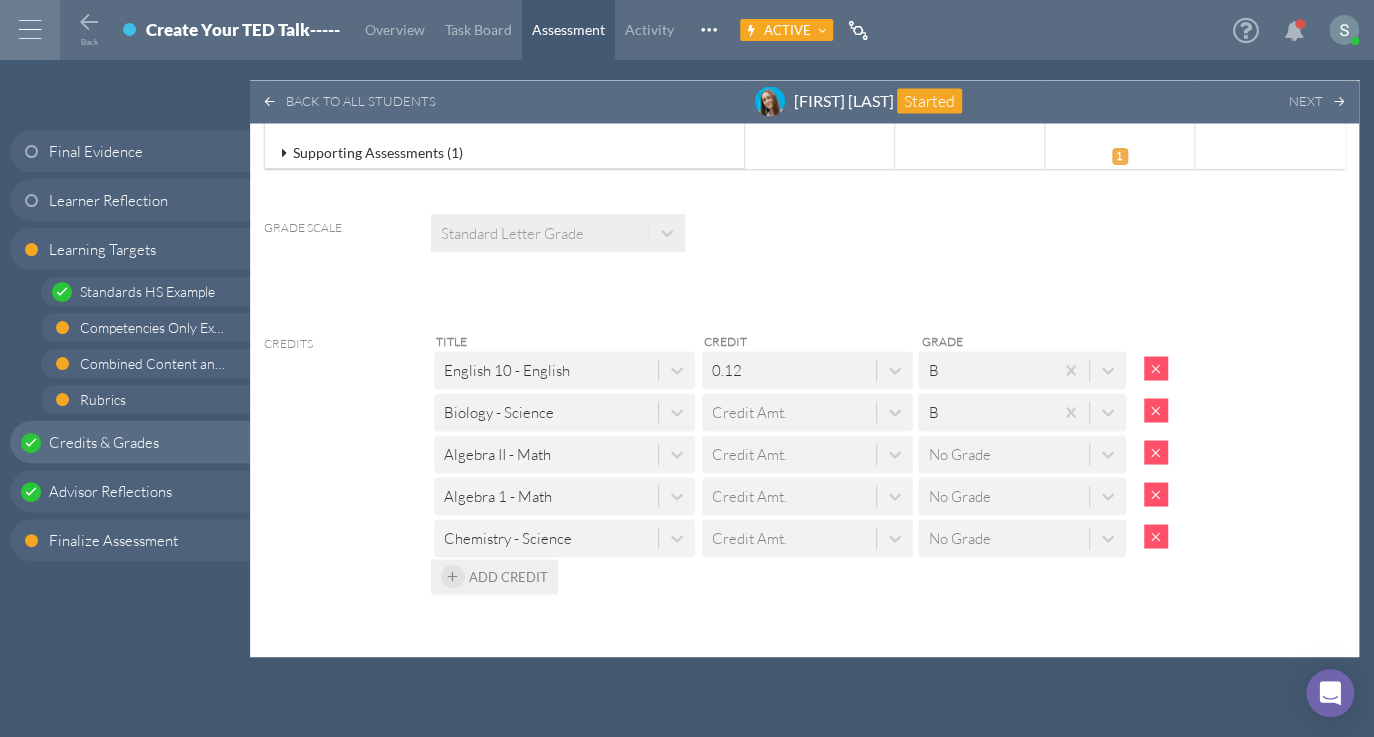 click on "Add Credit" at bounding box center (494, 576) 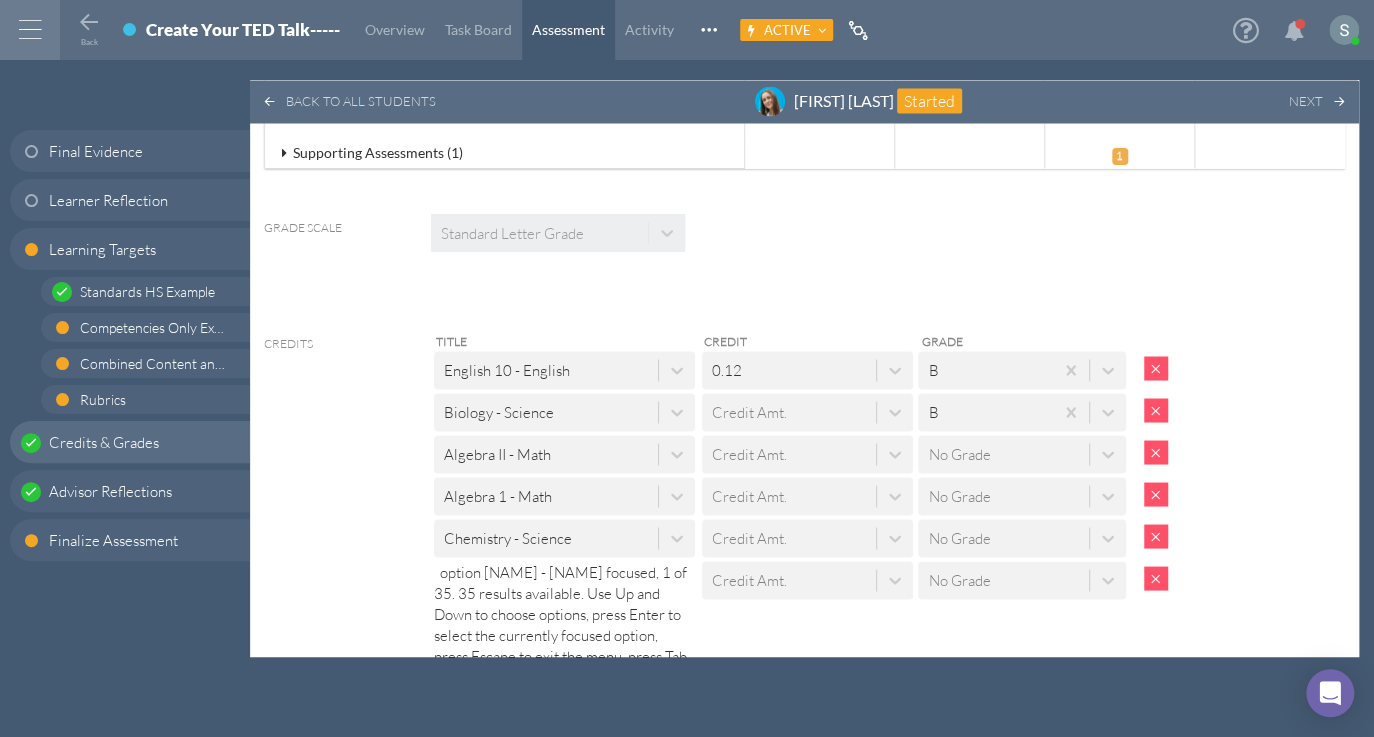 click on "Select Course" at bounding box center (489, 703) 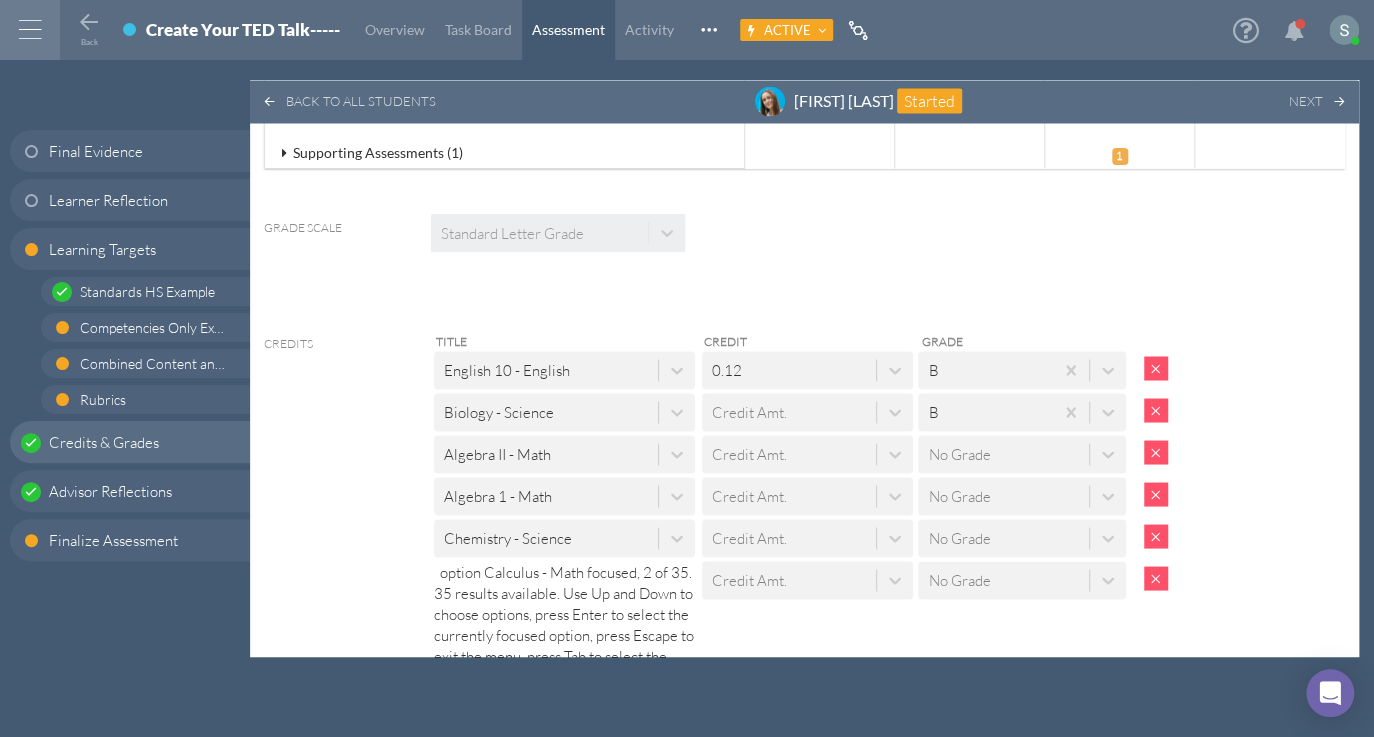 click on "Calculus - Math" at bounding box center (564, 776) 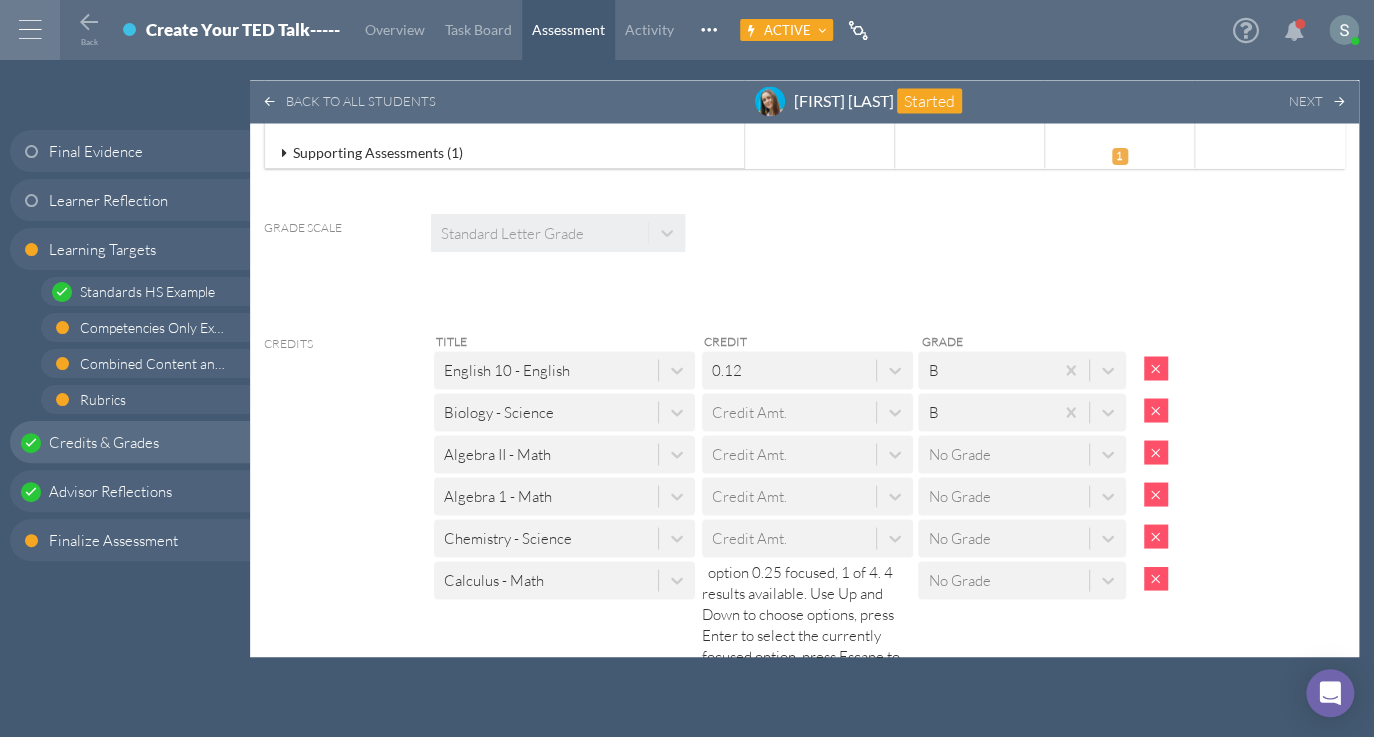 click on "Credit Amt." at bounding box center [749, 724] 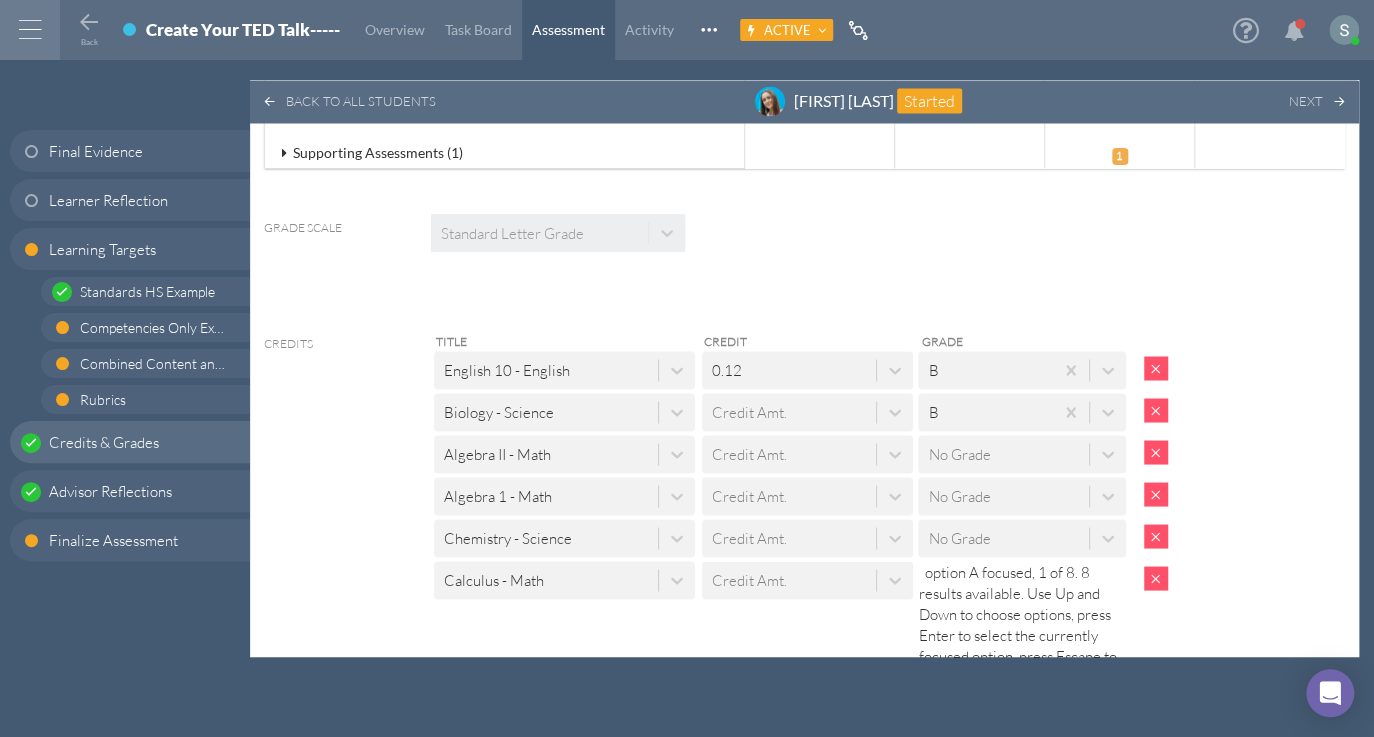 click on "No Grade" at bounding box center [1021, 745] 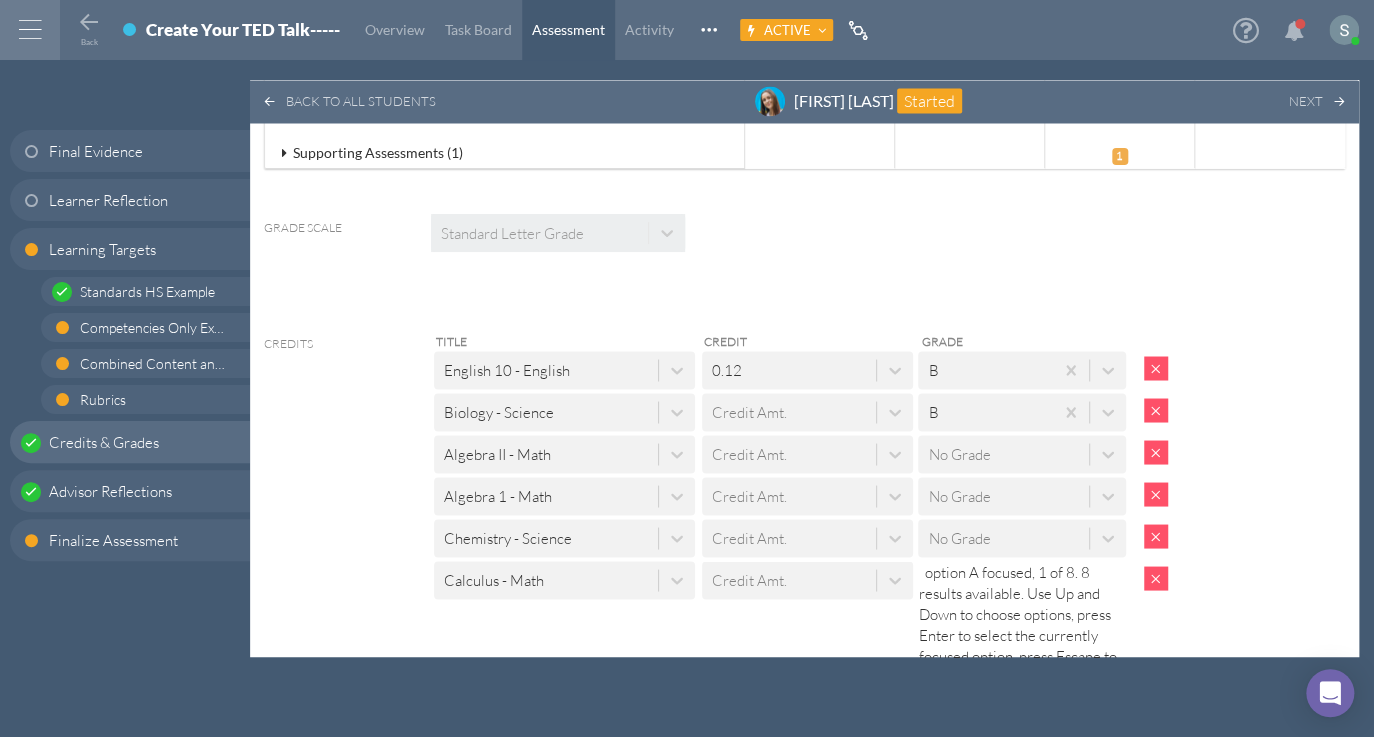 click on "Grade Scale Standard Letter Grade Credits Title Credit Grade English 10 - English 0.12 B Biology - Science Credit Amt. B Algebra II - Math Credit Amt. No Grade Algebra 1 - Math Credit Amt. No Grade Chemistry - Science Credit Amt. No Grade Calculus - Math Credit Amt.      option A focused, 1 of 8. 8 results available. Use Up and Down to choose options, press Enter to select the currently focused option, press Escape to exit the menu, press Tab to select the option and exit the menu. No Grade A B C D F Inc Pass No Pass Add Credit Module Grade ? B" at bounding box center [804, 645] 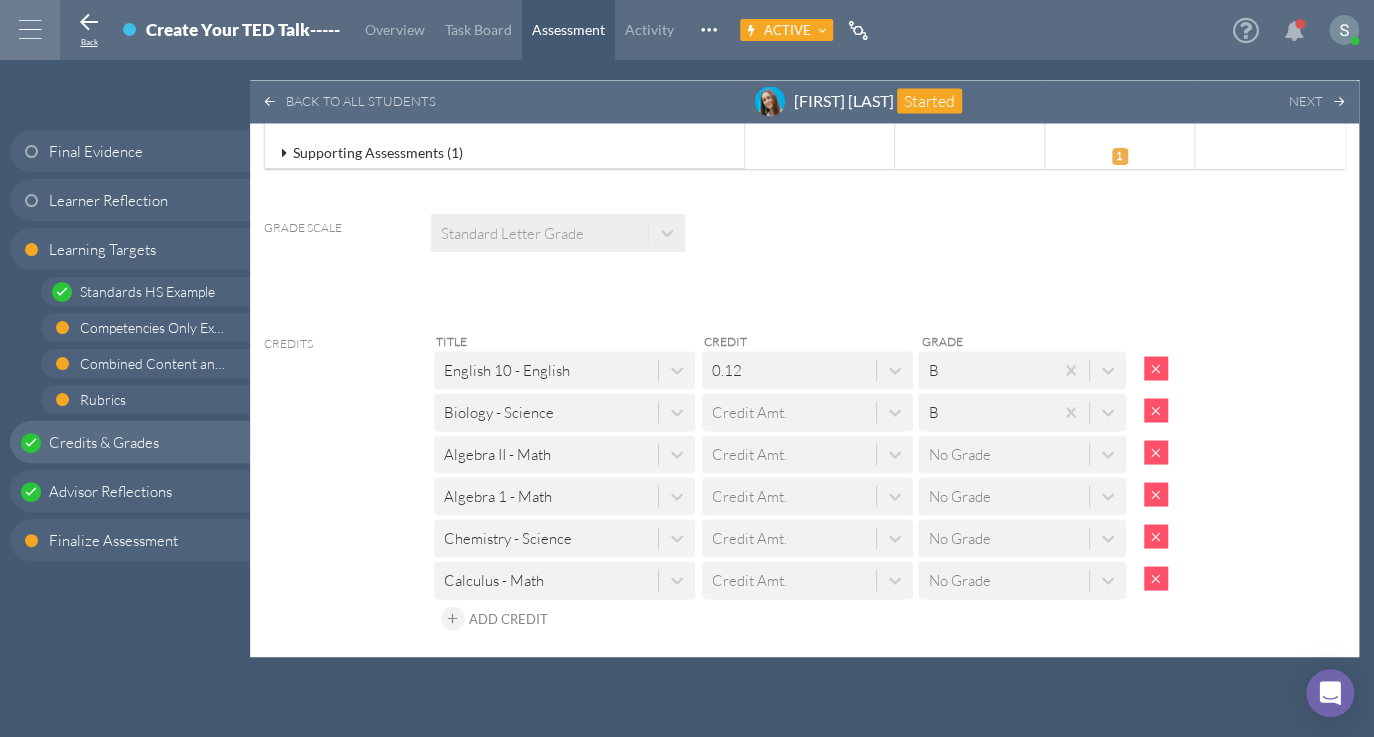 click at bounding box center [89, 23] 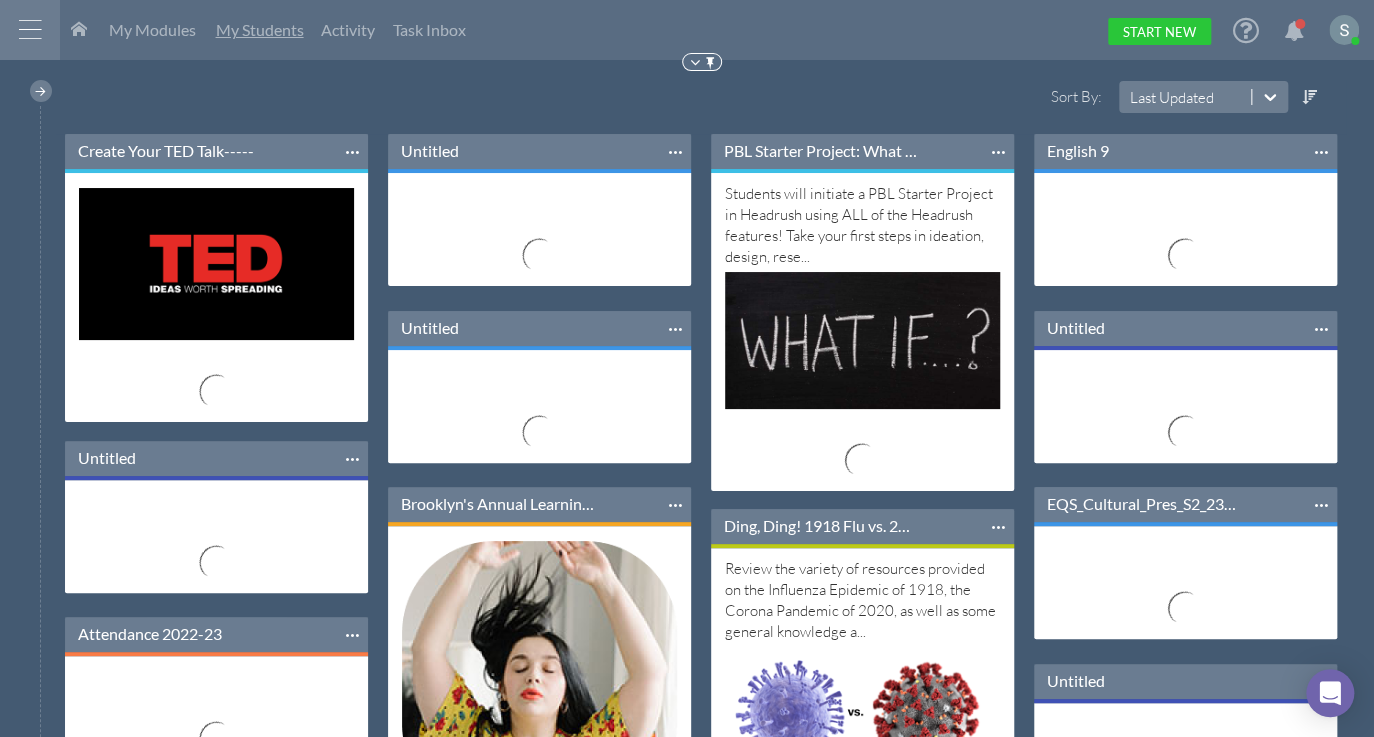 click on "My Students" at bounding box center [260, 29] 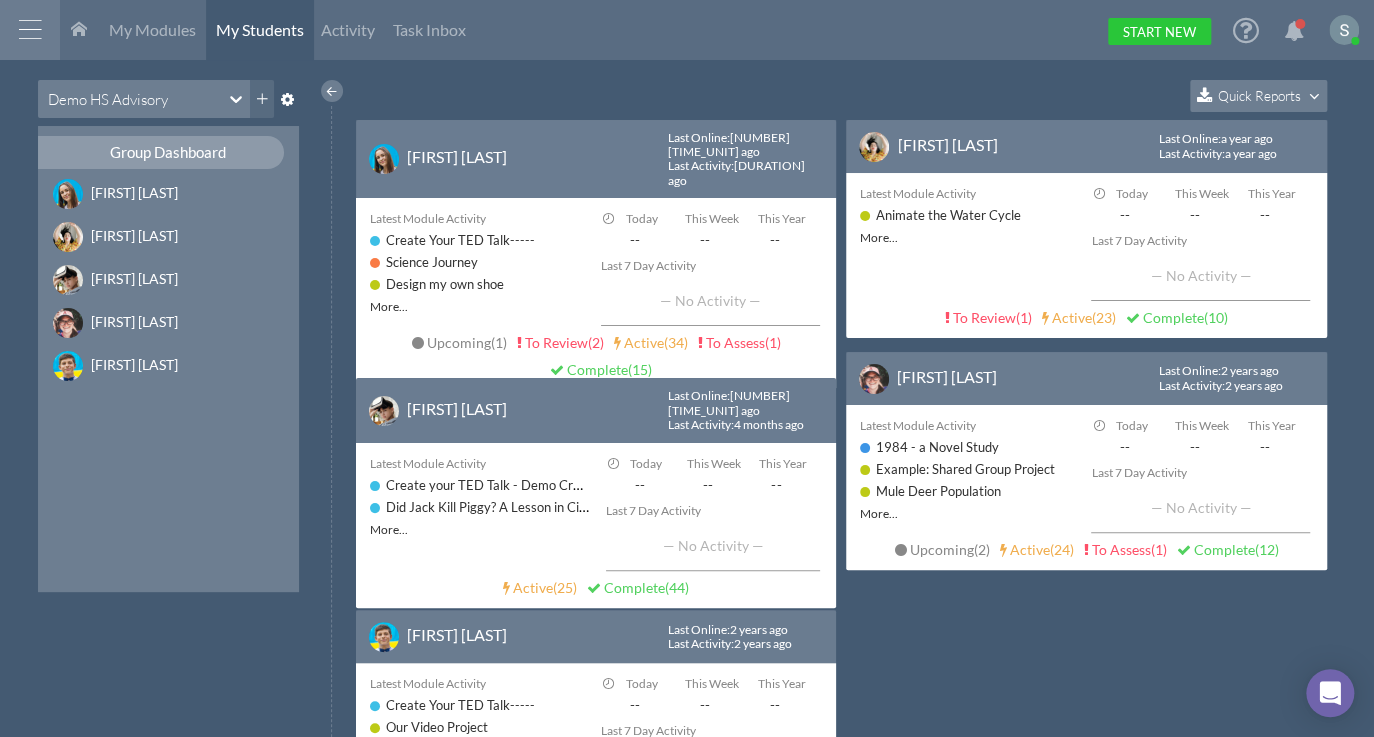 click 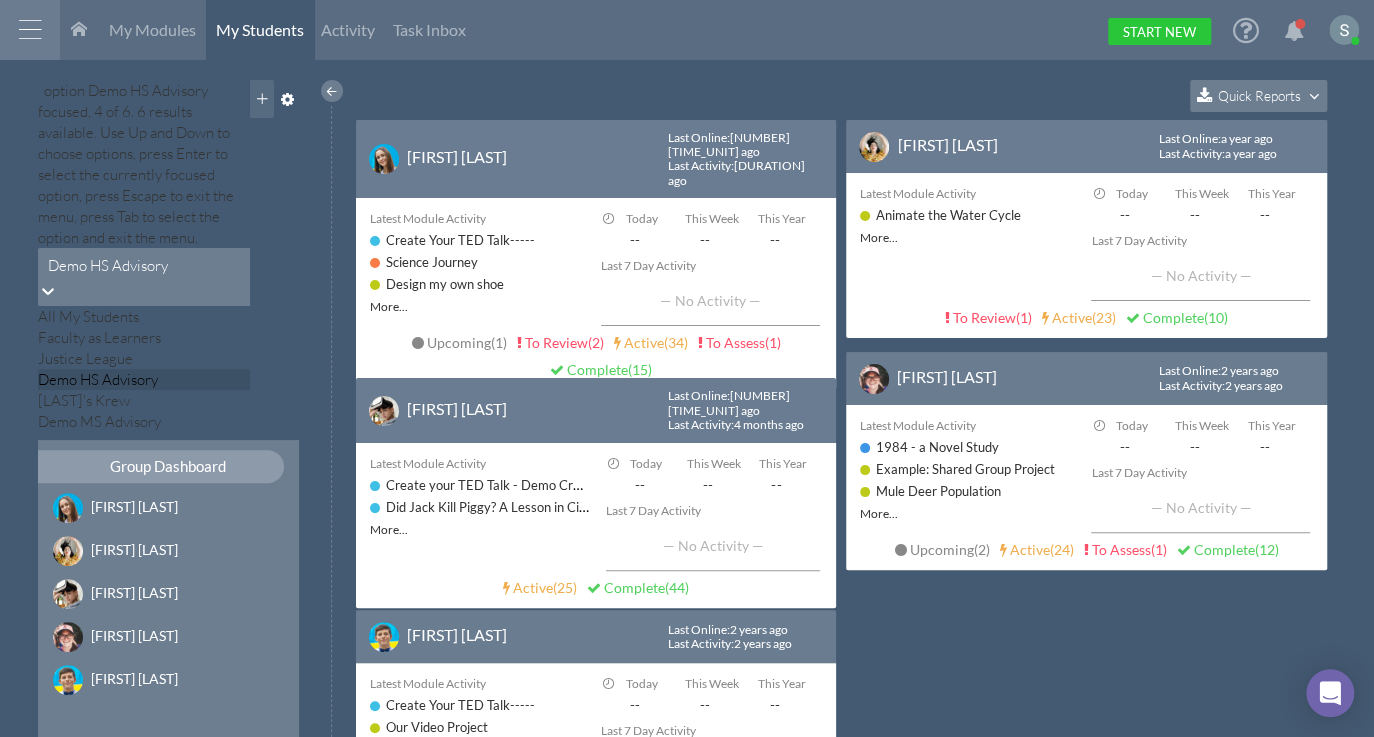 click 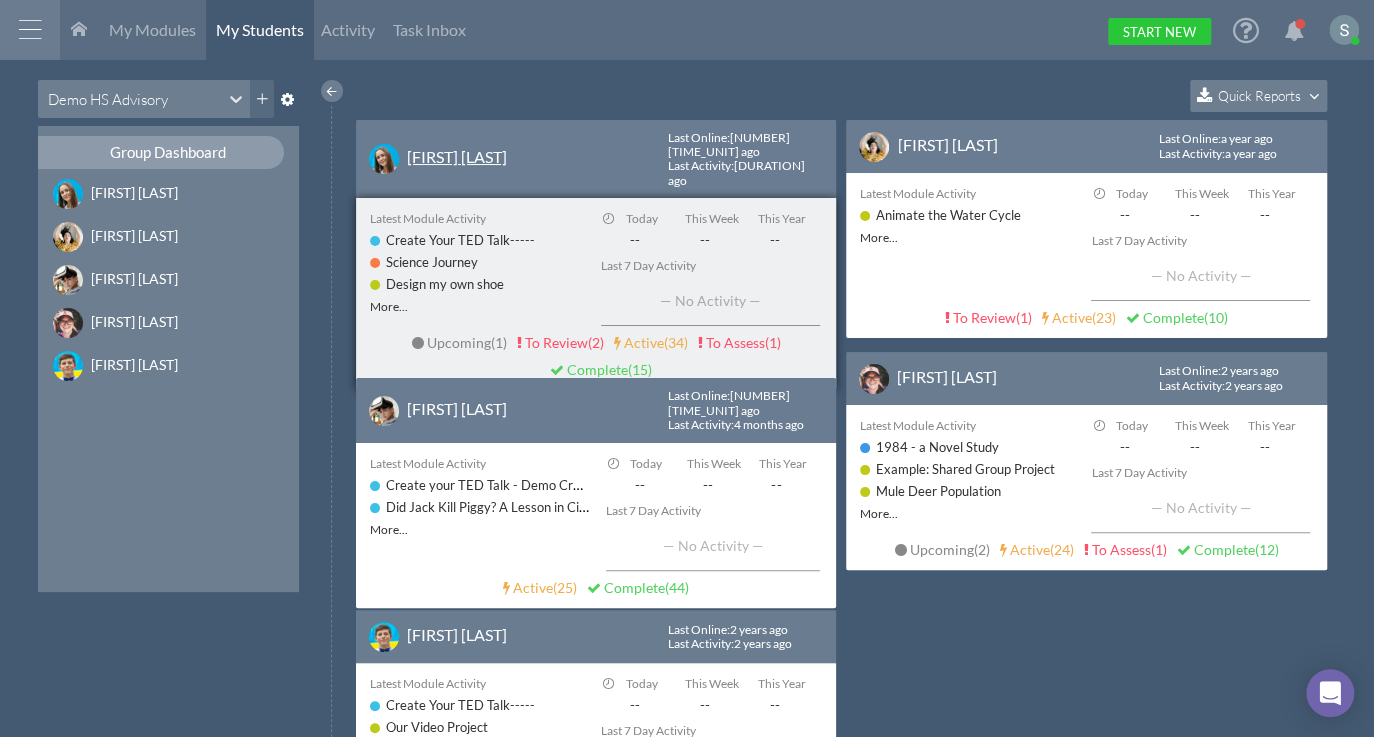 click on "[FIRST] [LAST]" at bounding box center (457, 156) 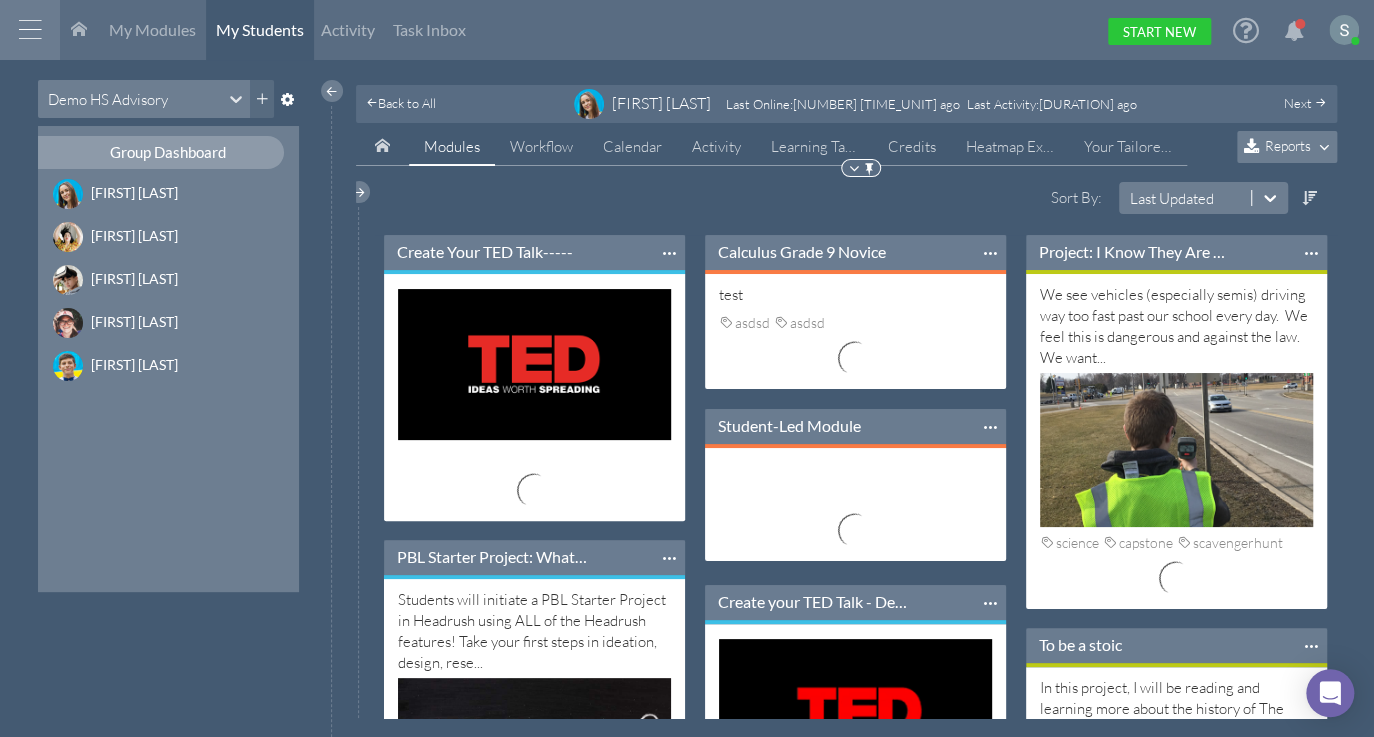 scroll, scrollTop: 11, scrollLeft: 11, axis: both 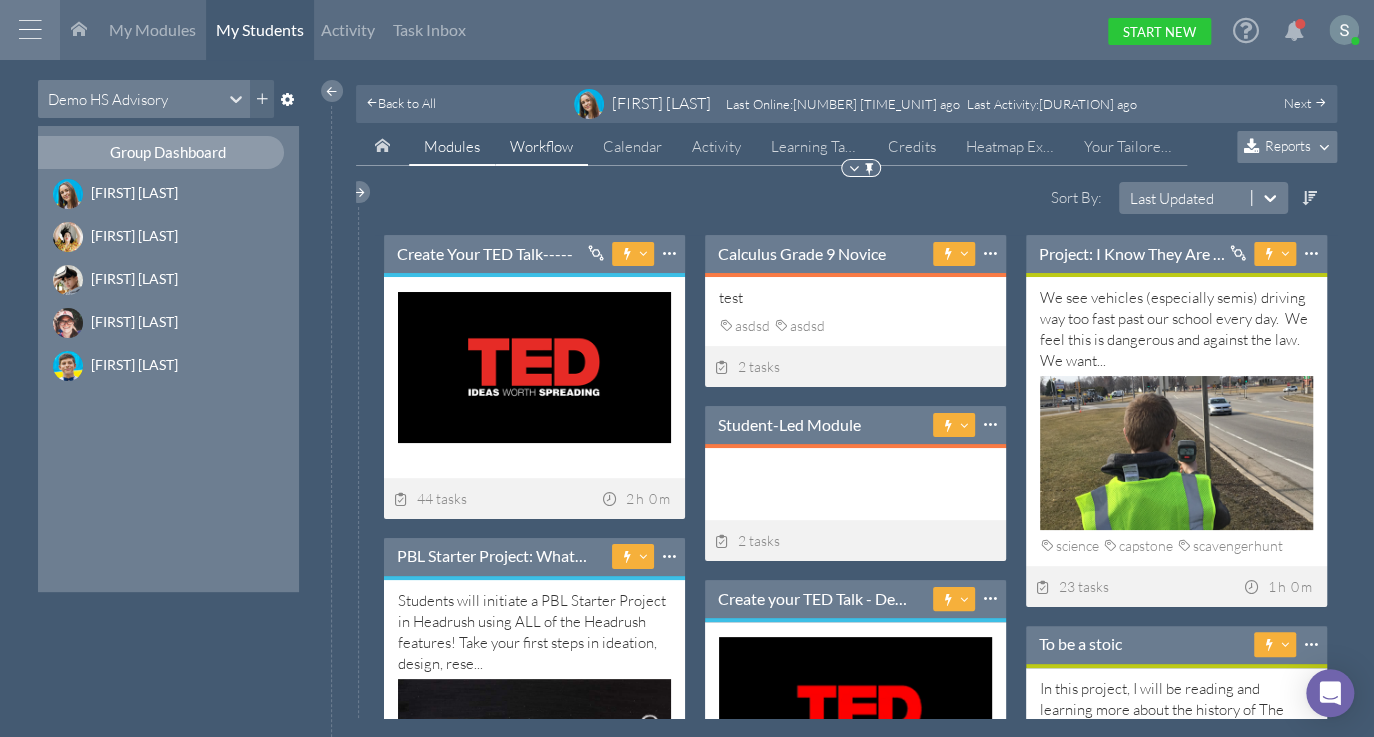 click on "Workflow" at bounding box center [541, 146] 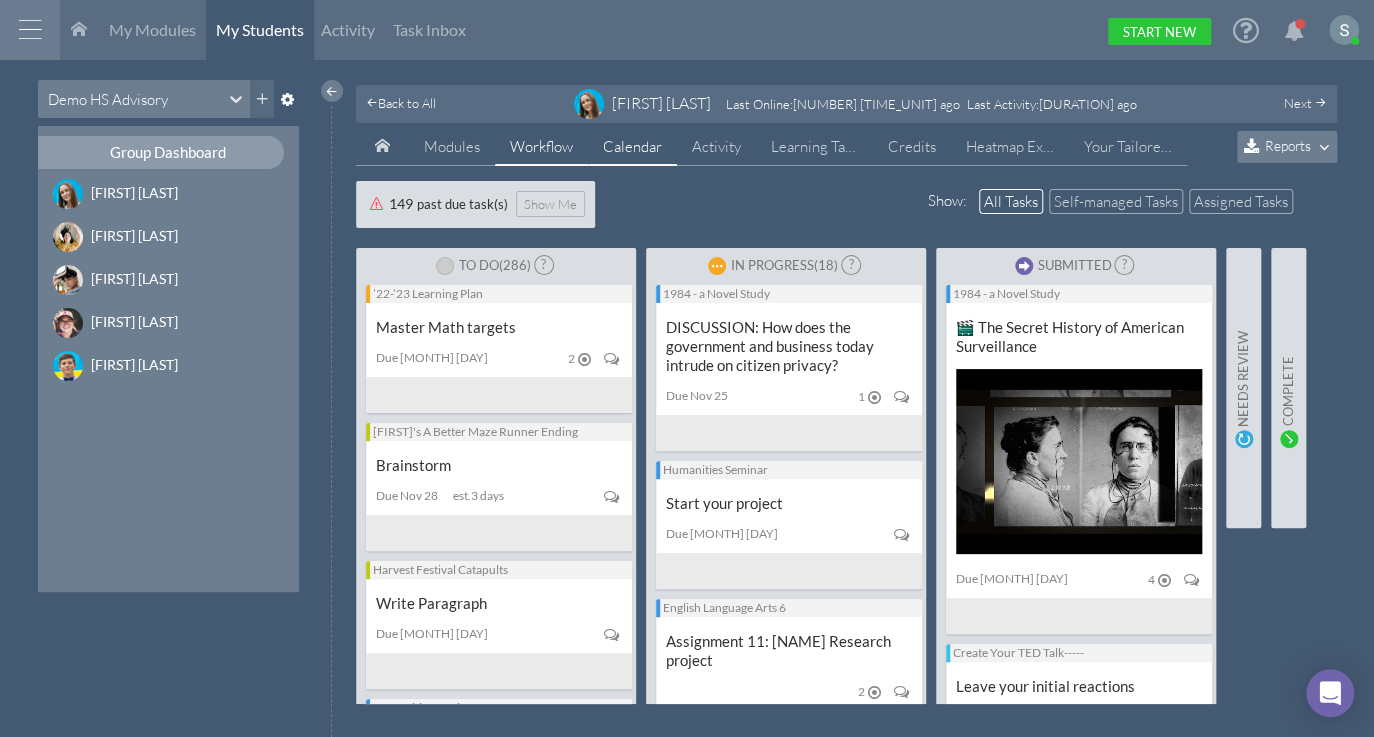 click on "Calendar" at bounding box center (632, 146) 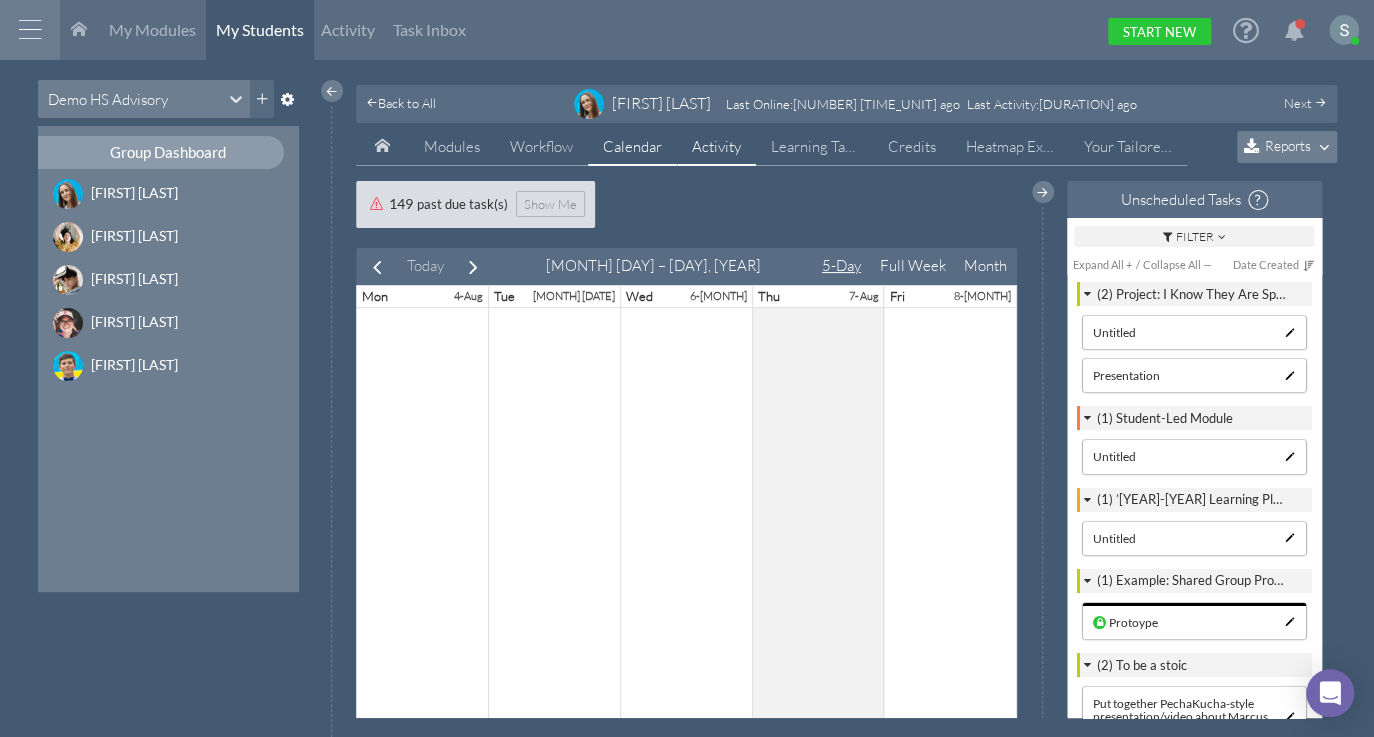 click on "Activity" at bounding box center [716, 146] 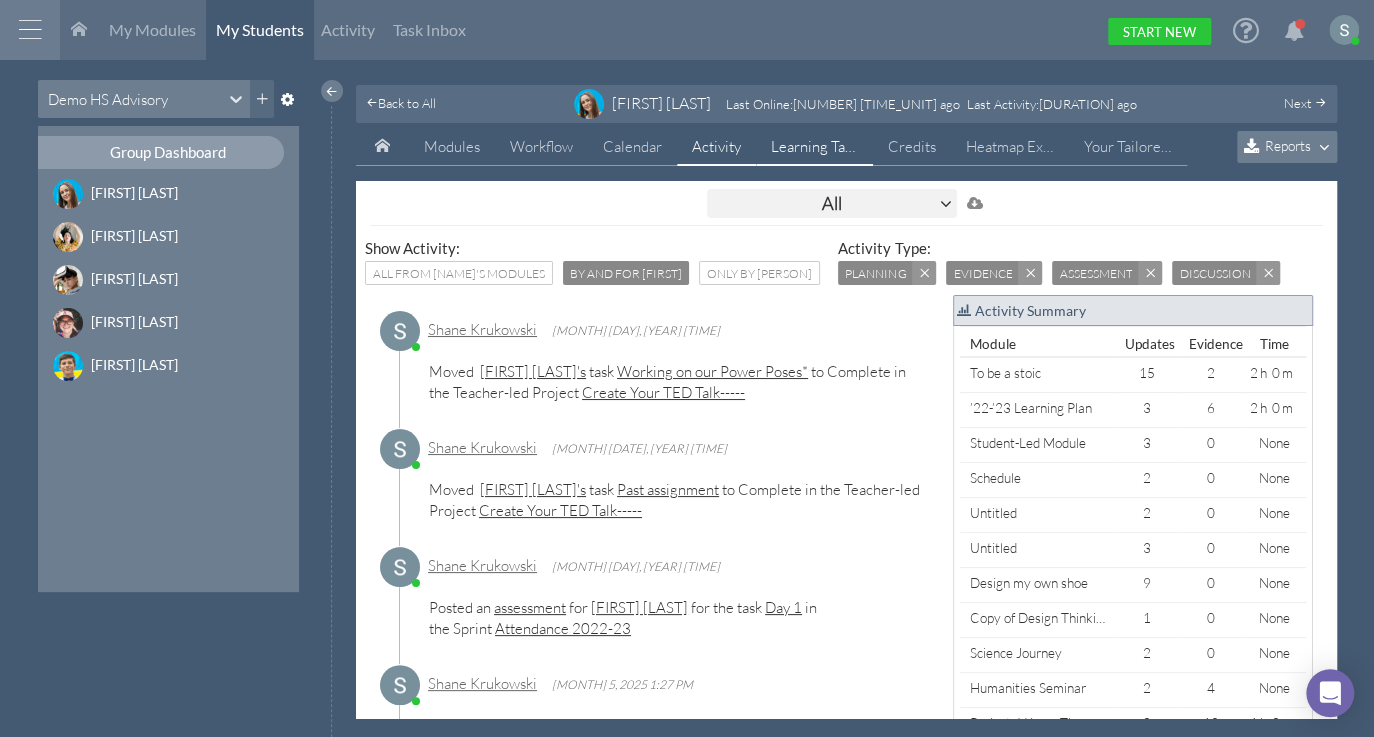click on "Learning Targets" at bounding box center [824, 146] 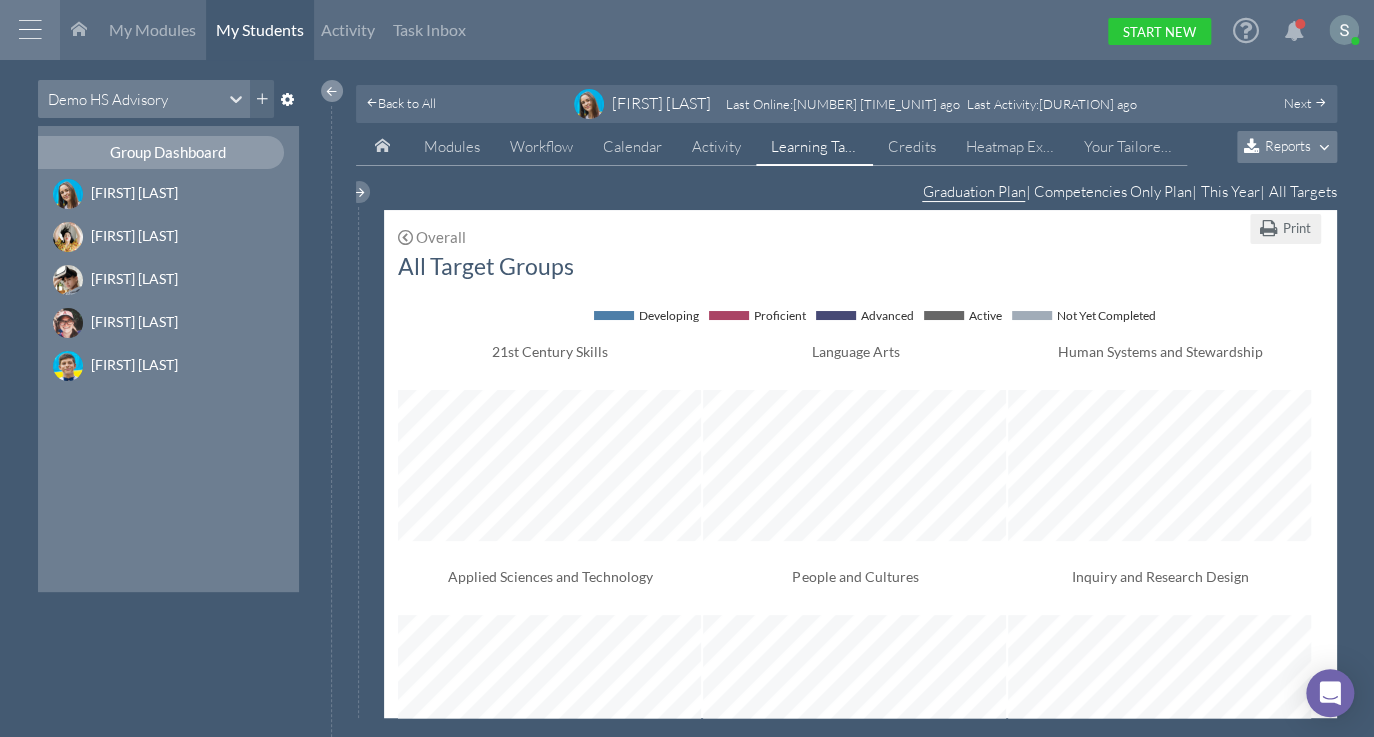 click at bounding box center (332, 91) 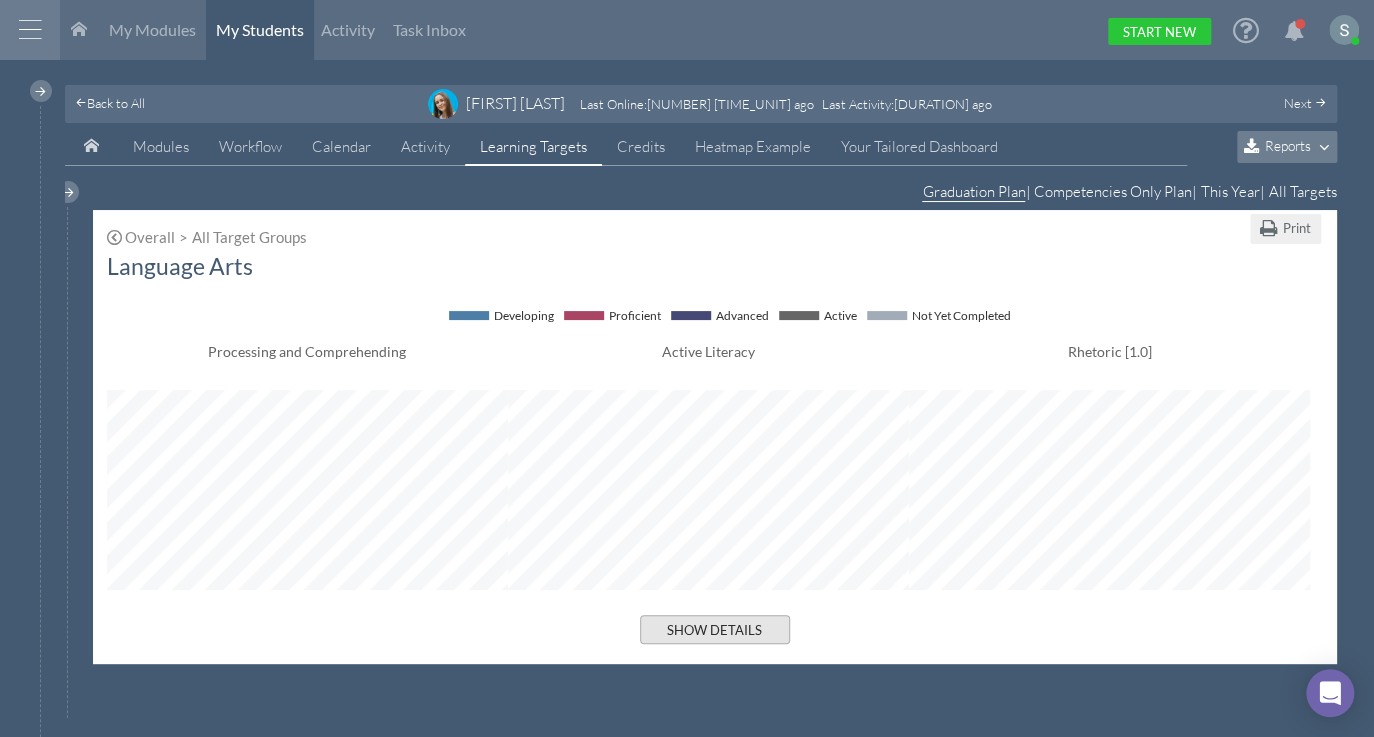 click on "Show Details" at bounding box center (715, 629) 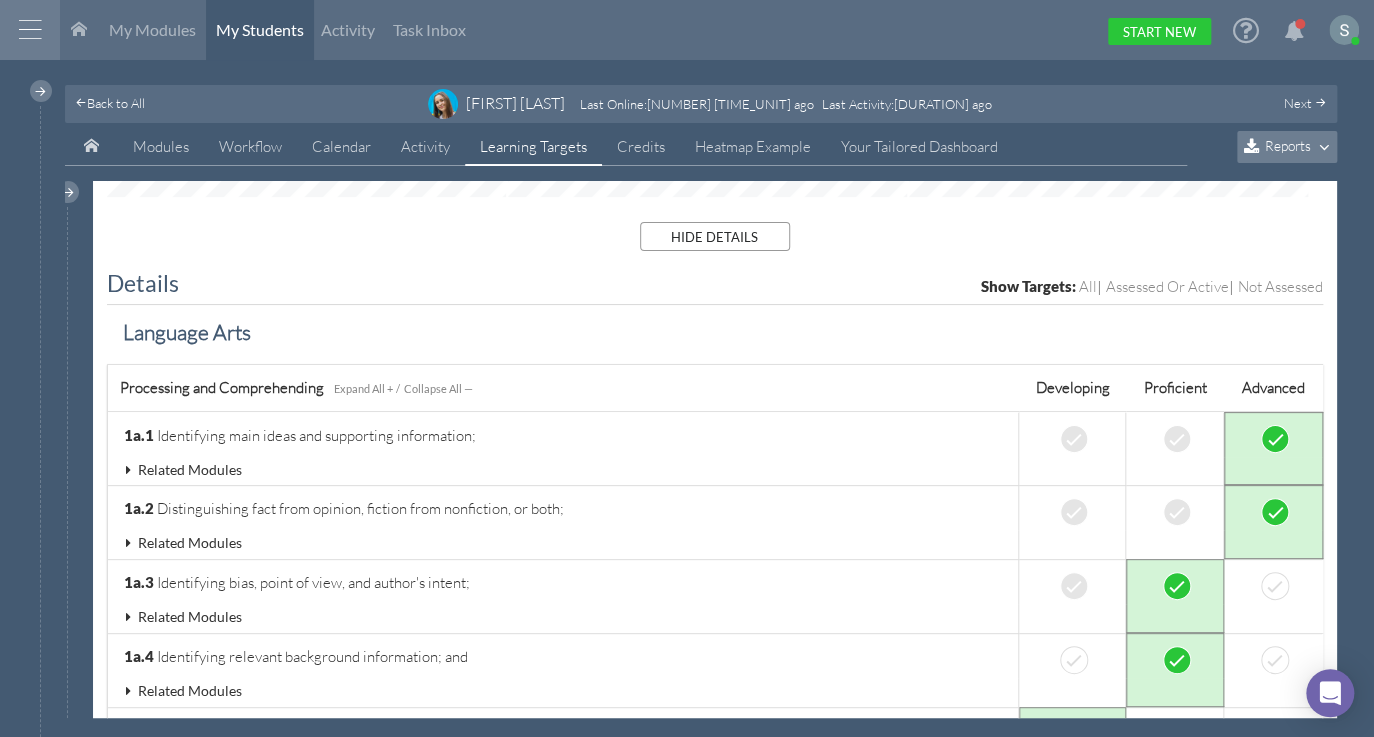 click at bounding box center (129, 470) 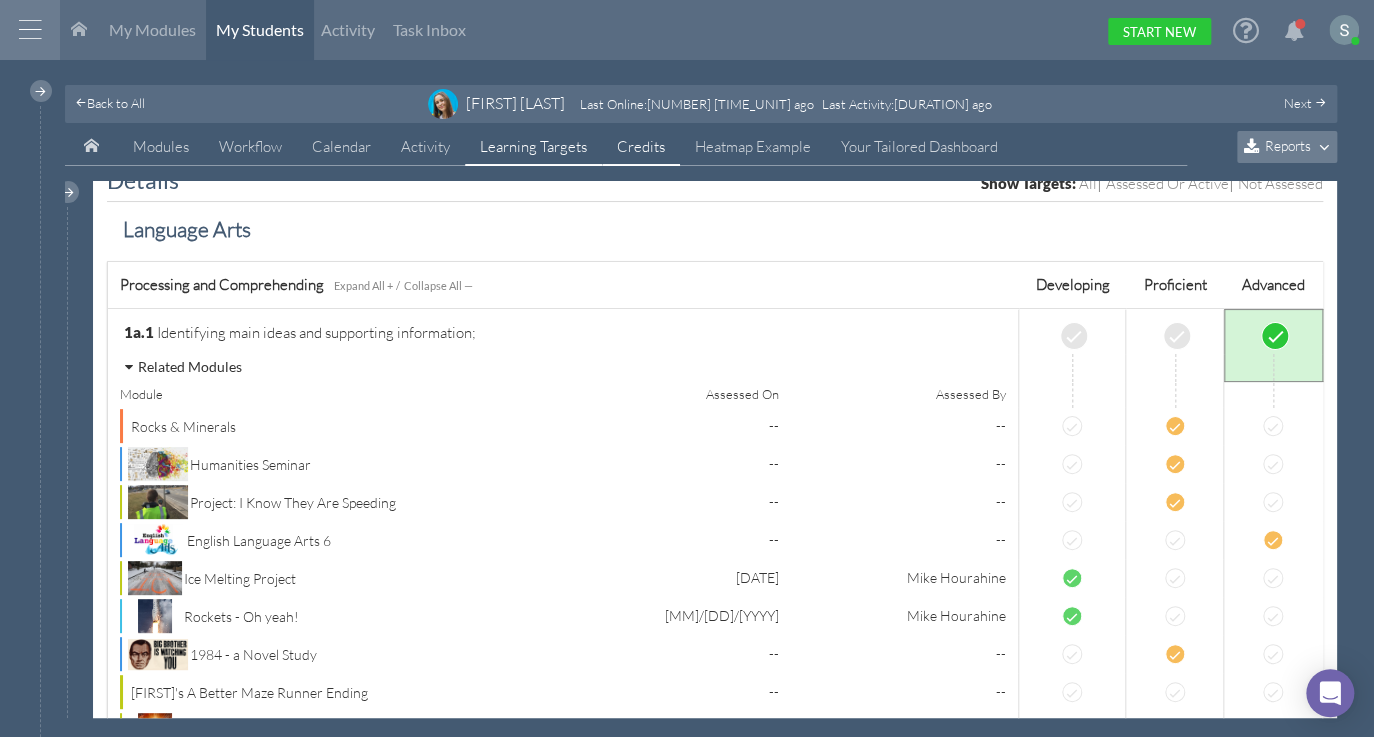 click on "Credits" at bounding box center [641, 147] 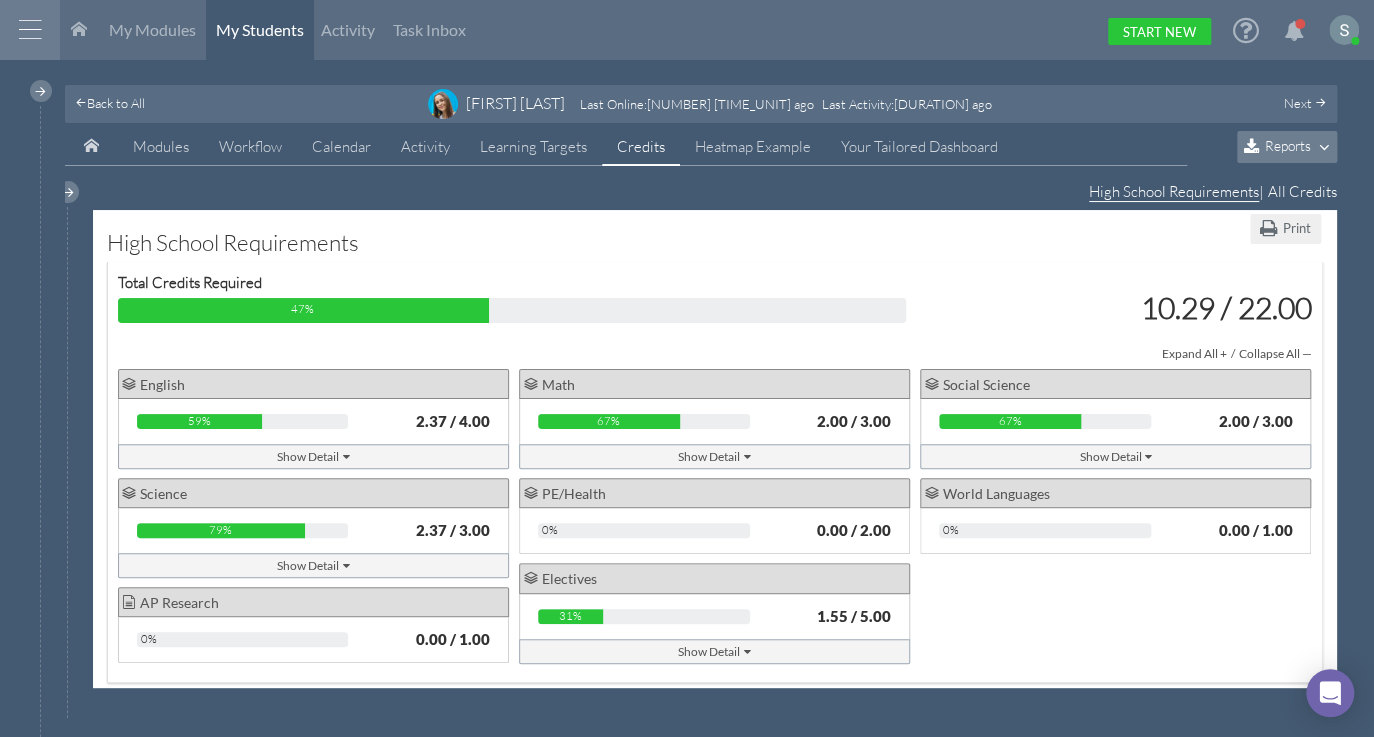 click on "Show Detail" at bounding box center [714, 456] 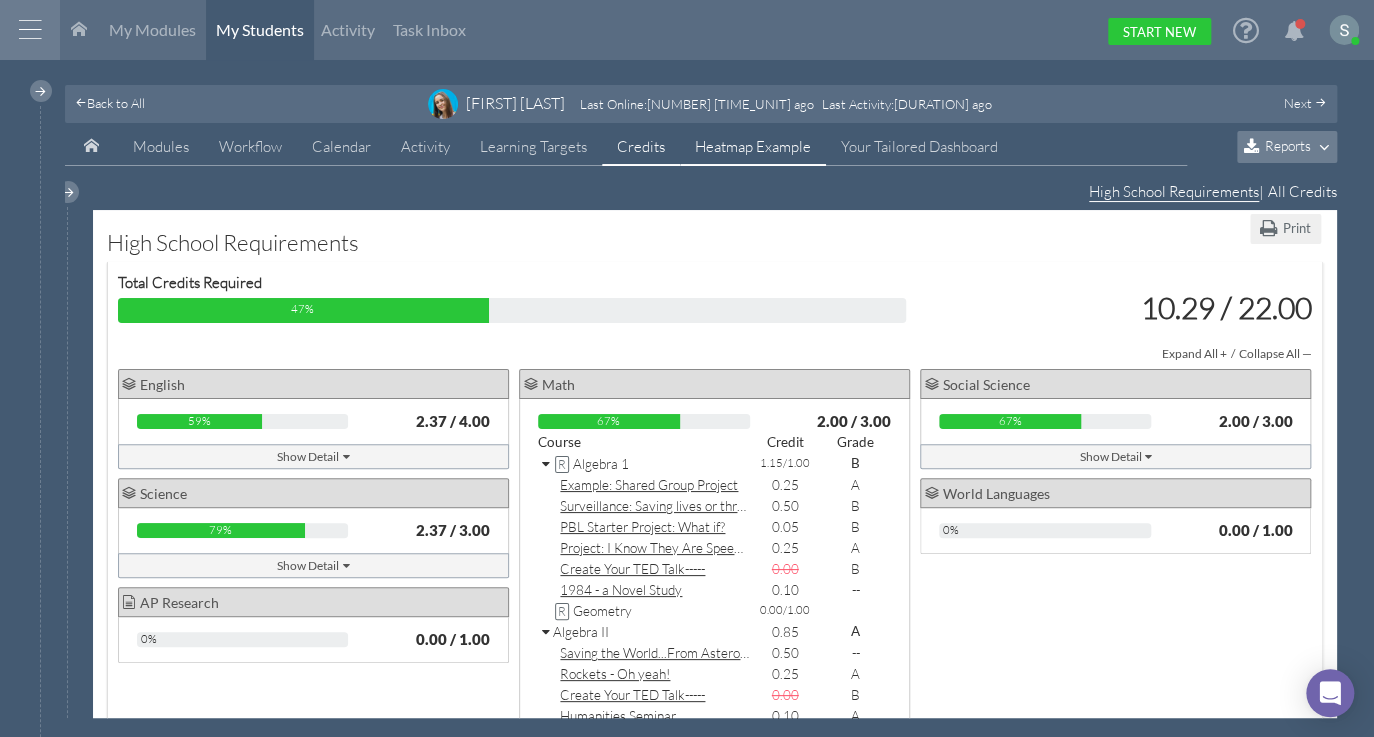 click on "Heatmap Example" at bounding box center [753, 147] 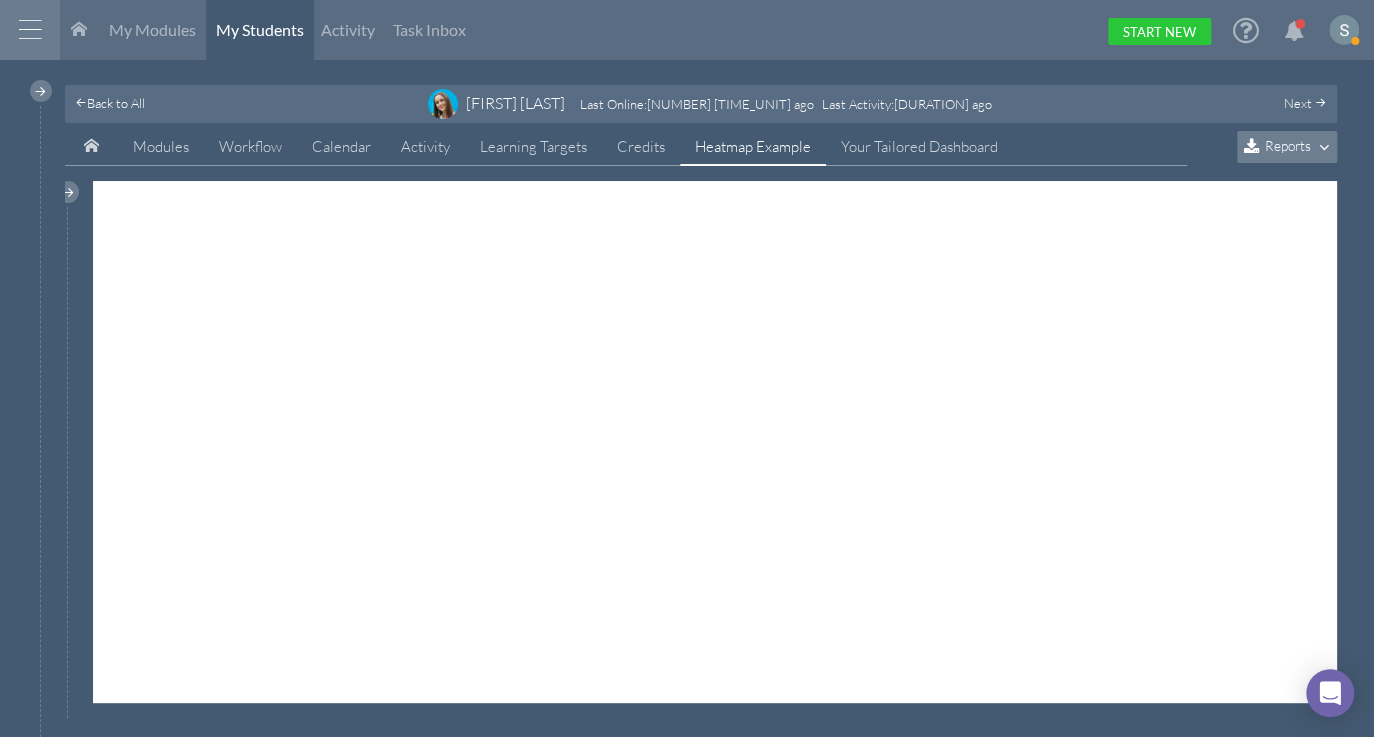click on "Reports" at bounding box center [1288, 145] 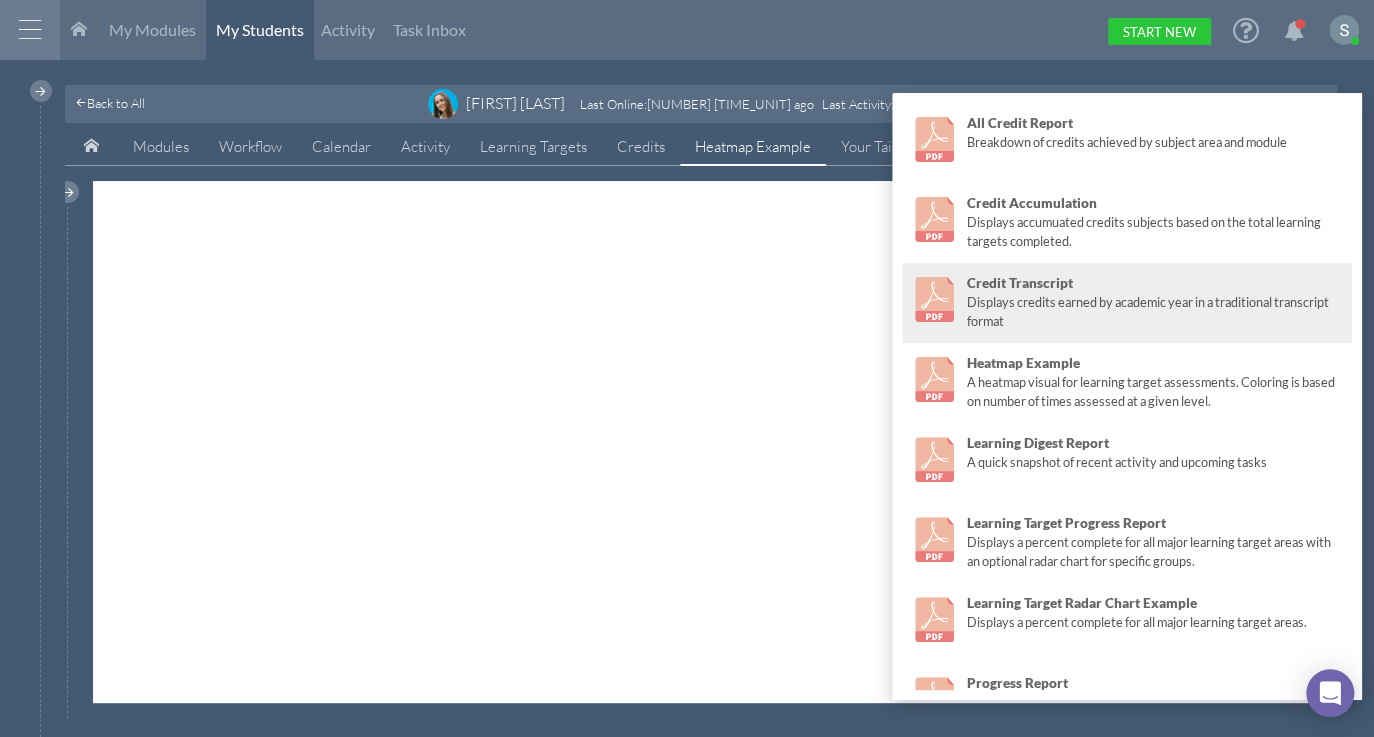 click on "Displays credits earned by academic year in a traditional transcript format" at bounding box center (1155, 312) 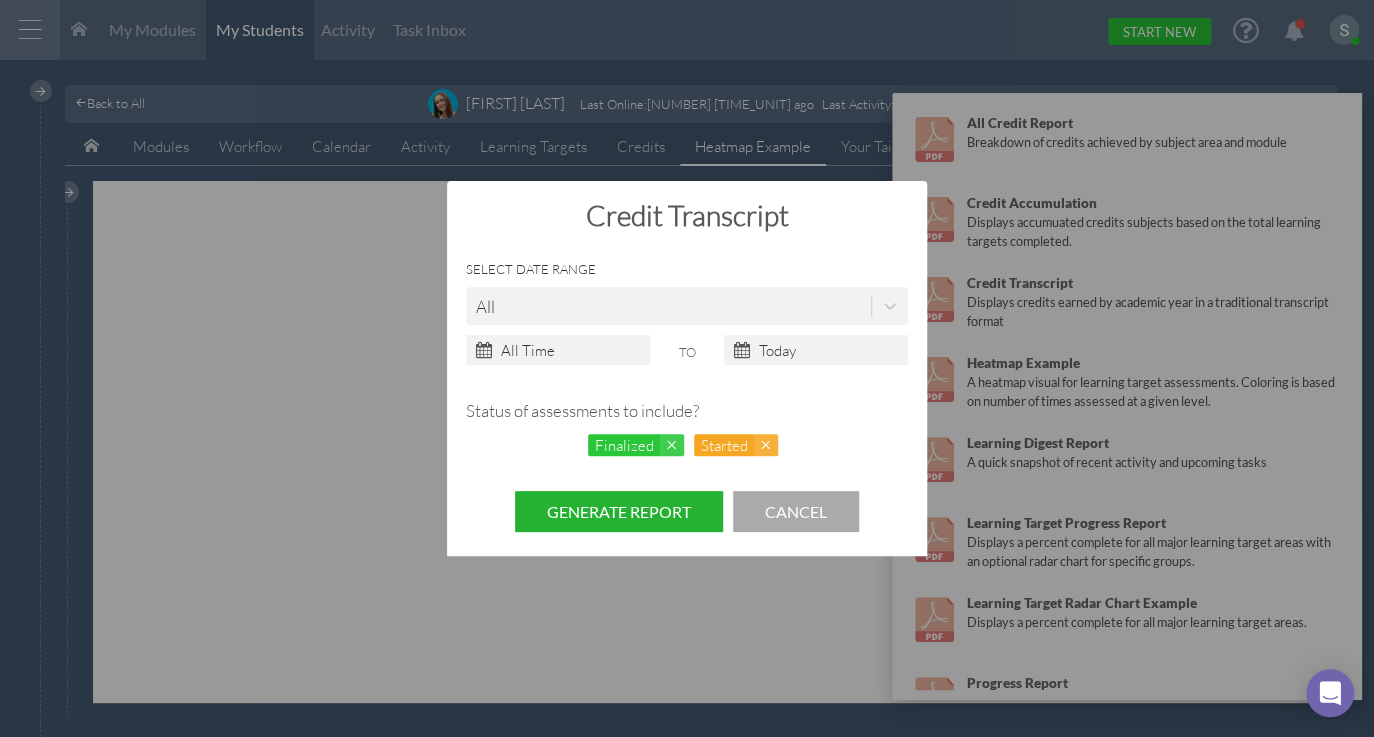click on "Generate Report" at bounding box center [619, 511] 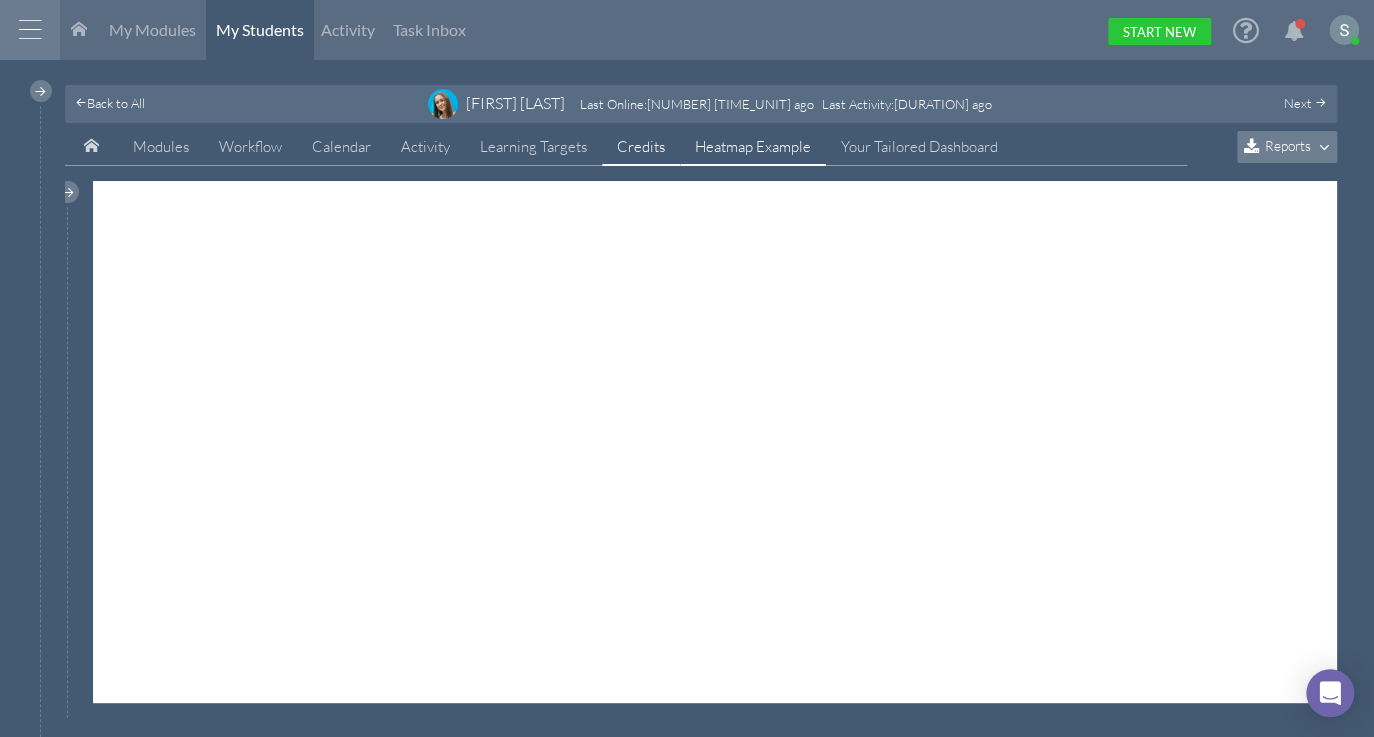 click on "Credits" at bounding box center (641, 147) 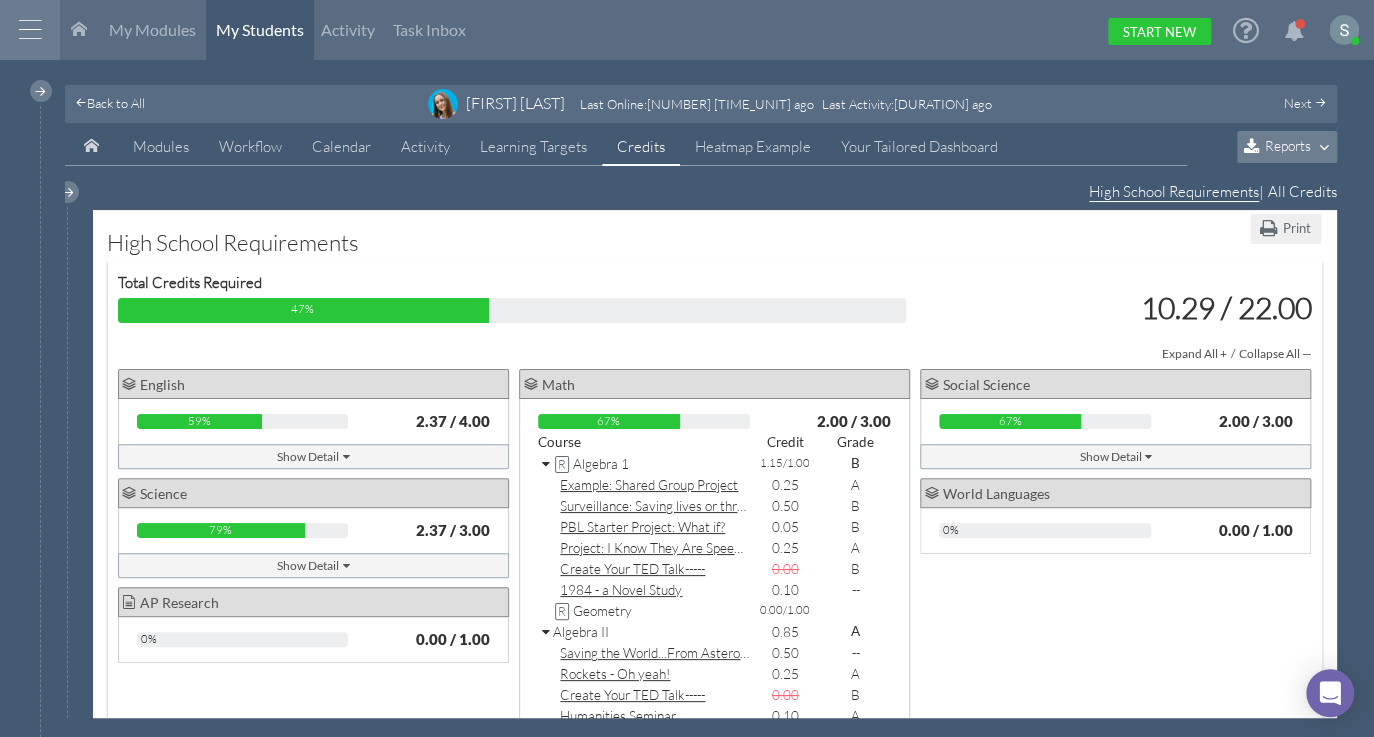 click at bounding box center (1246, 30) 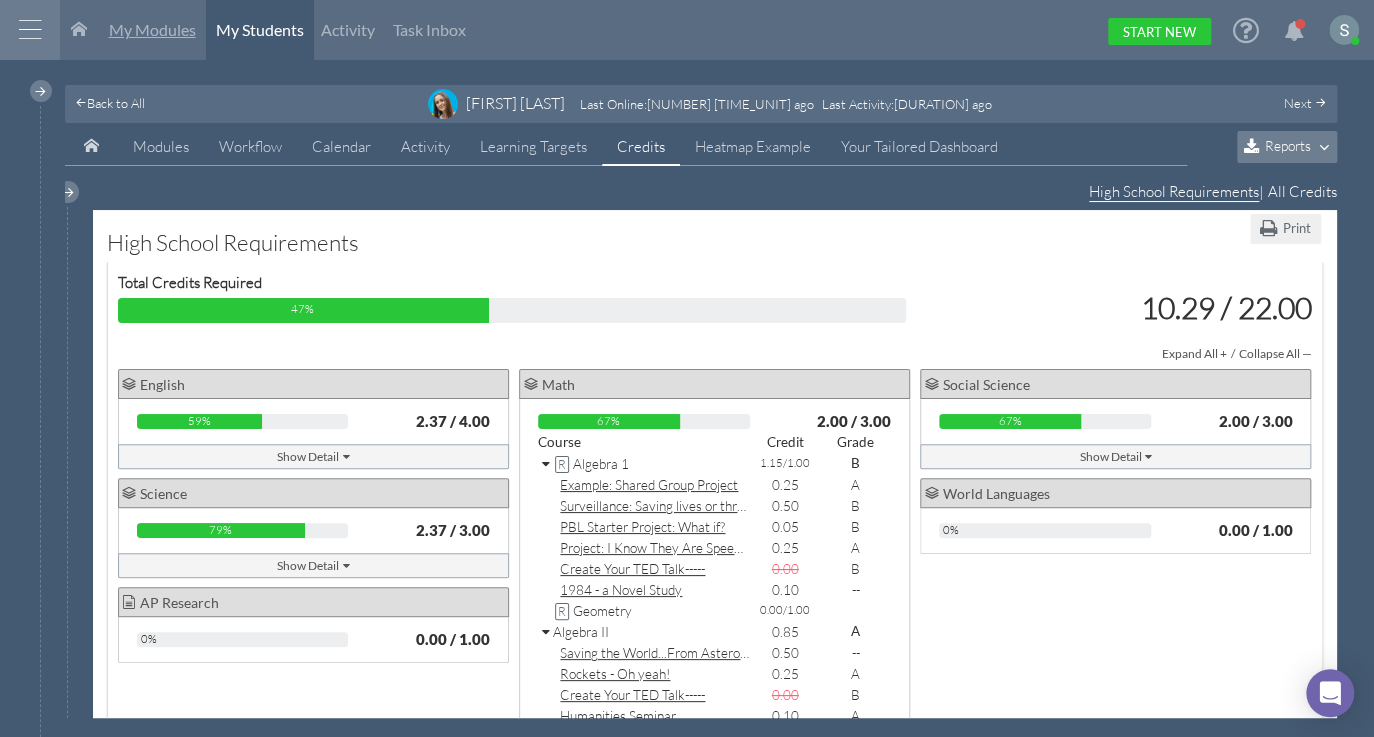 click on "My Modules" at bounding box center (152, 29) 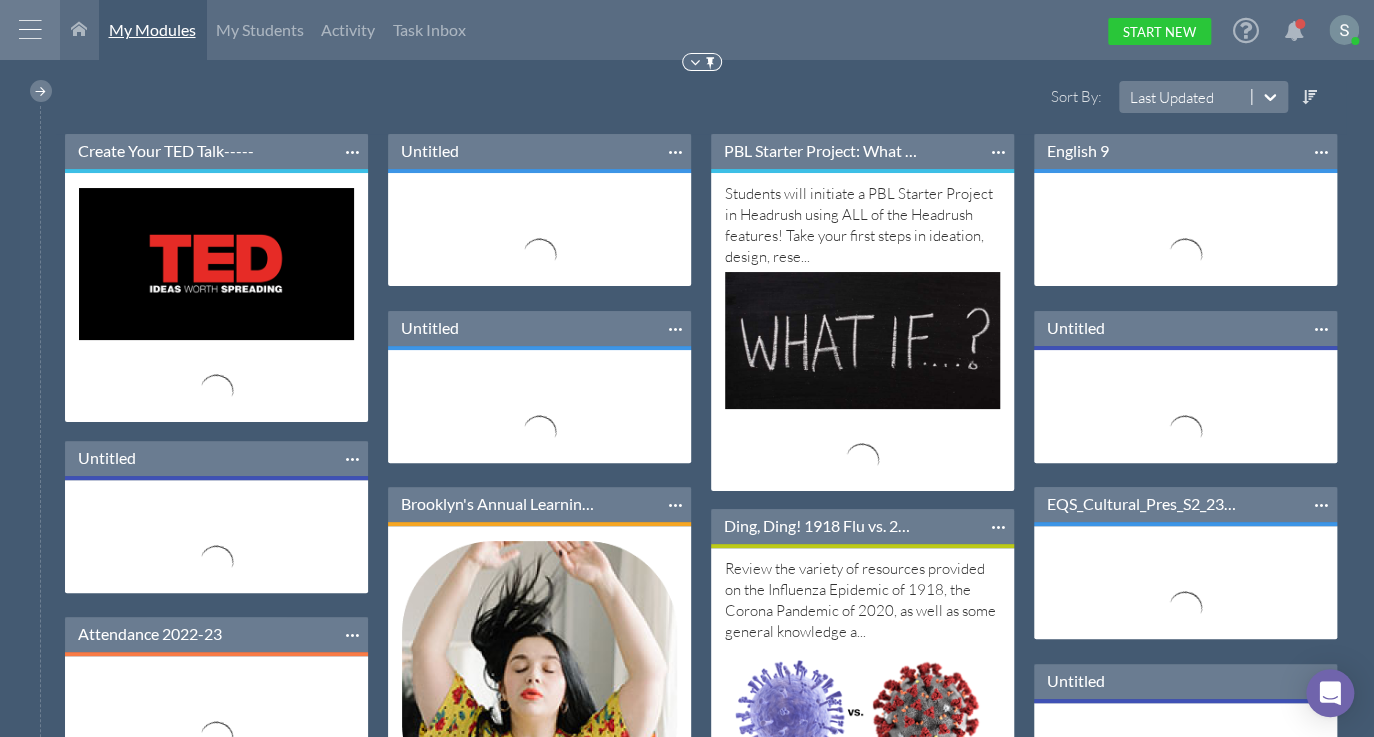 scroll, scrollTop: 10, scrollLeft: 10, axis: both 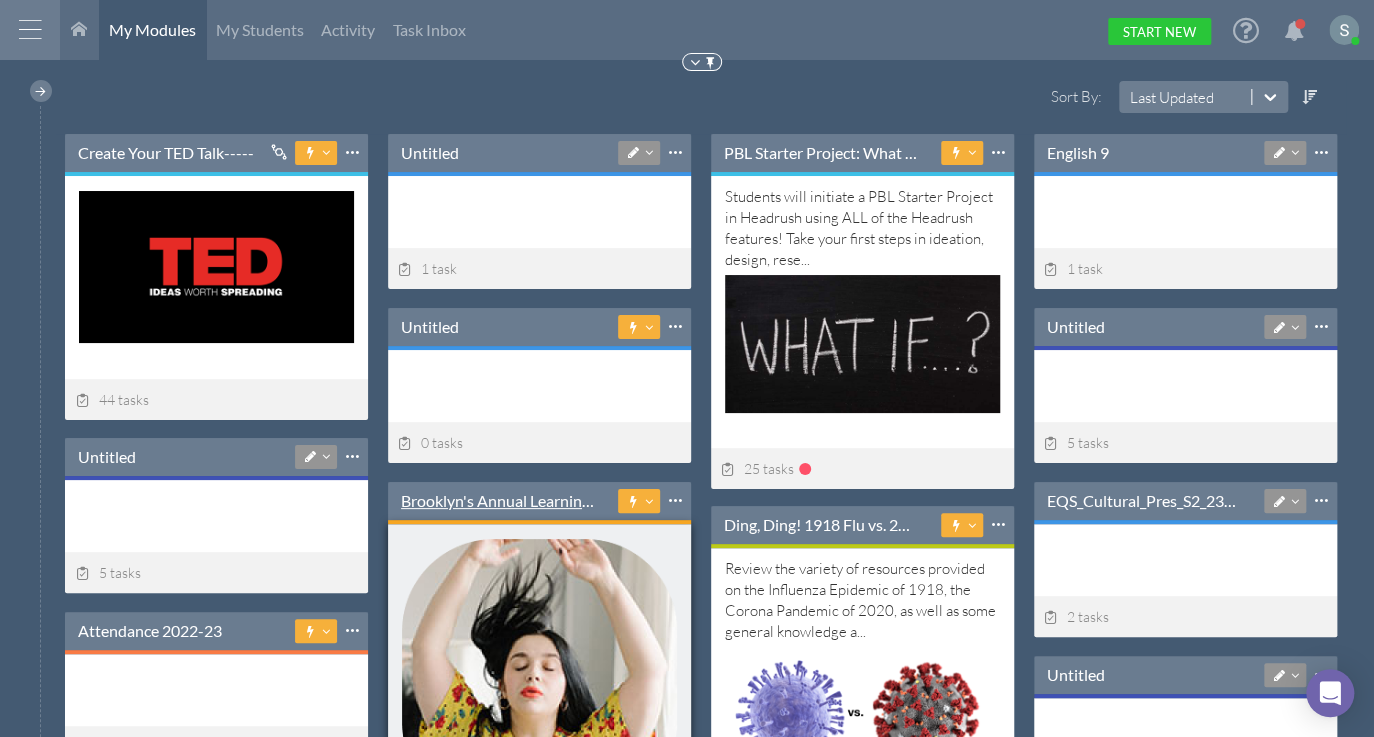 click on "Brooklyn's Annual Learning Plan" at bounding box center [498, 501] 